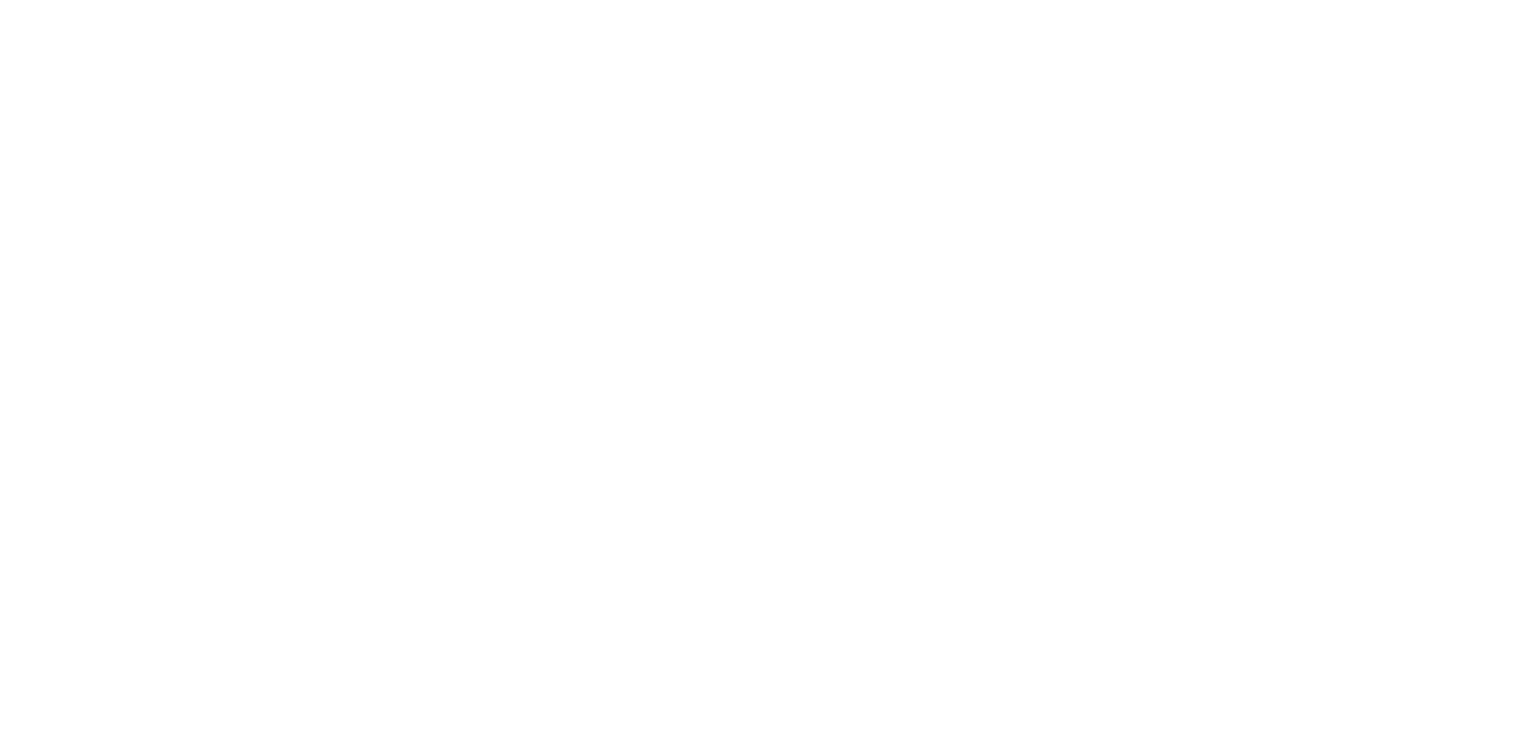 scroll, scrollTop: 0, scrollLeft: 0, axis: both 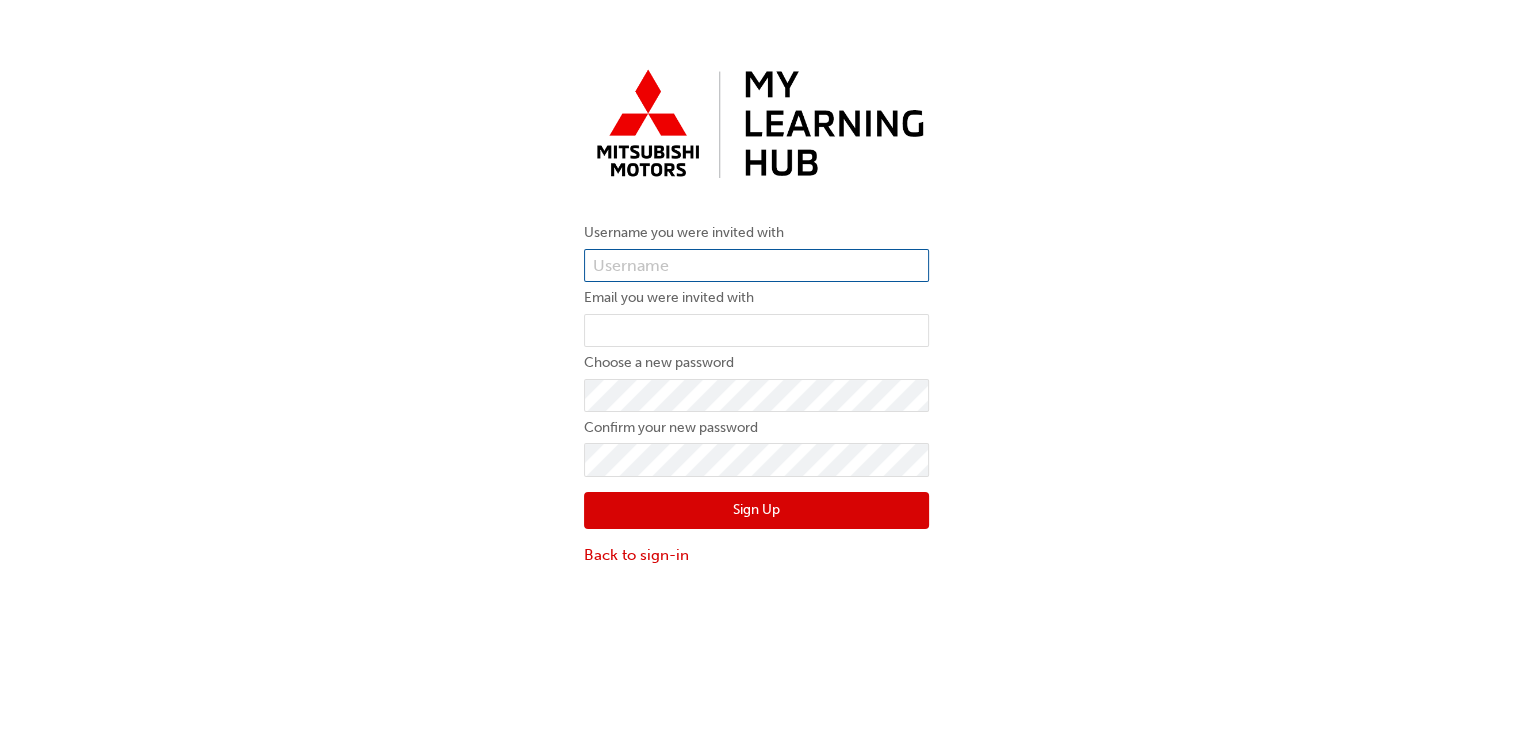 click at bounding box center [756, 266] 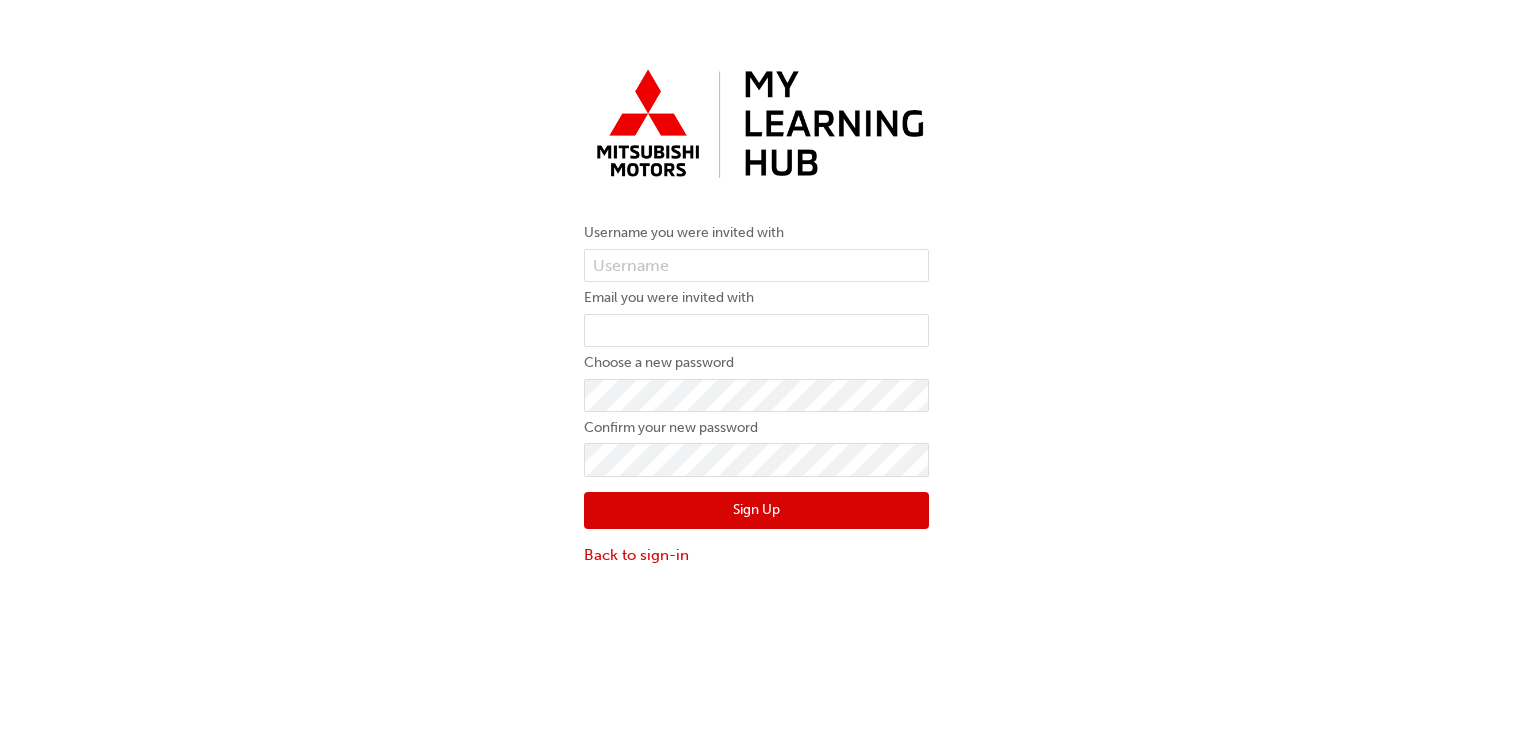 scroll, scrollTop: 0, scrollLeft: 0, axis: both 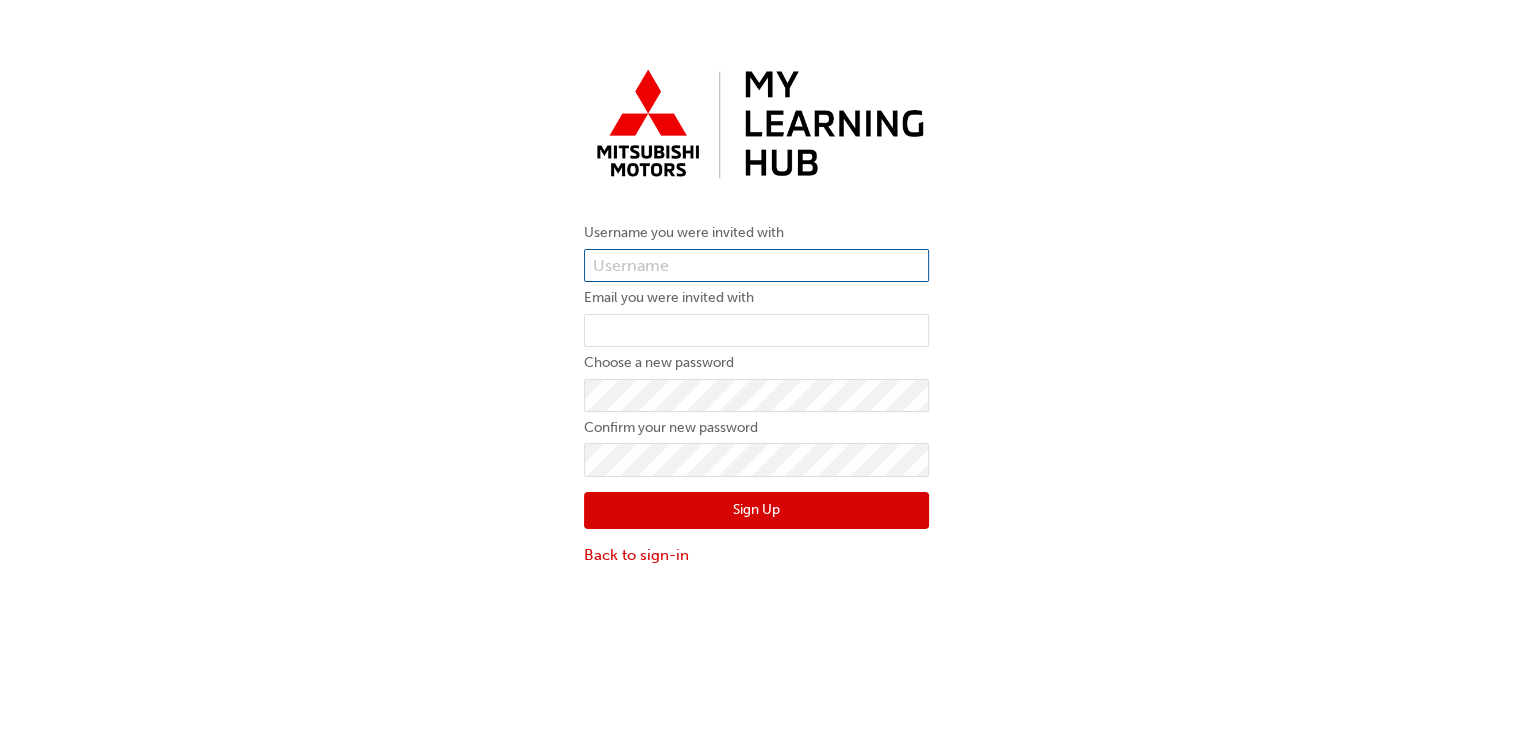 click at bounding box center [756, 266] 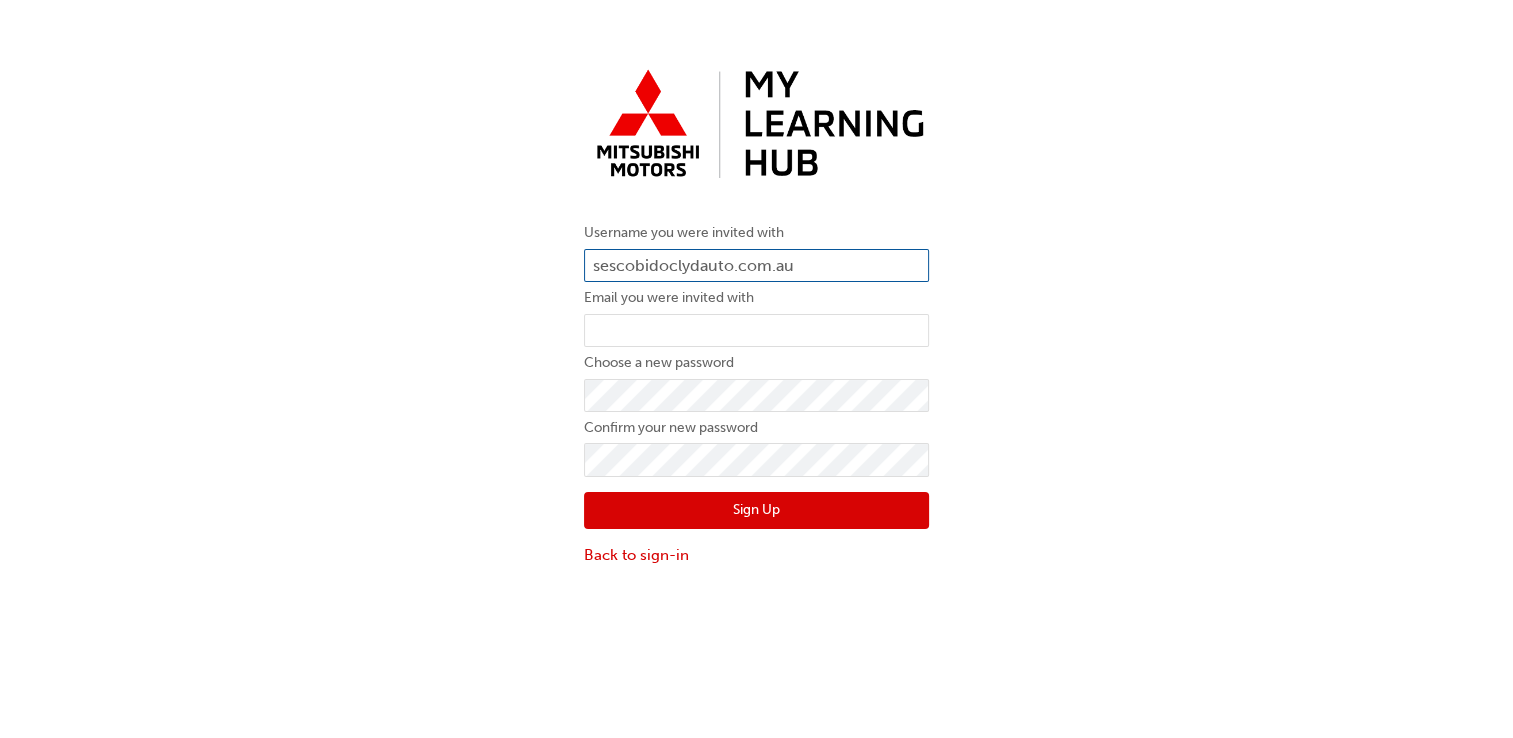 type on "sescobidoclydauto.com.au" 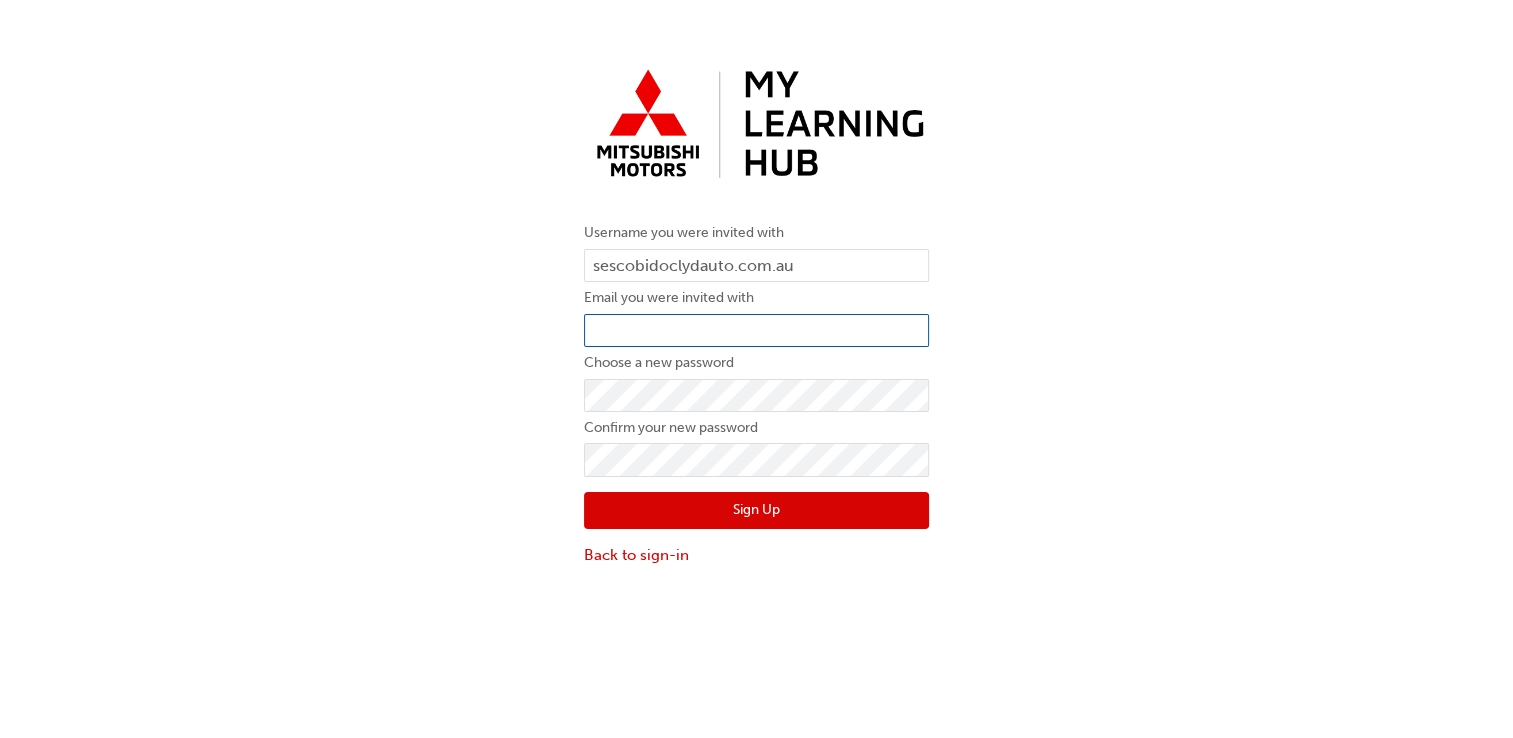 click at bounding box center [756, 331] 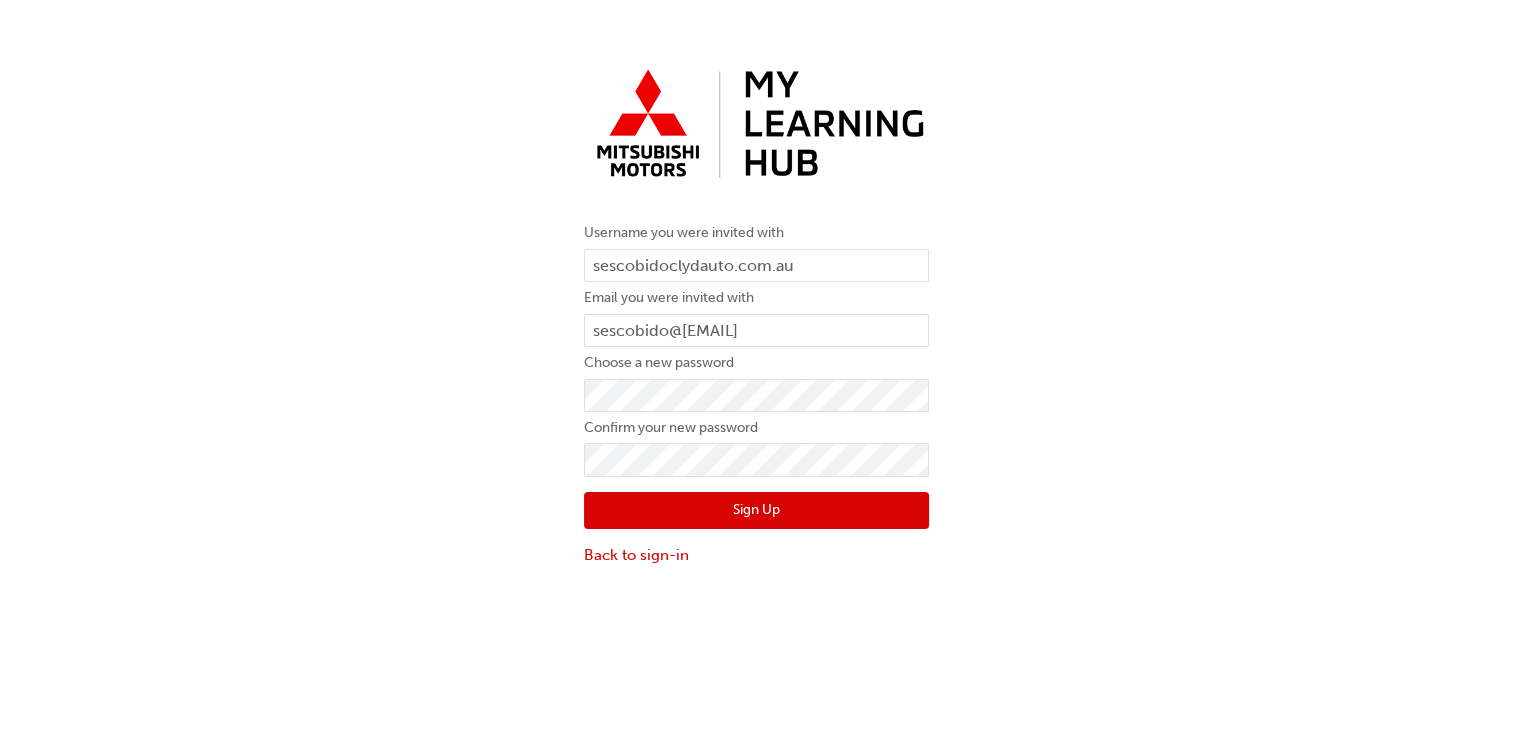 click on "Sign Up" at bounding box center (756, 511) 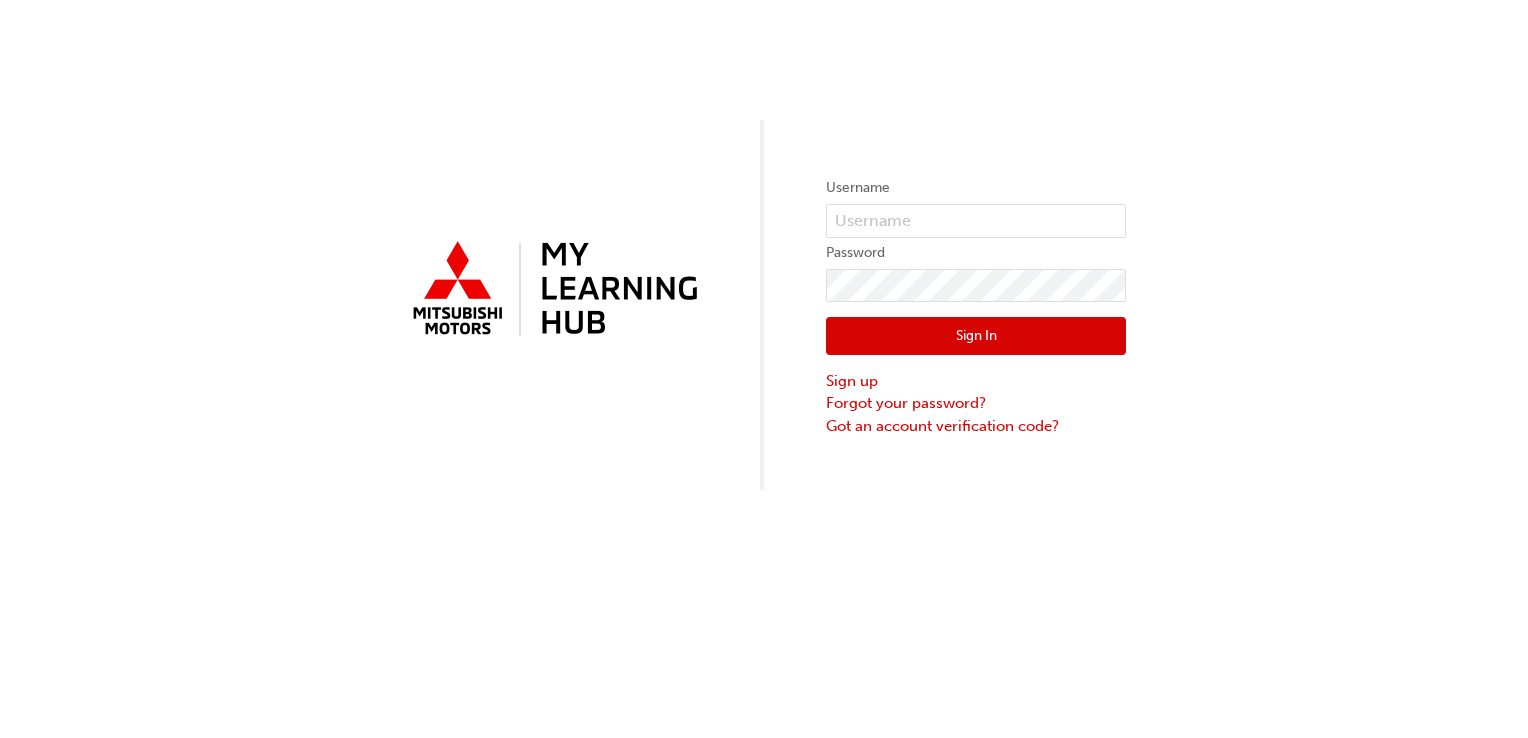 scroll, scrollTop: 0, scrollLeft: 0, axis: both 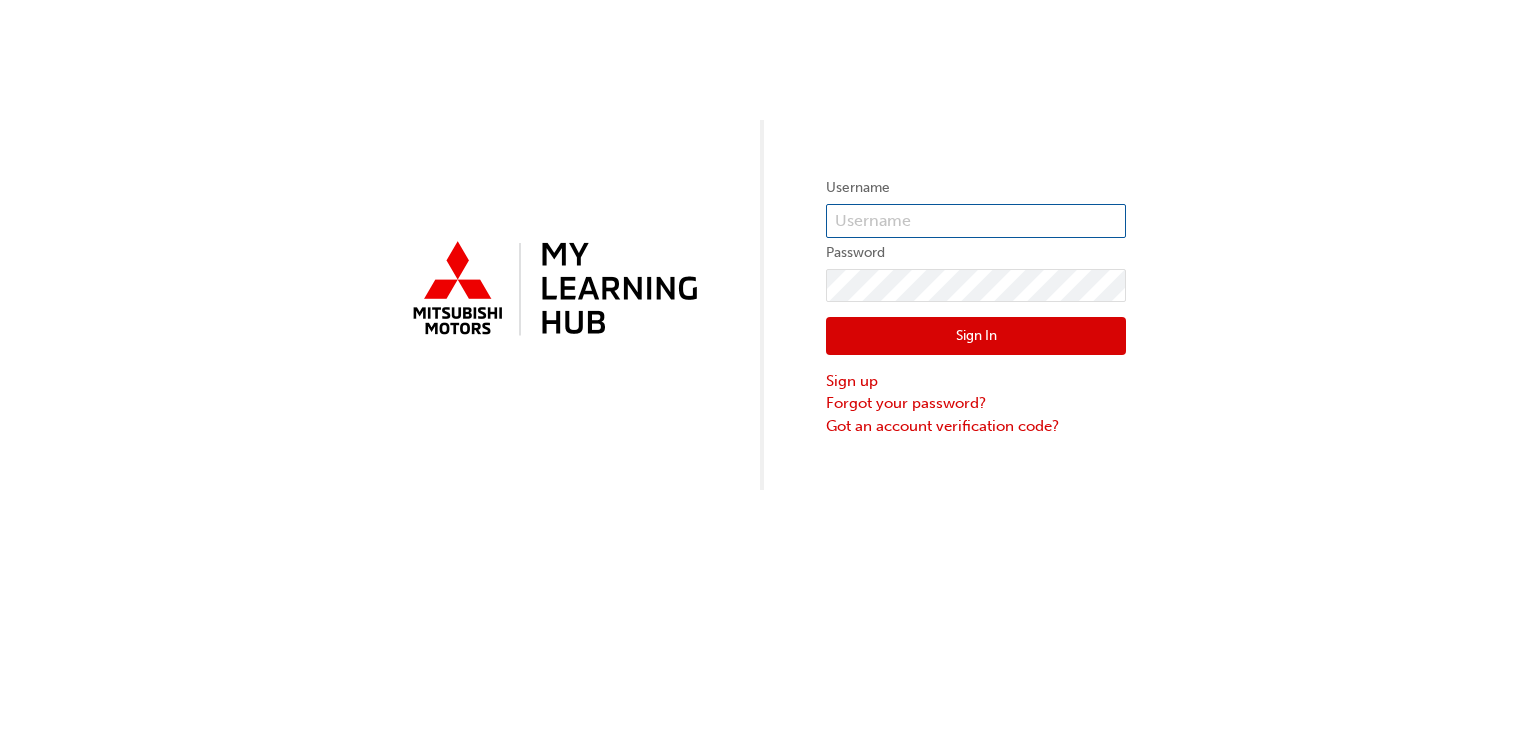 click at bounding box center [976, 221] 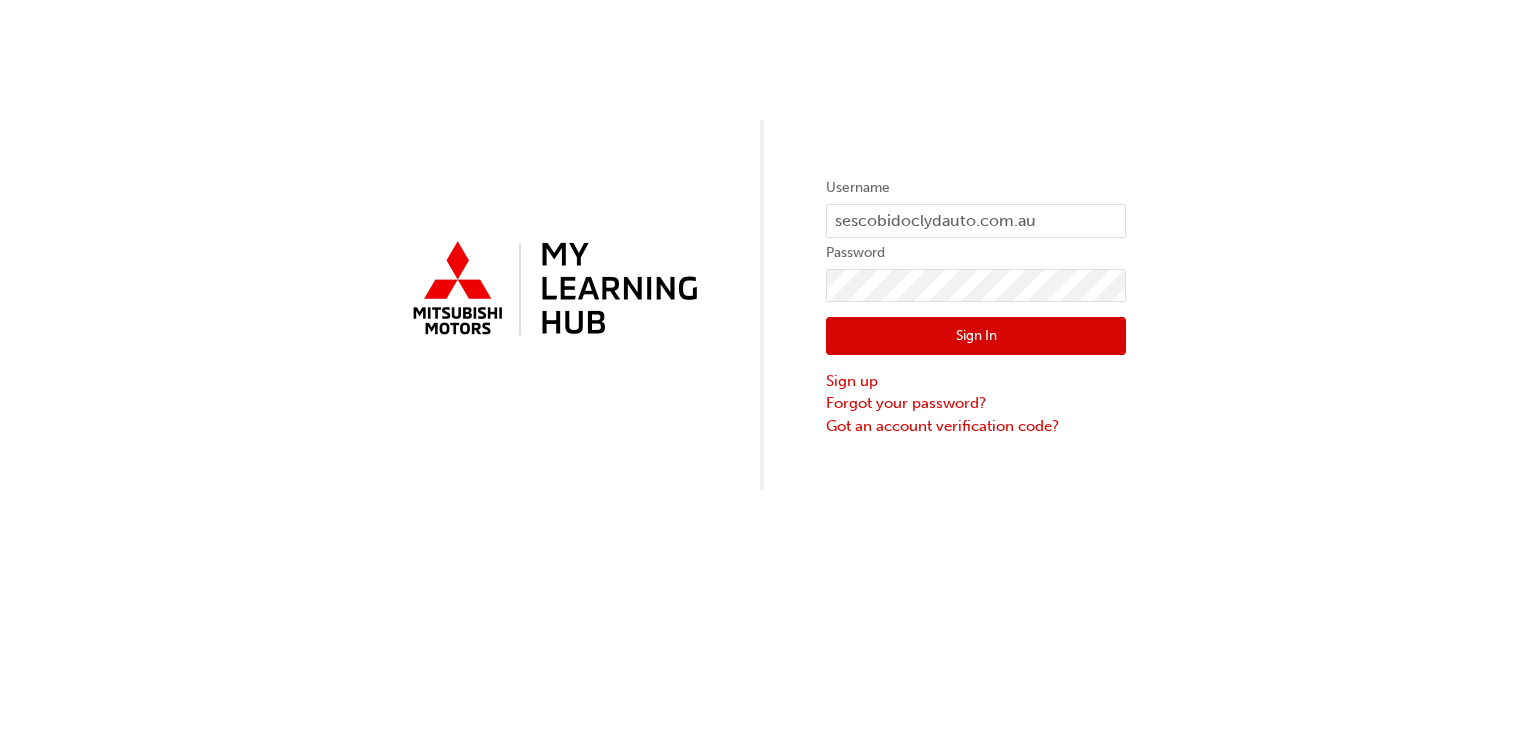 click on "Sign In" at bounding box center (976, 336) 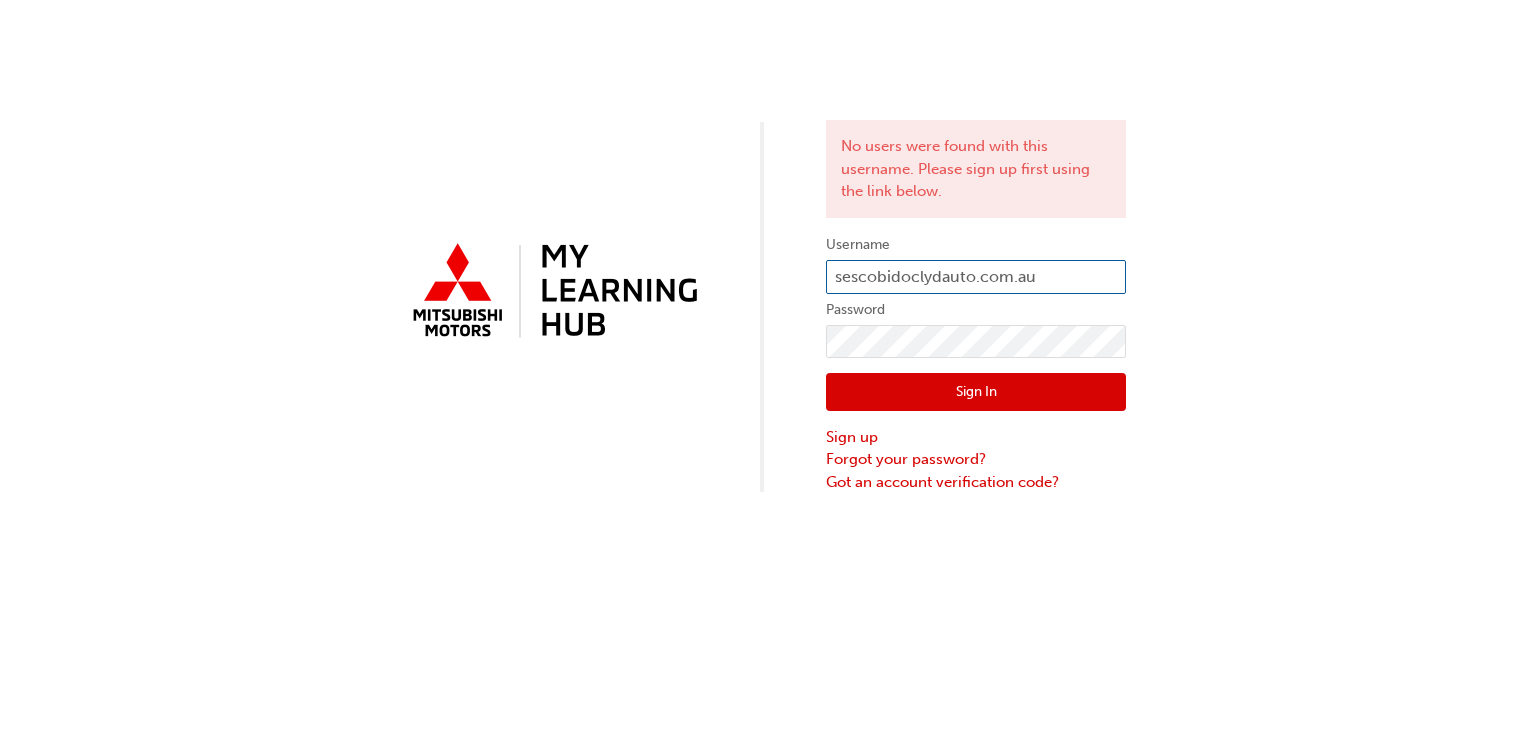 click on "sescobidoclydauto.com.au" at bounding box center [976, 277] 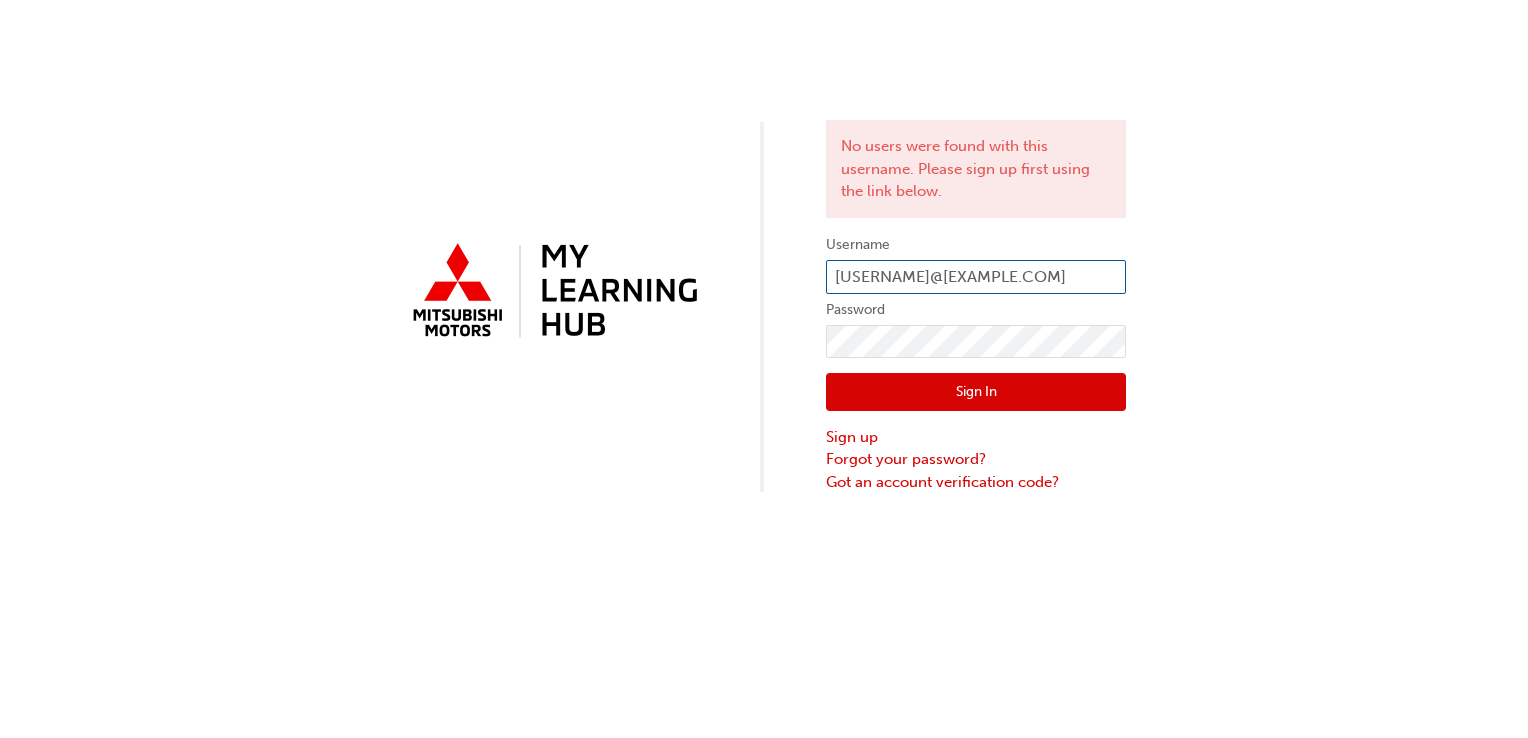 click on "sescobido@clydauto.com.au" at bounding box center [976, 277] 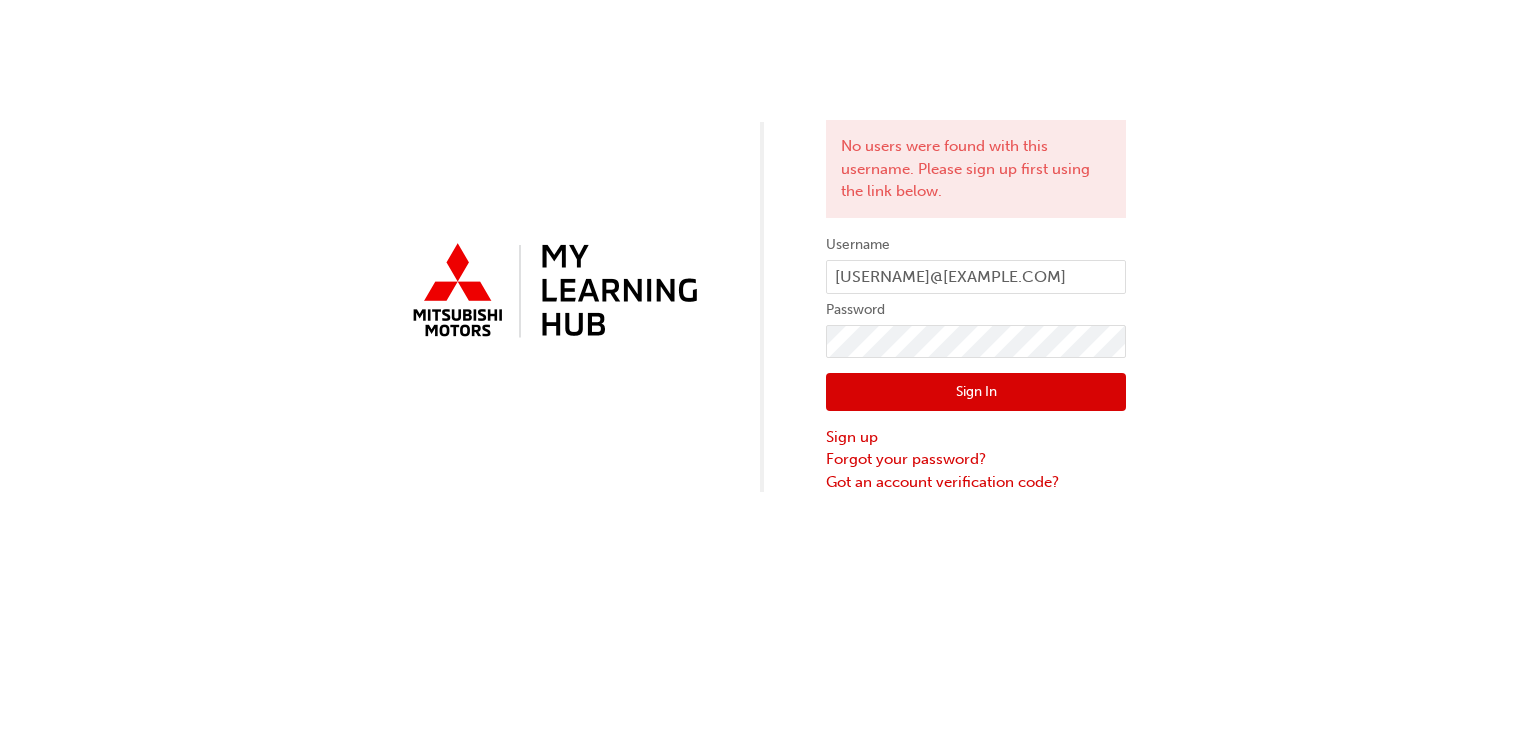 click on "Sign In" at bounding box center [976, 392] 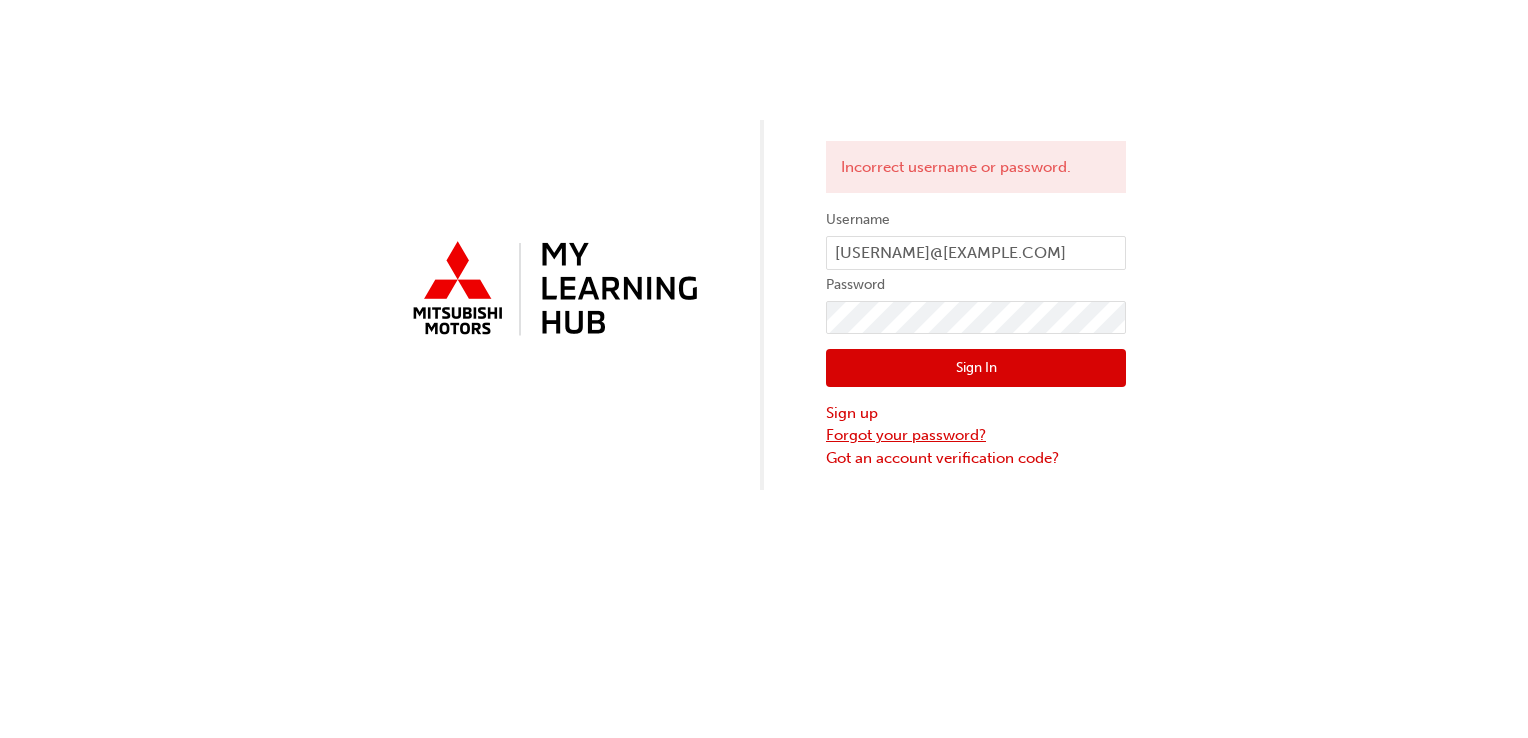 click on "Forgot your password?" at bounding box center (976, 435) 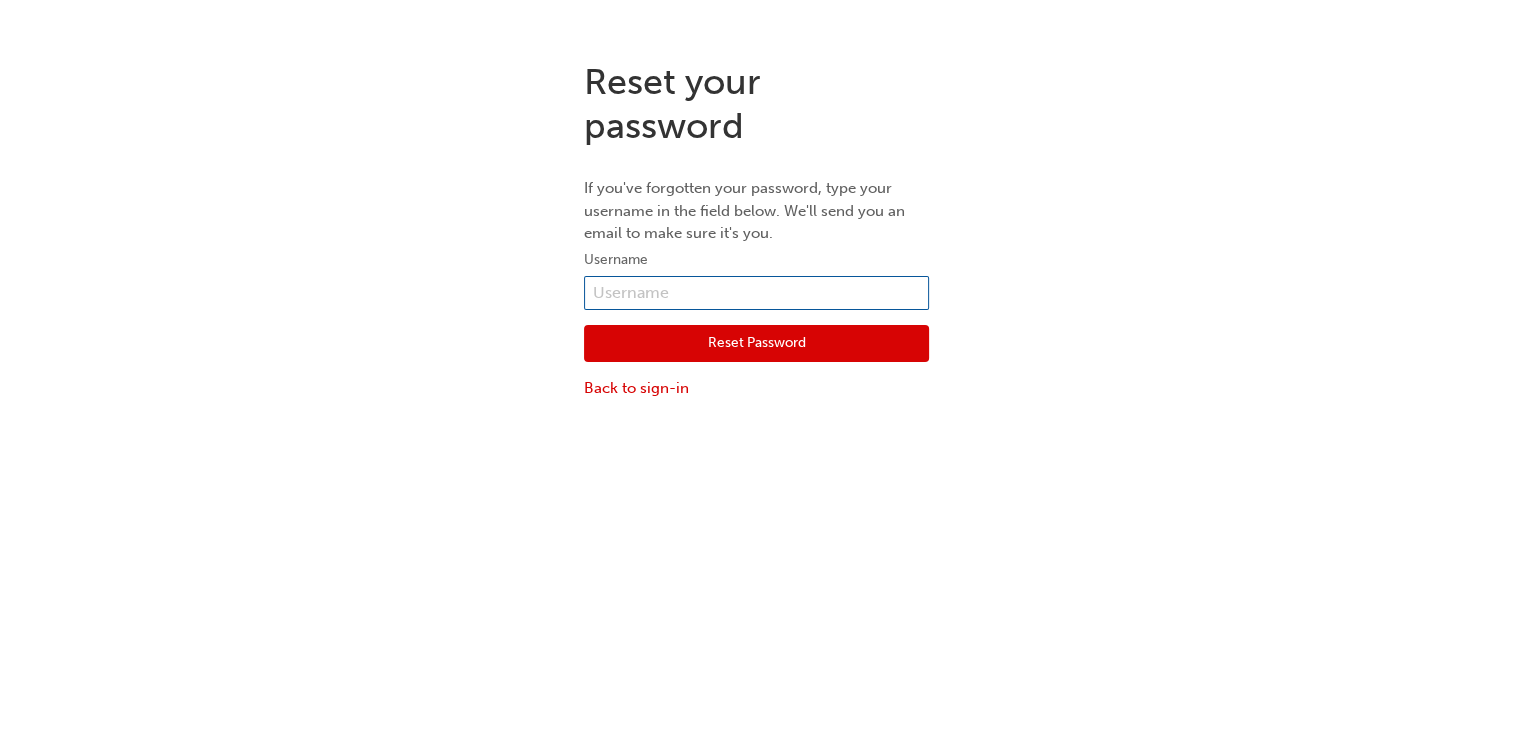 click at bounding box center (756, 293) 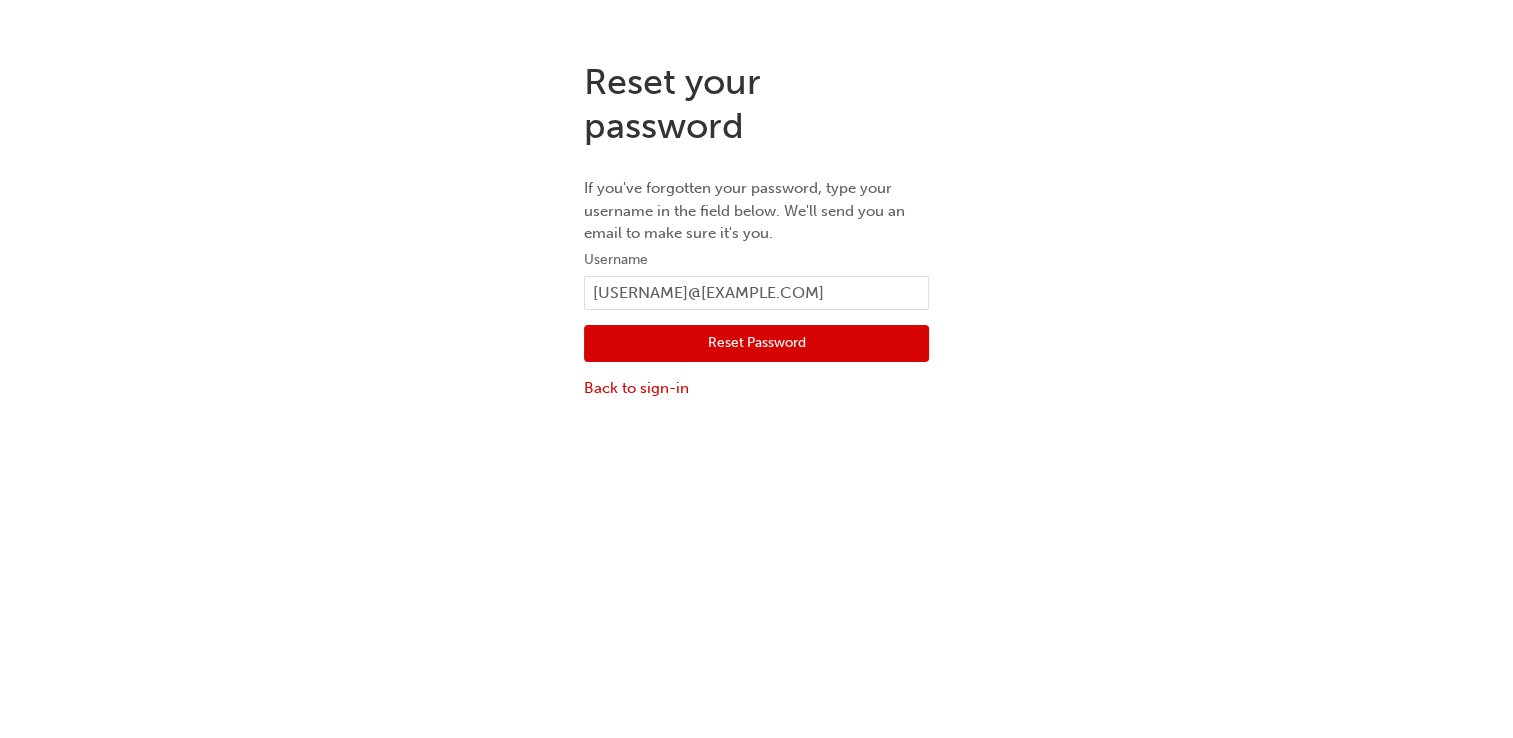click on "Reset Password" at bounding box center (756, 344) 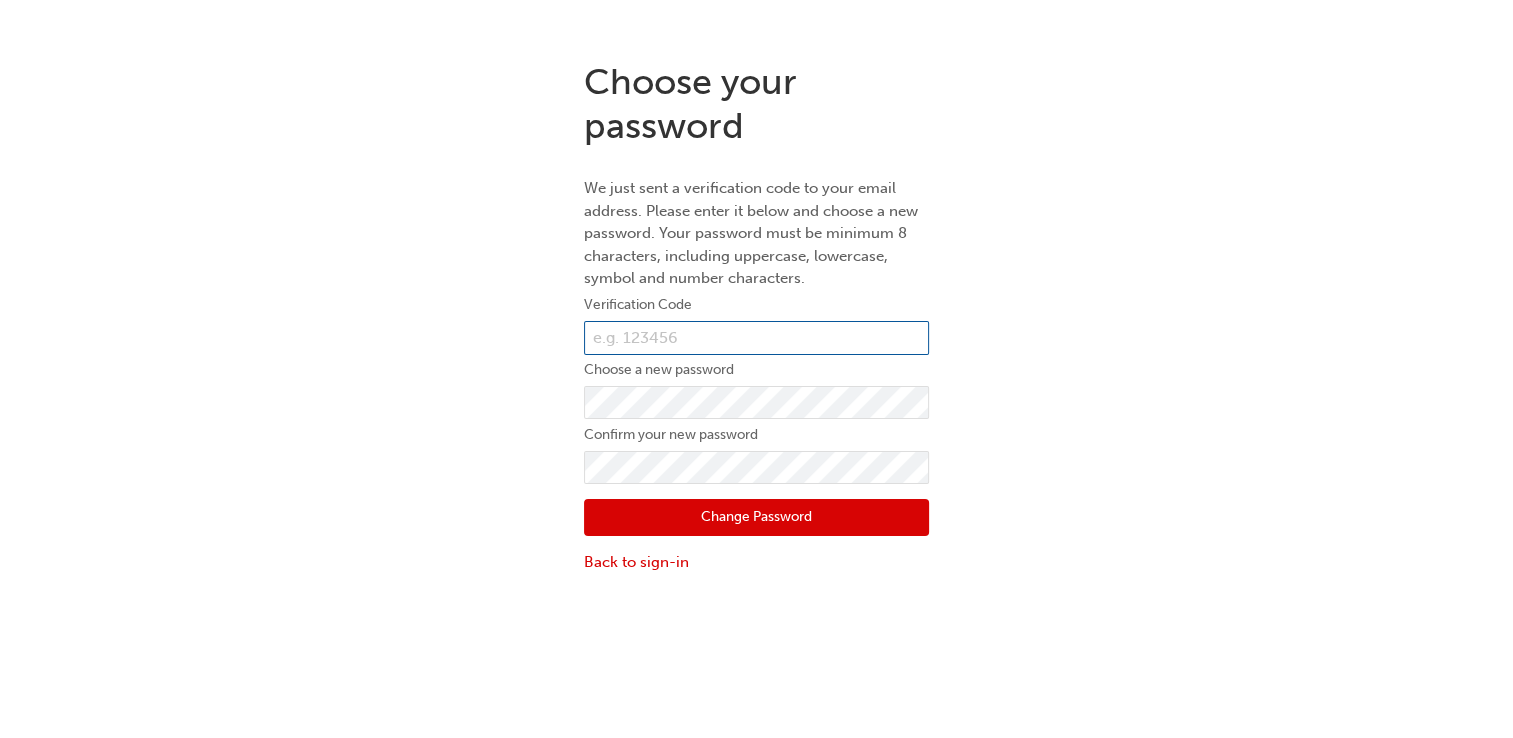 click at bounding box center [756, 338] 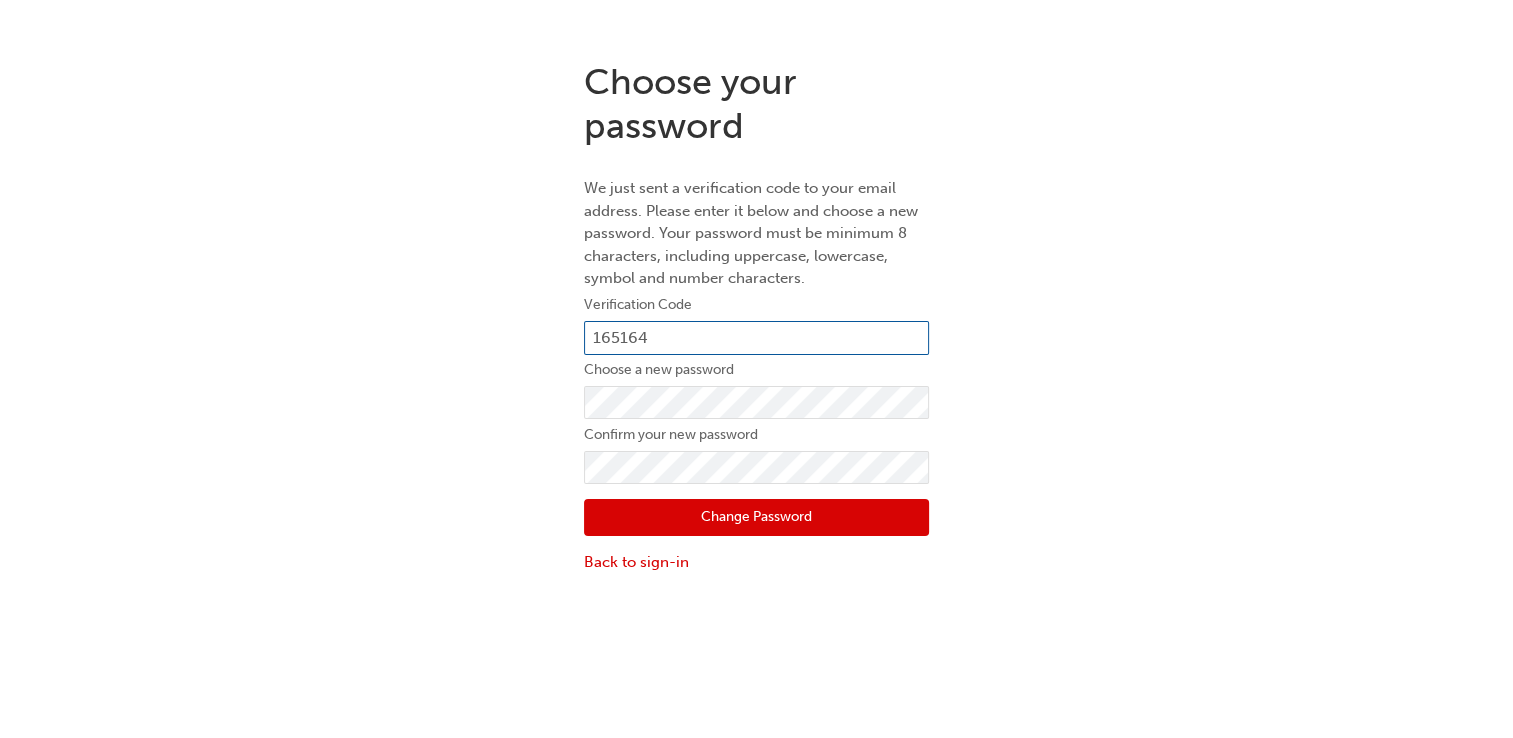 type on "165164" 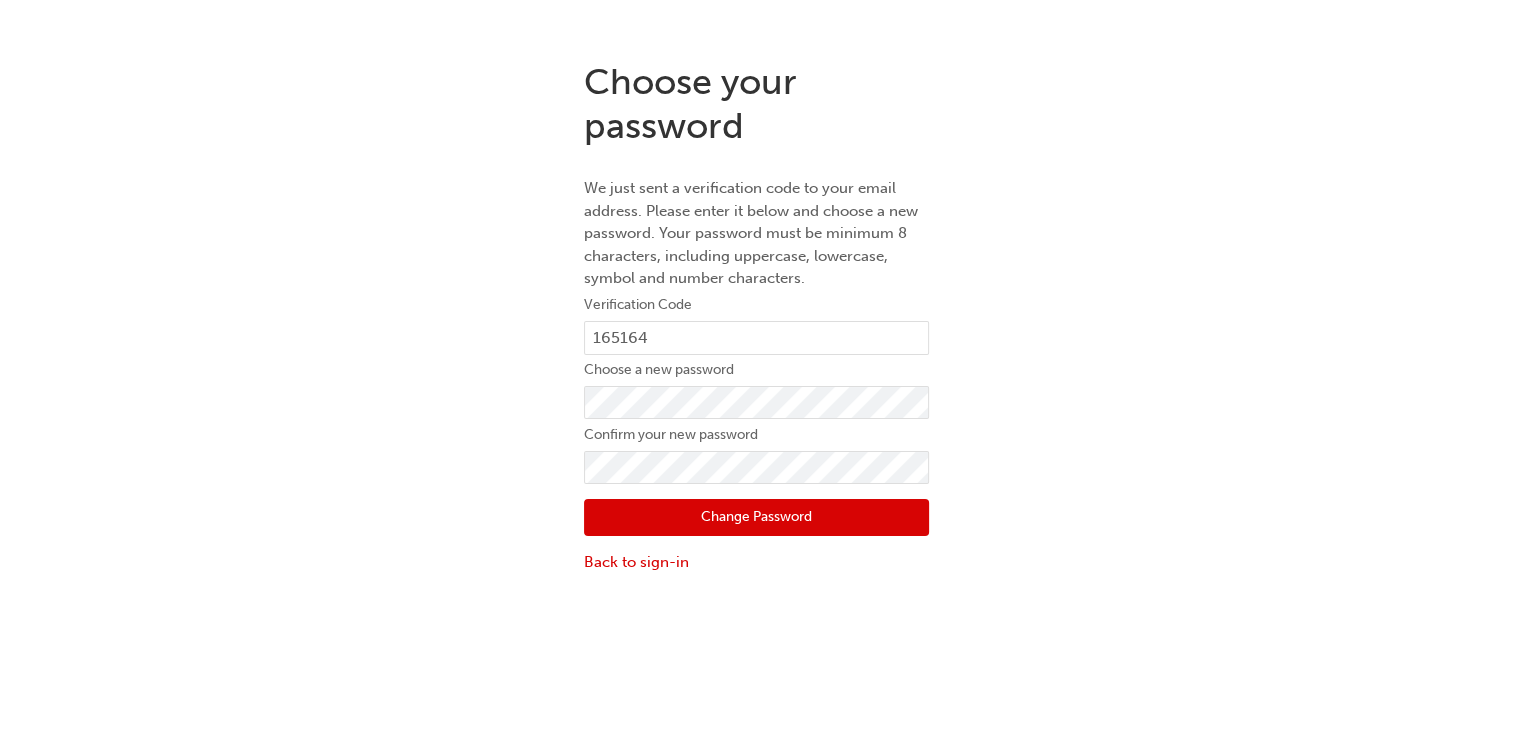 click on "Change Password" at bounding box center (756, 518) 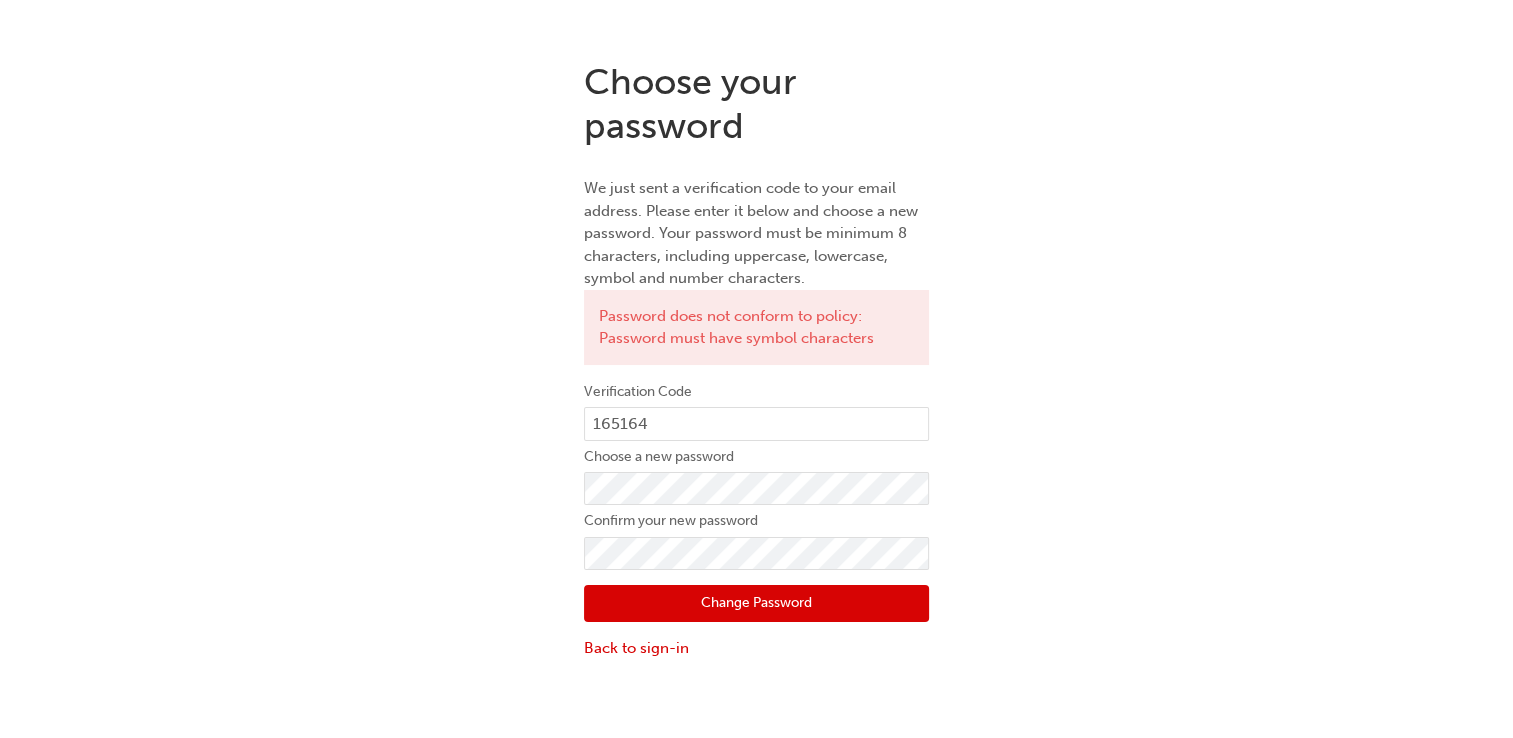 click on "Change Password" at bounding box center [756, 604] 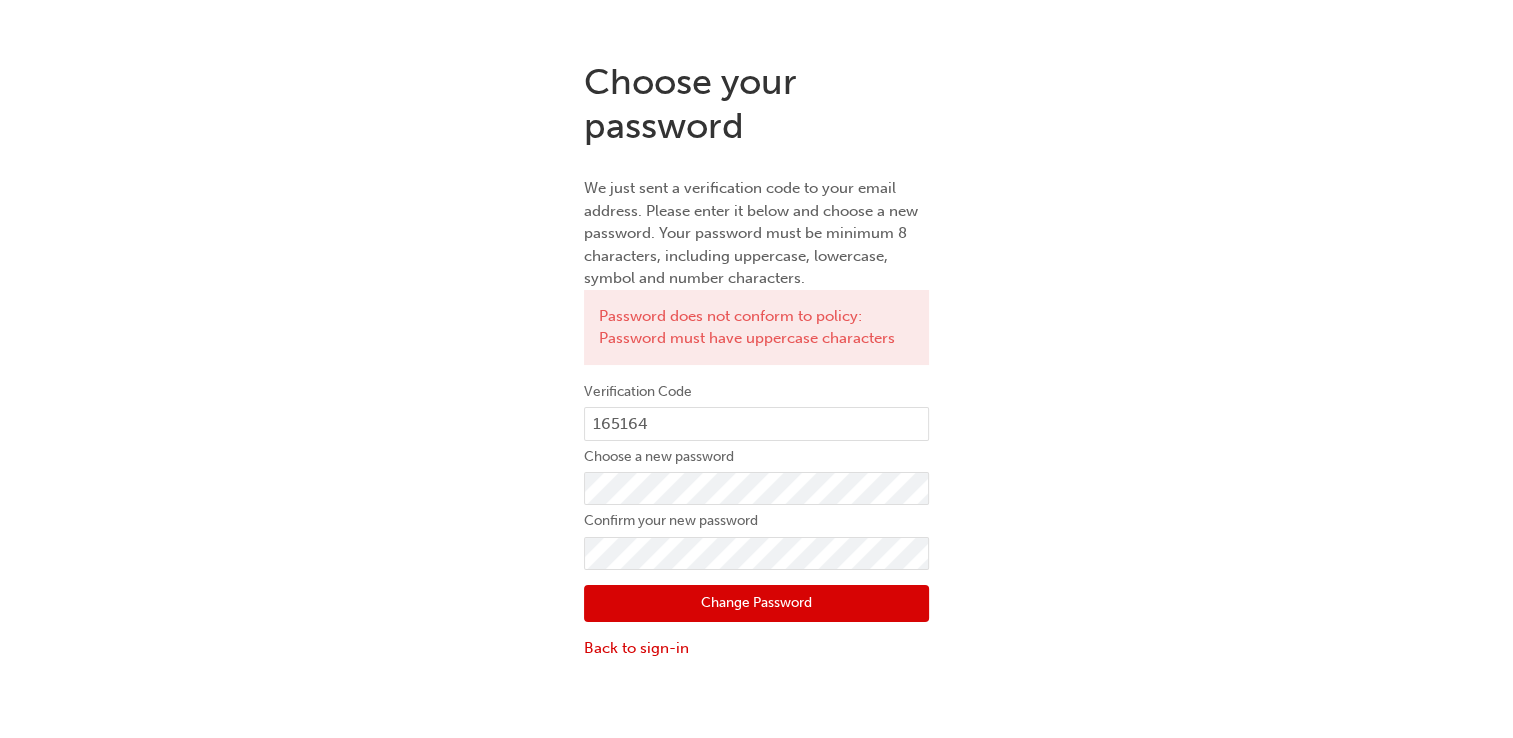click on "Change Password" at bounding box center [756, 604] 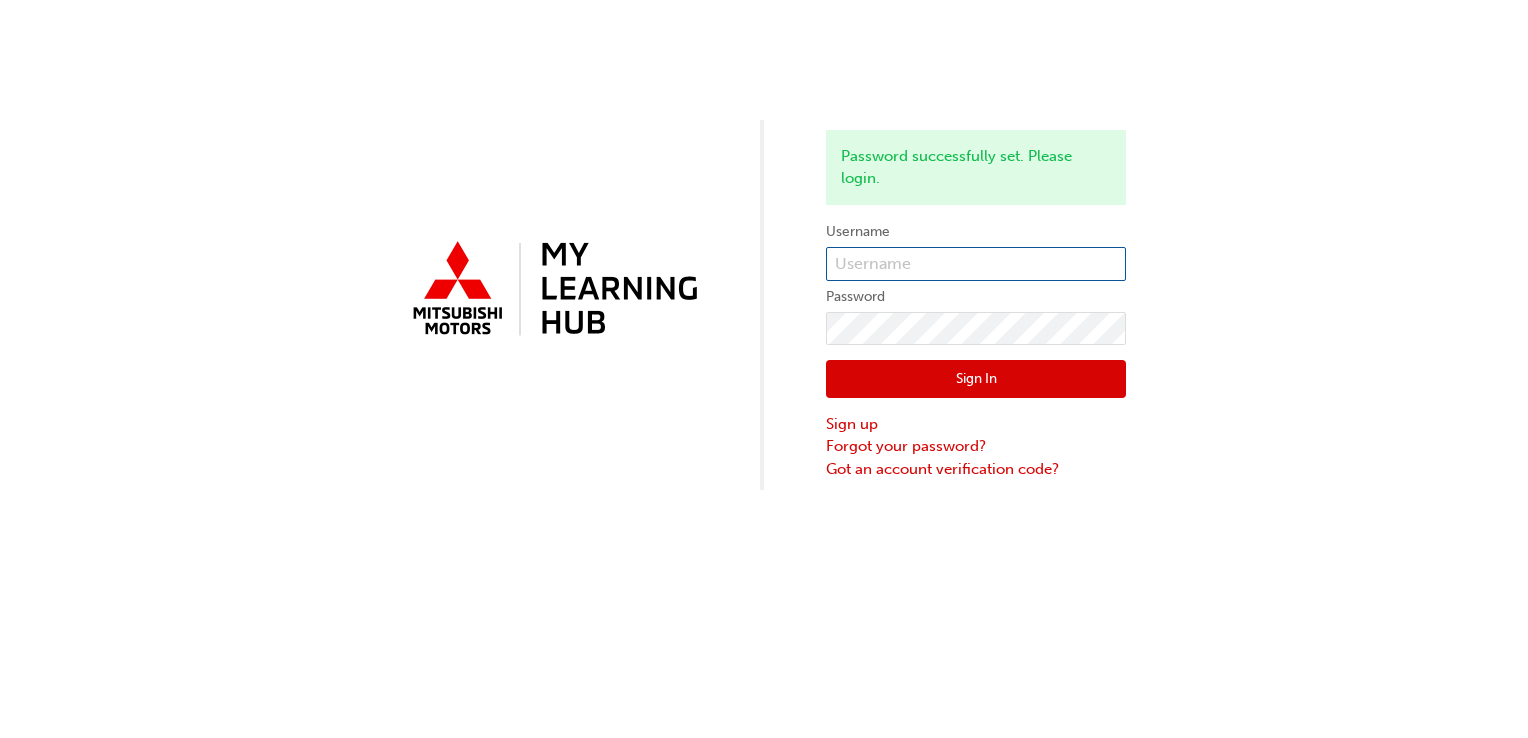 click at bounding box center [976, 264] 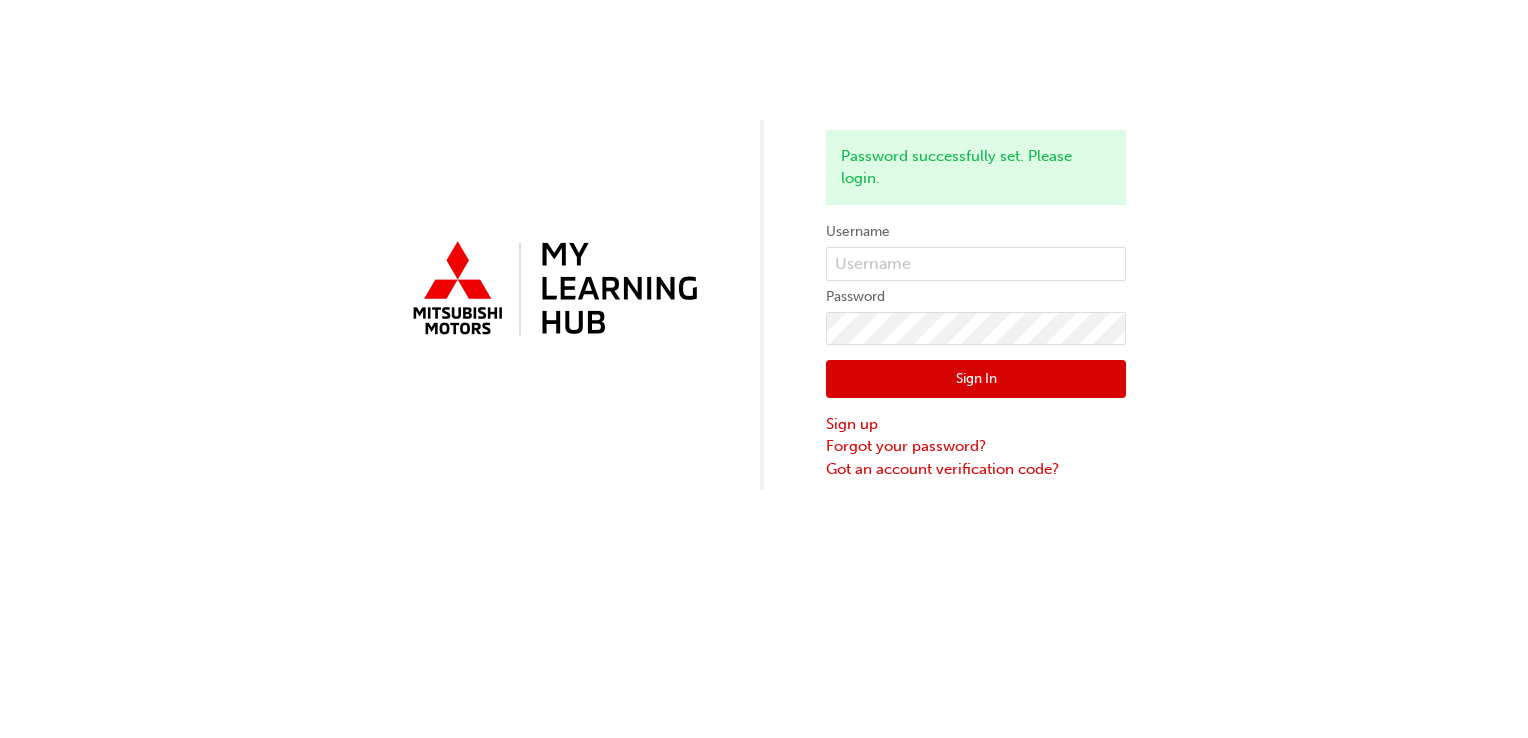 click on "Password successfully set. Please login. Username Password Sign In Sign up Forgot your password? Got an account verification code?" at bounding box center [764, 245] 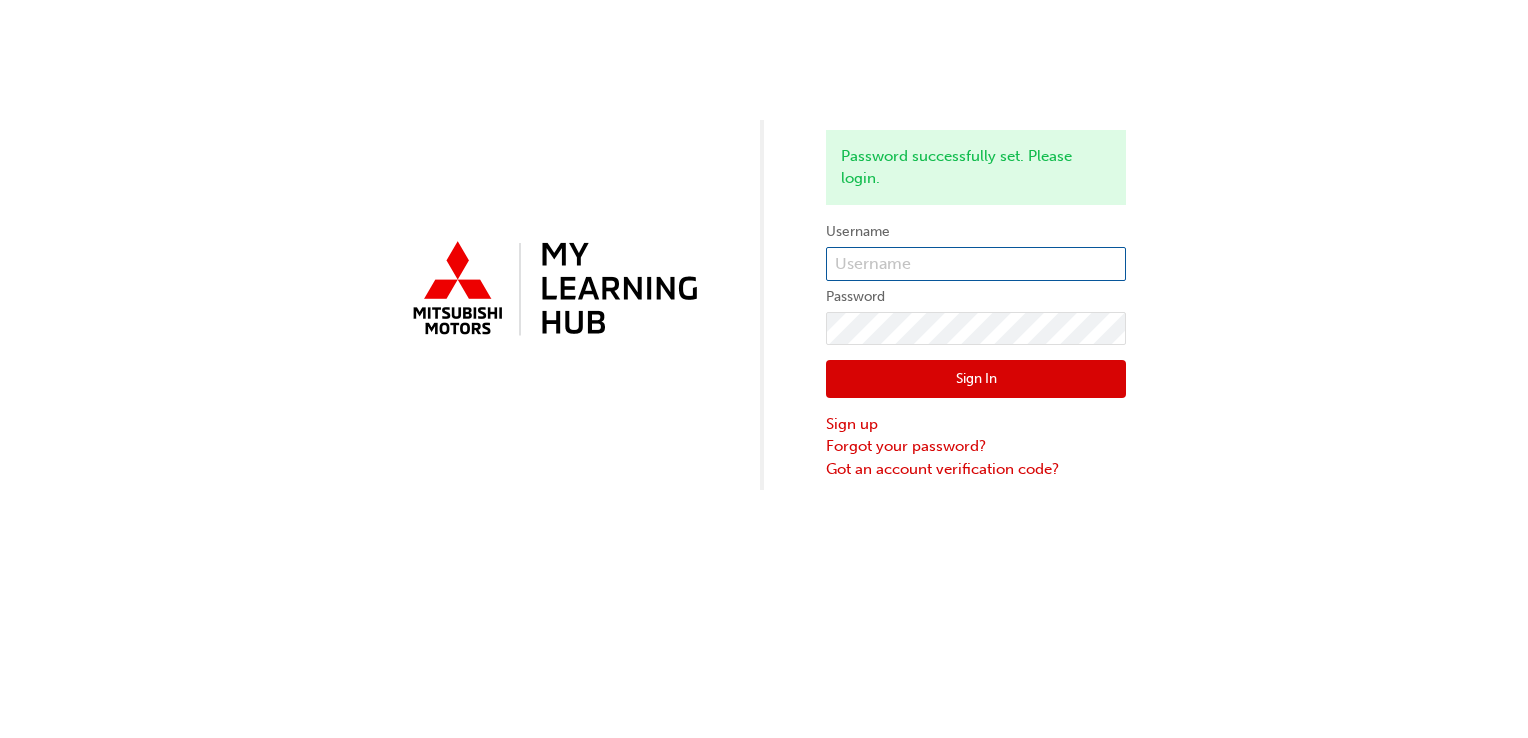 click at bounding box center (976, 264) 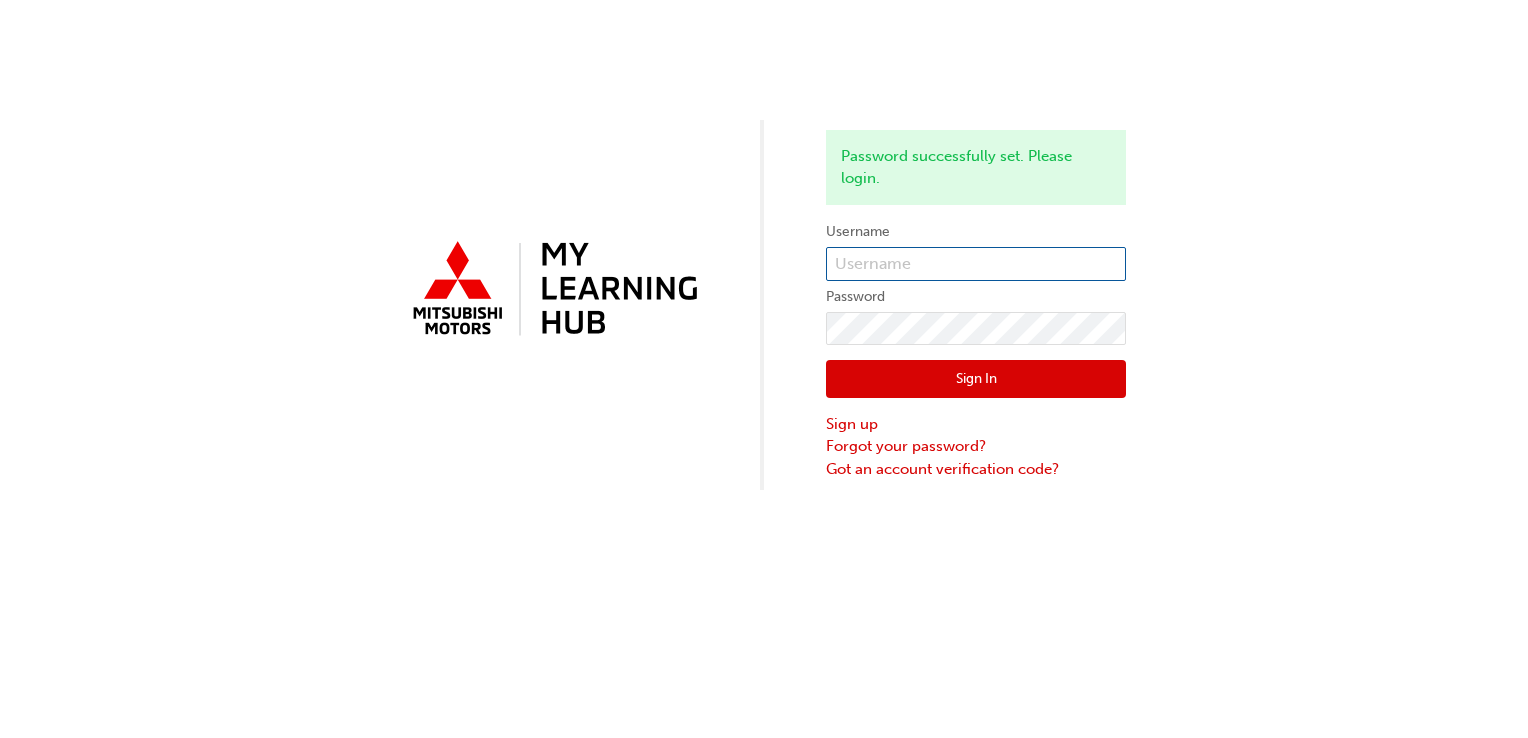 type on "sescobido@clydeauto.com.au" 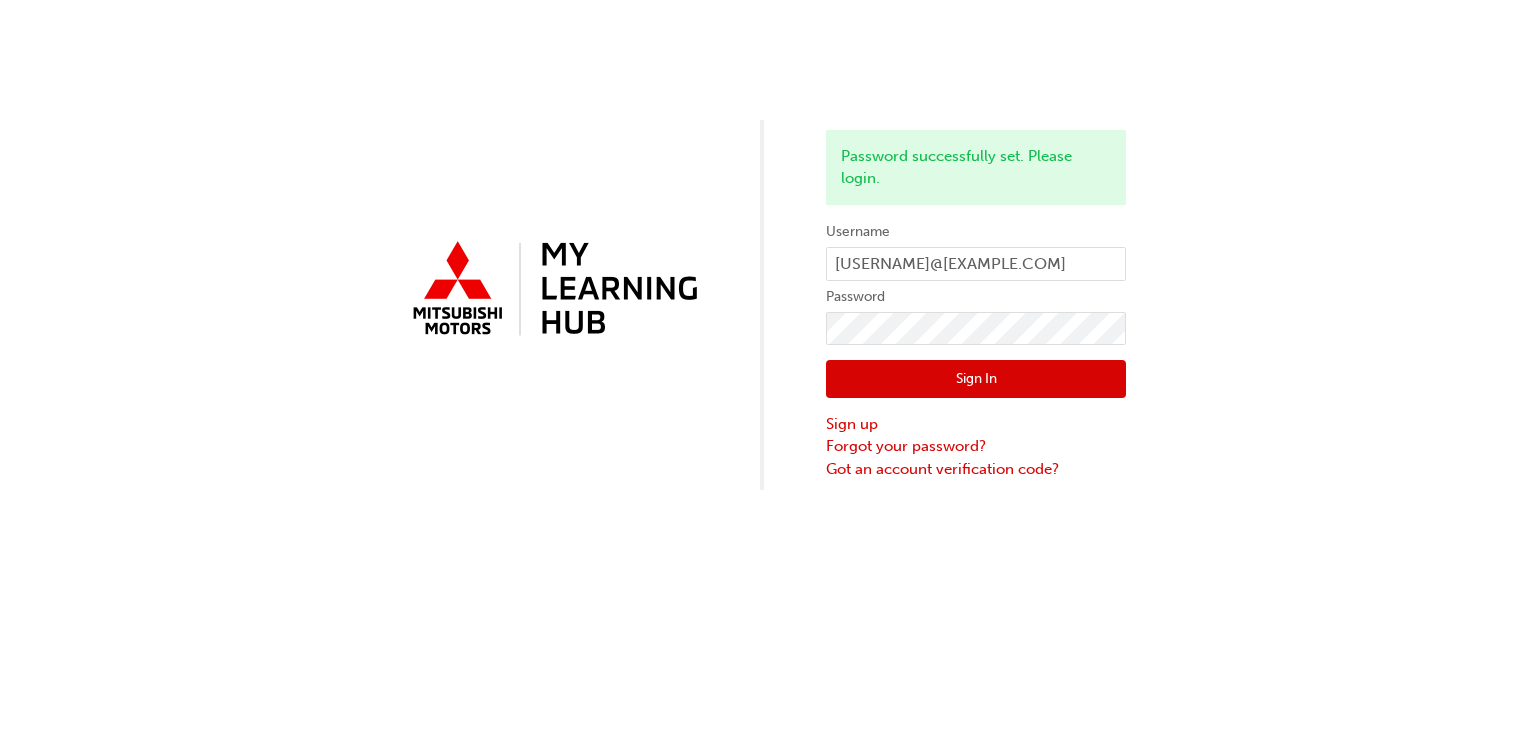 click on "Sign In" at bounding box center (976, 379) 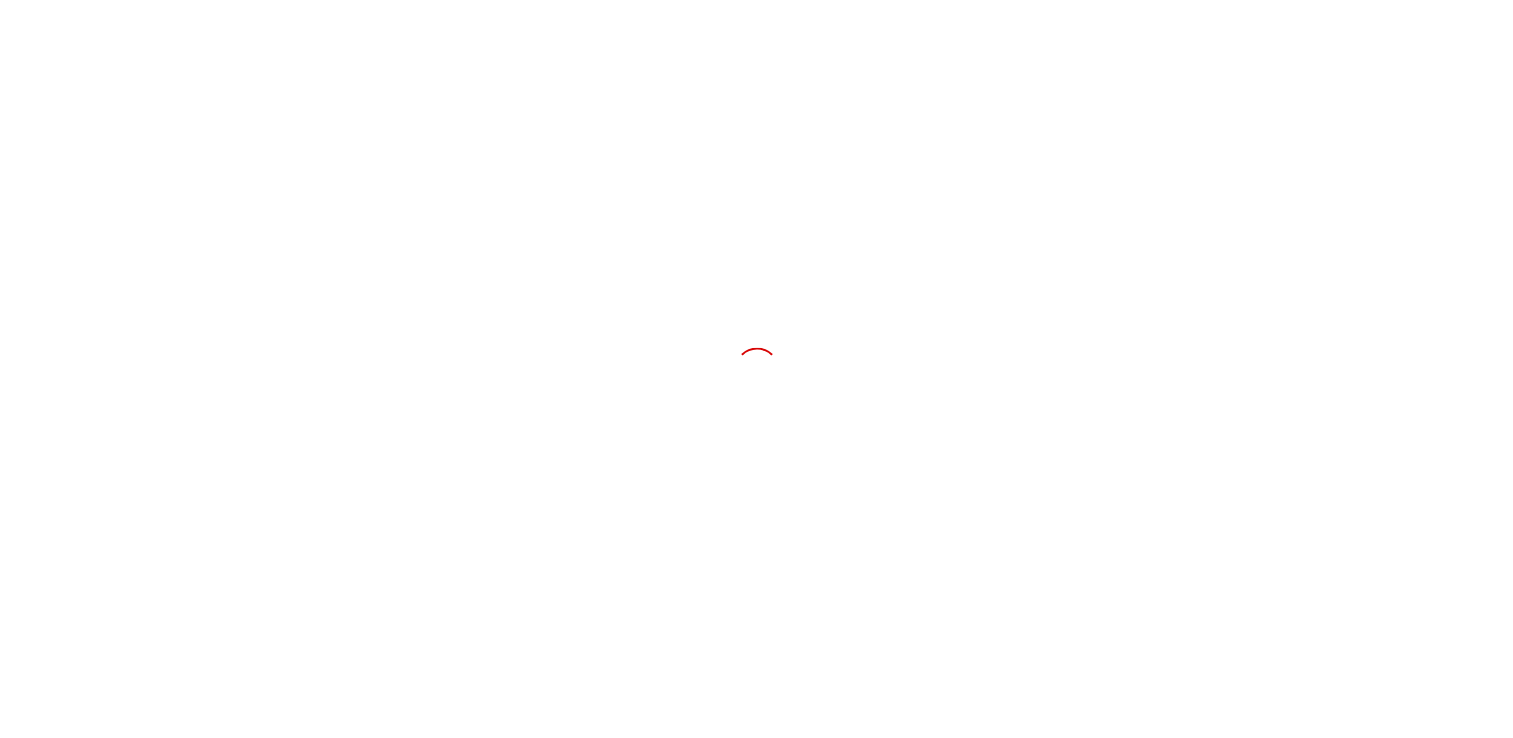 scroll, scrollTop: 0, scrollLeft: 0, axis: both 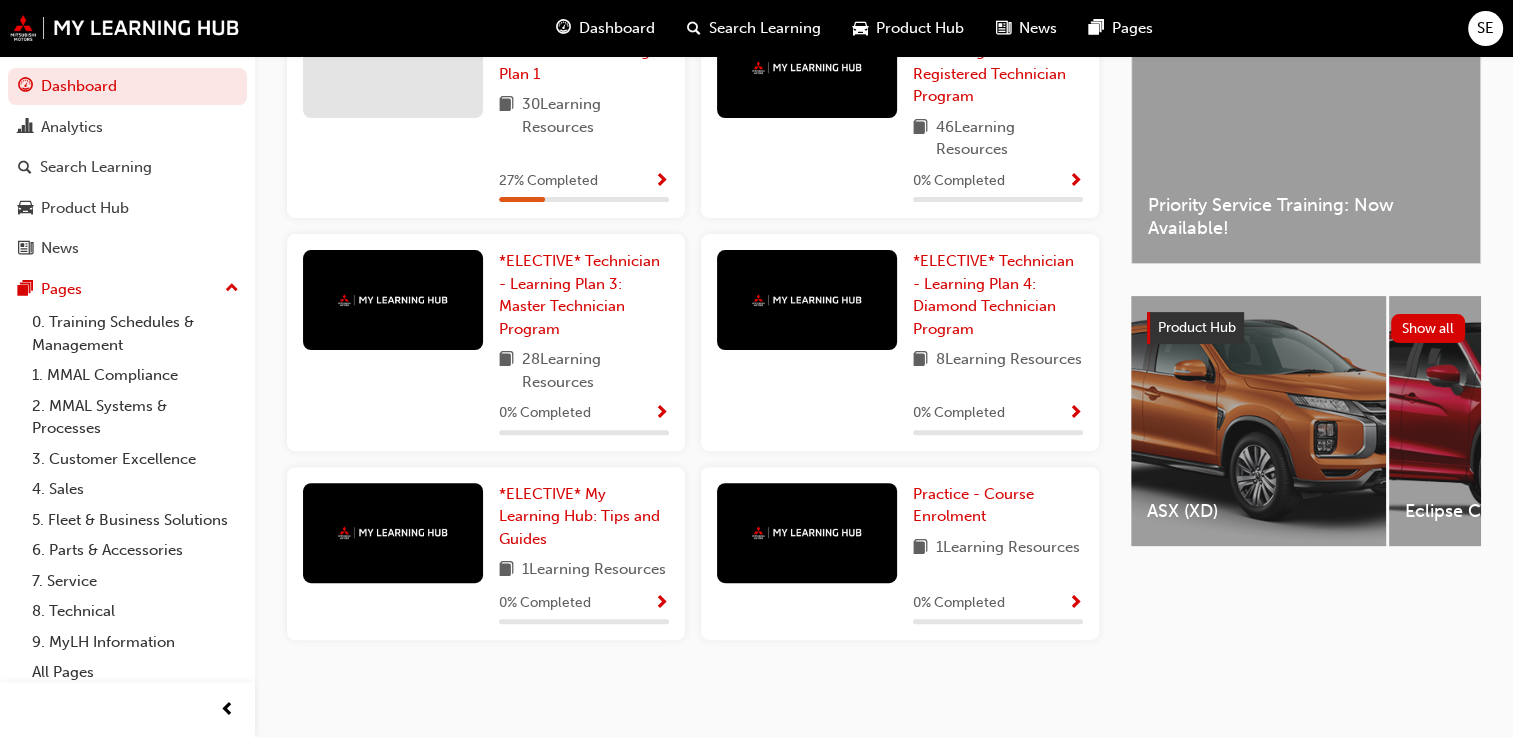 click at bounding box center [661, 182] 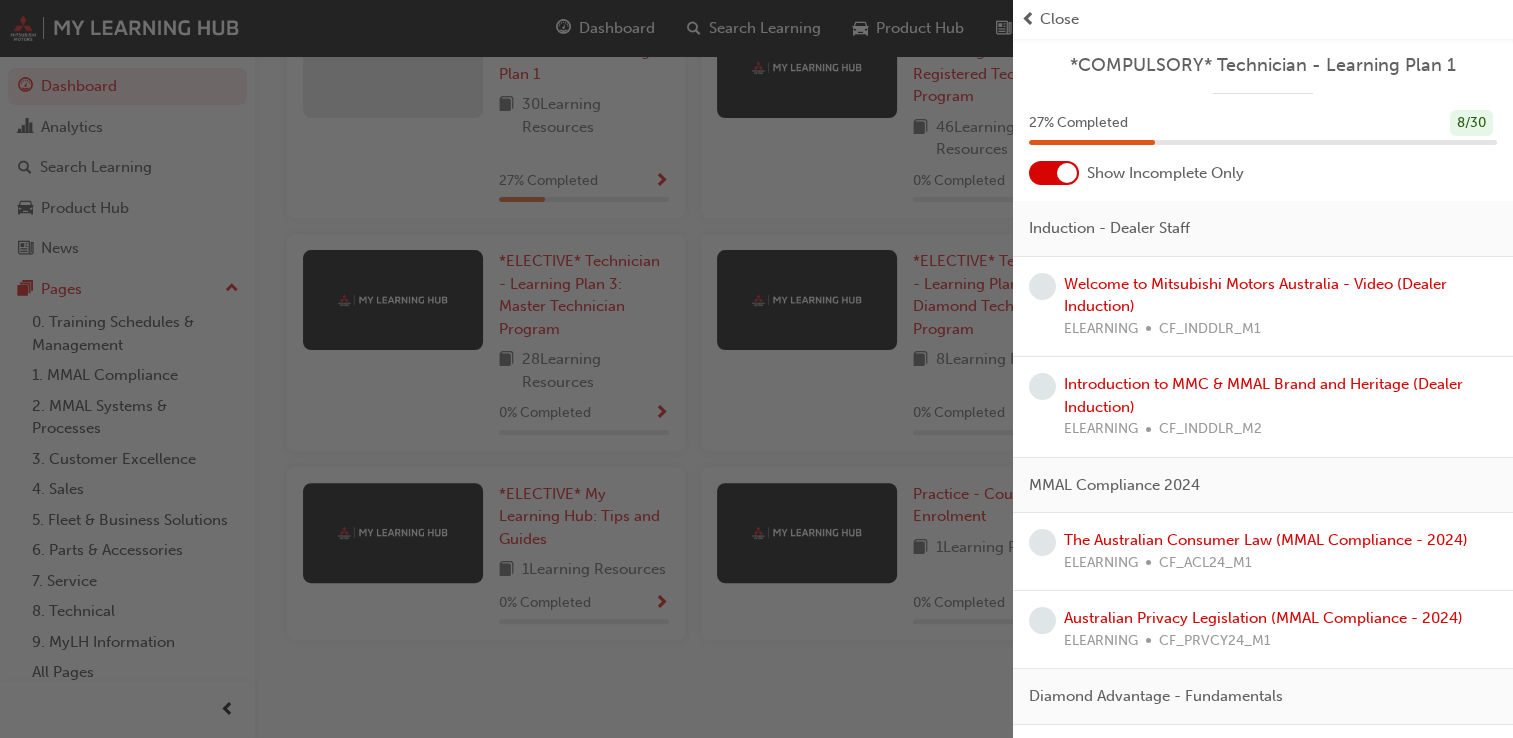 click on "*COMPULSORY* Technician - Learning Plan 1 27 % Completed 8 / 30 Show Incomplete Only Induction - Dealer Staff Welcome to Mitsubishi Motors Australia - Video (Dealer Induction) ELEARNING CF_INDDLR_M1 Introduction to MMC & MMAL Brand and Heritage (Dealer Induction) ELEARNING CF_INDDLR_M2 MMAL Compliance 2024 The Australian Consumer Law (MMAL Compliance - 2024) ELEARNING CF_ACL24_M1 Australian Privacy Legislation (MMAL Compliance - 2024) ELEARNING CF_PRVCY24_M1 Diamond Advantage - Fundamentals Diamond Advantage: Fundamentals ELEARNING CF_DAFUND_M1 MMAL Systems & Processes - General Introduction to MiDealerAssist ELEARNING CF_MIDLRASST_M1 MMAL Systems & Processes - Technical TESS: How to Find Relevant Information & Create TSRs ELEARNING TC_TESS_M1 Service Reminder Stickers ELEARNING TC_SRVRMNDR_M1 Product - Technical Completed Registered Mechanic Qualification Completed Registered Mechanic Status Registered Mechanic Qualification Status INSTRUCTOR LED RMSTATUS Registered Mechanic Advanced - Electrical Course 1" at bounding box center (1263, 1506) 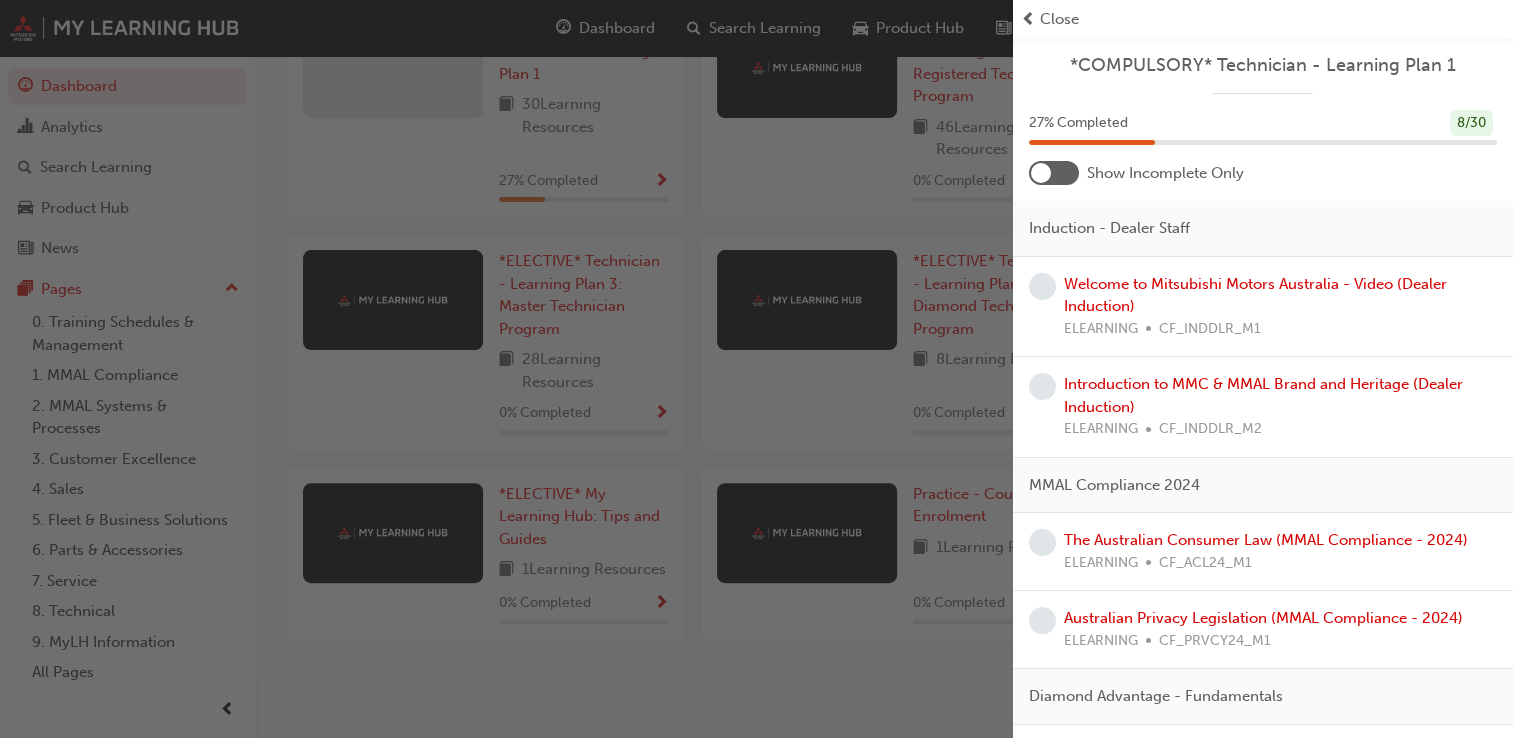 click at bounding box center (1054, 173) 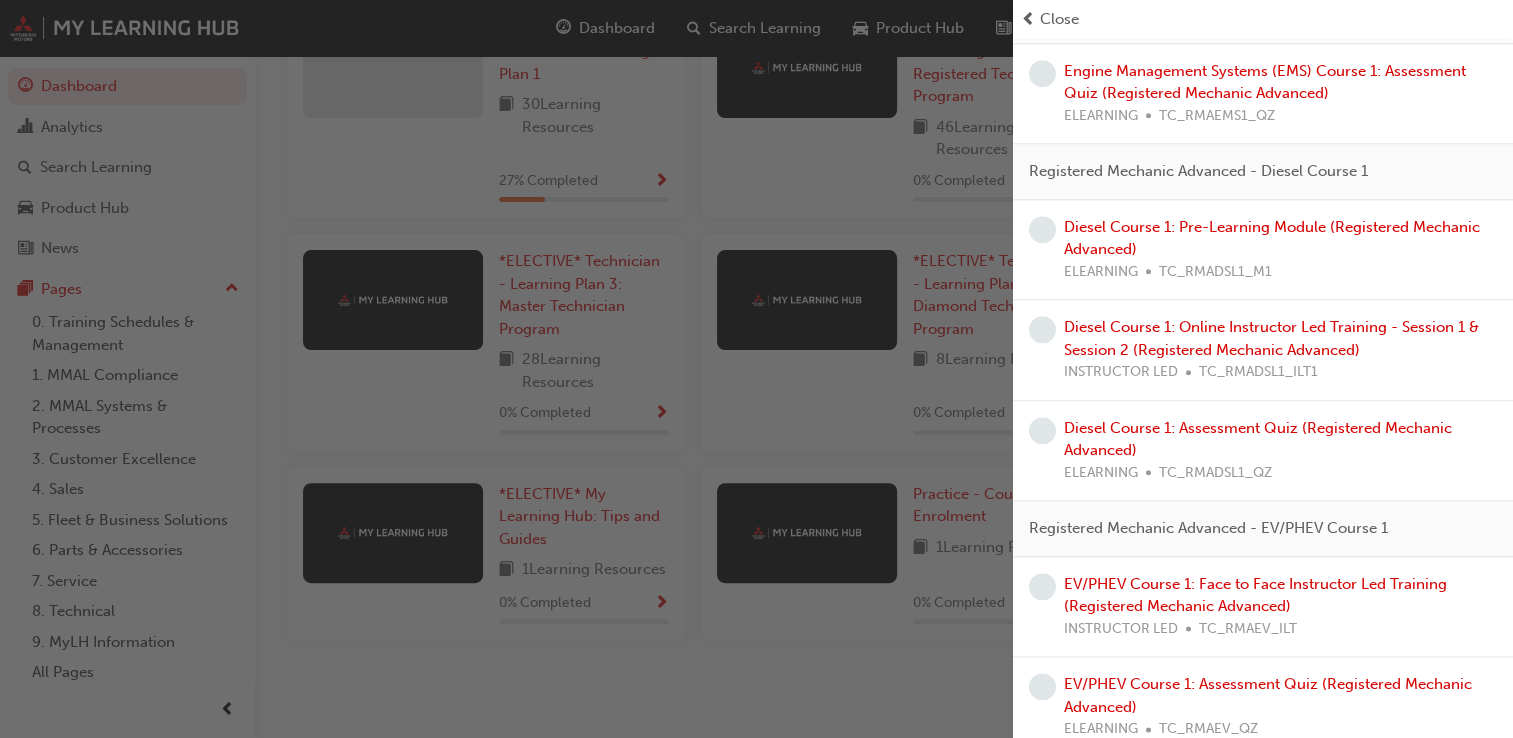 scroll, scrollTop: 2228, scrollLeft: 0, axis: vertical 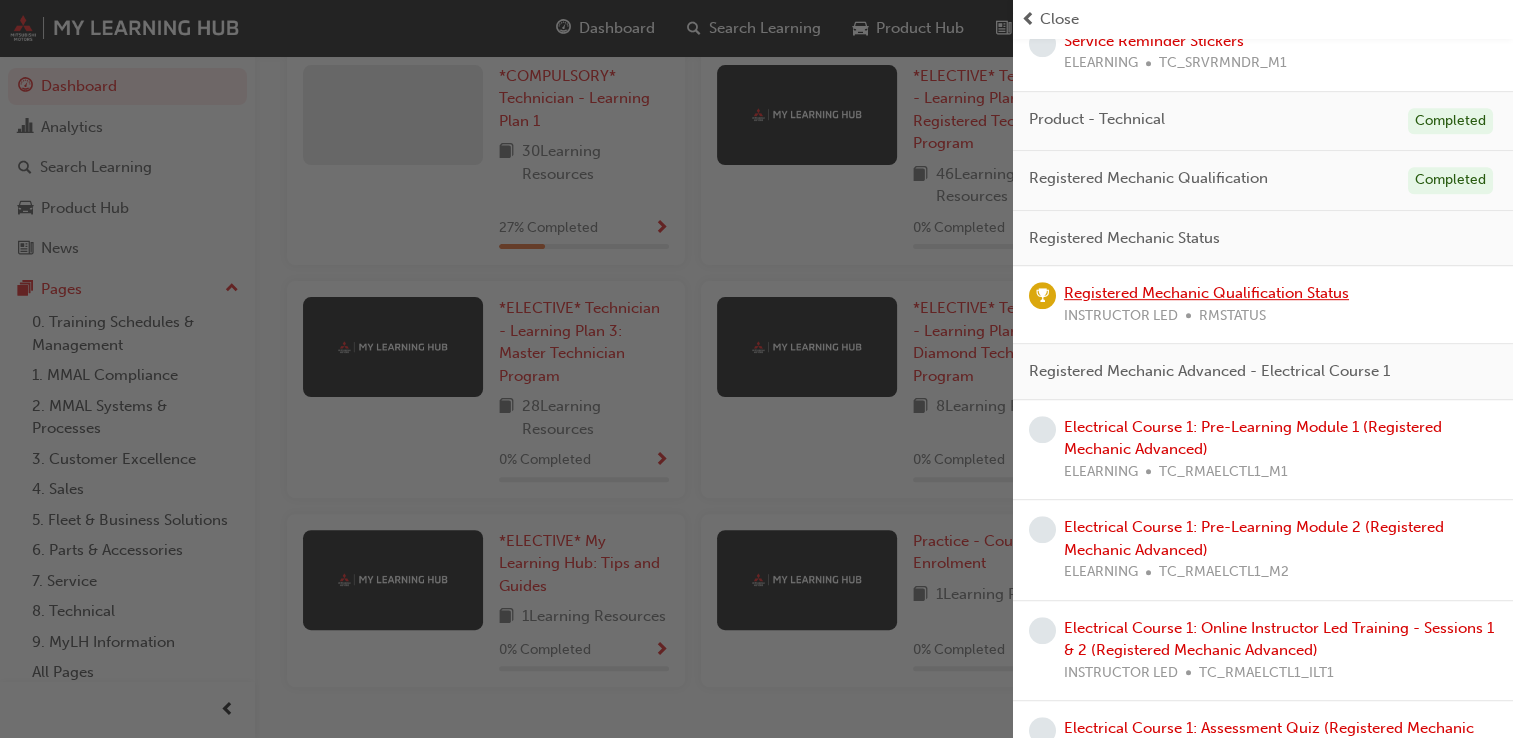 click on "Registered Mechanic Qualification Status" at bounding box center (1206, 293) 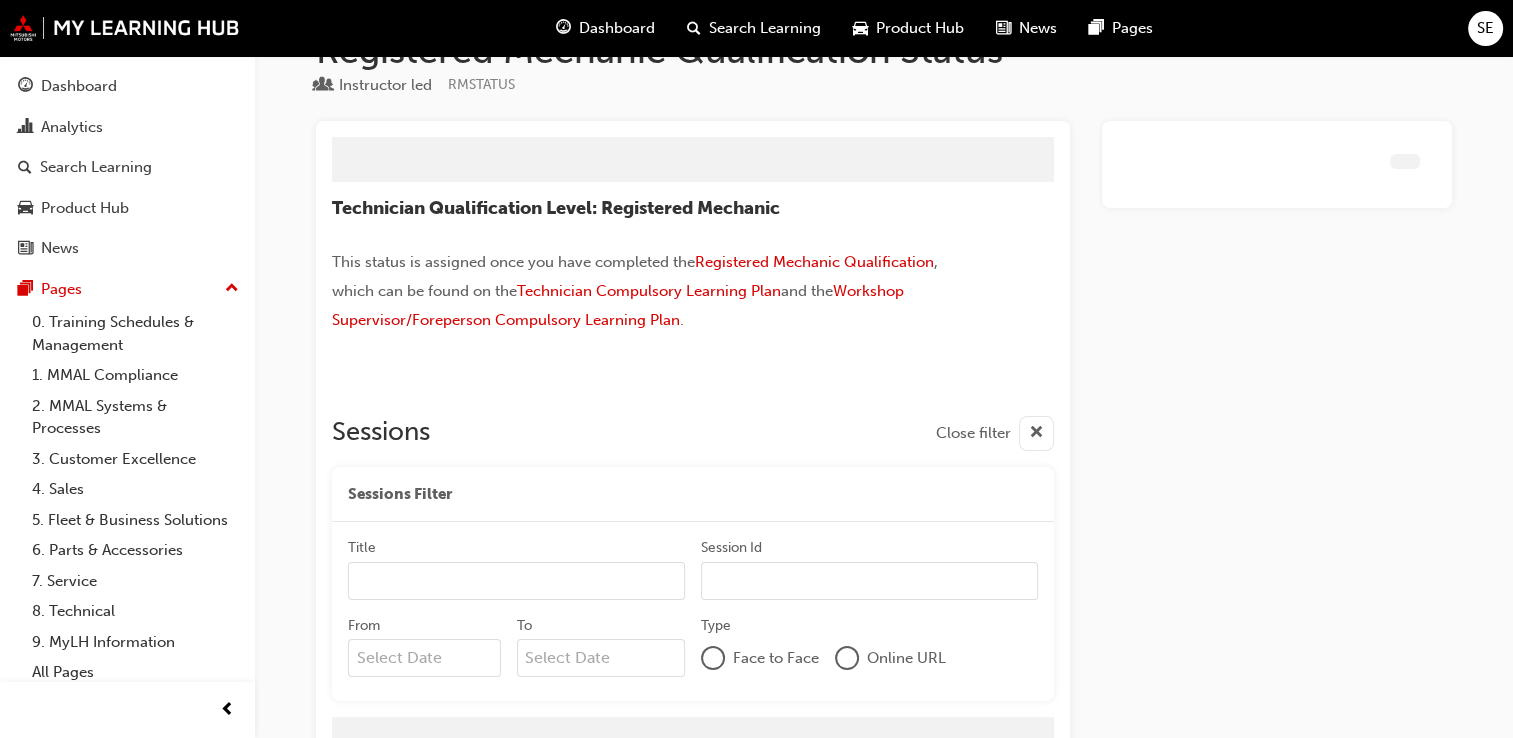 scroll, scrollTop: 152, scrollLeft: 0, axis: vertical 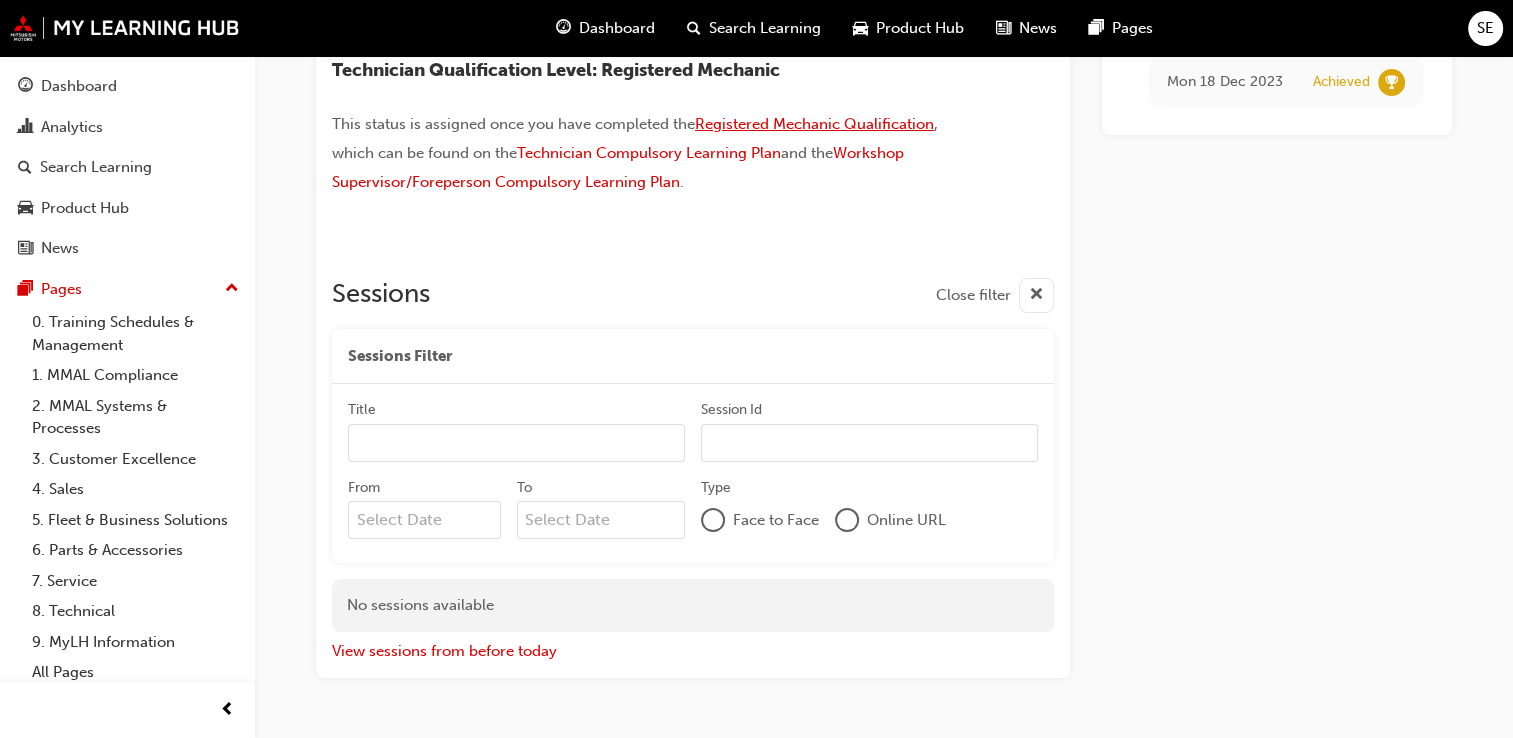 click on "Registered Mechanic Qualification" at bounding box center (814, 124) 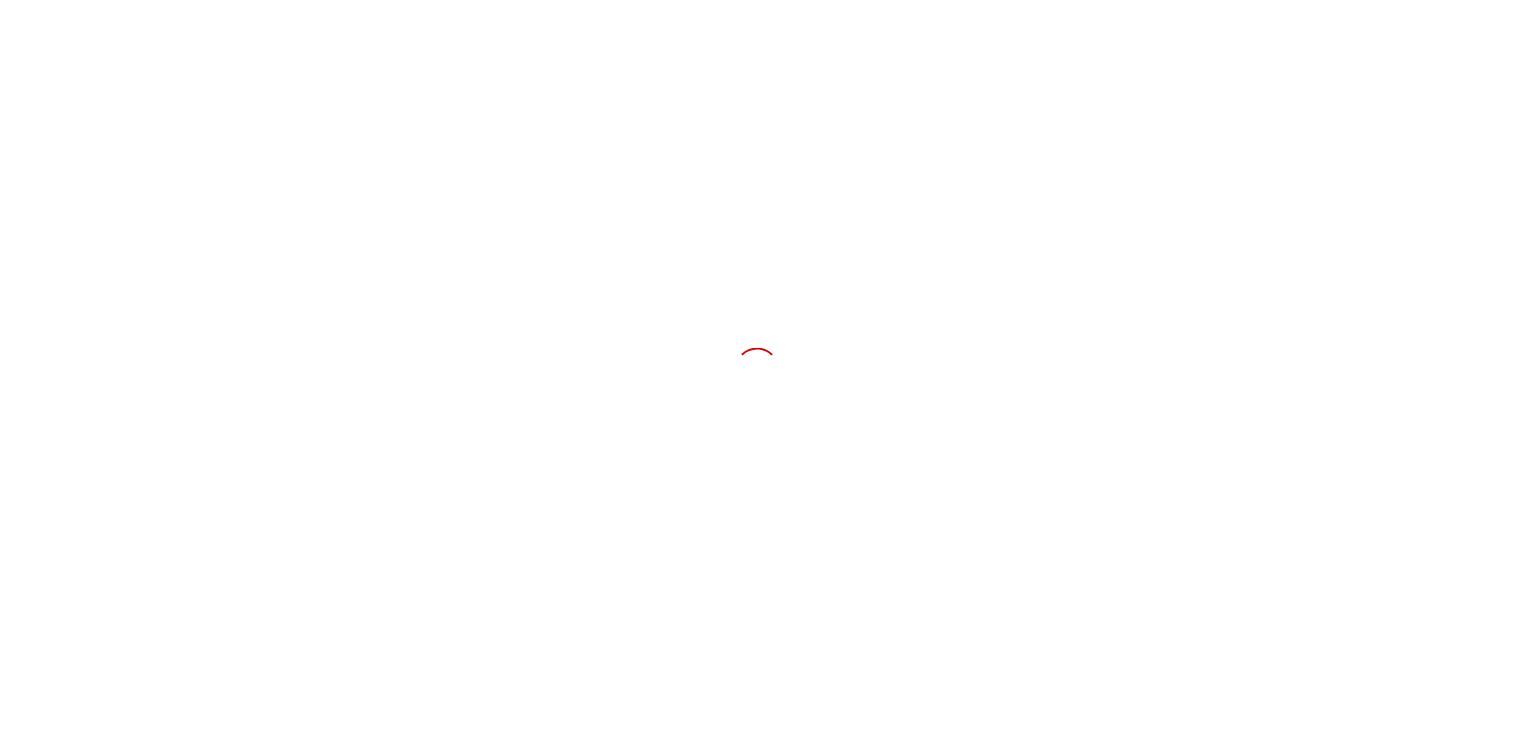 scroll, scrollTop: 0, scrollLeft: 0, axis: both 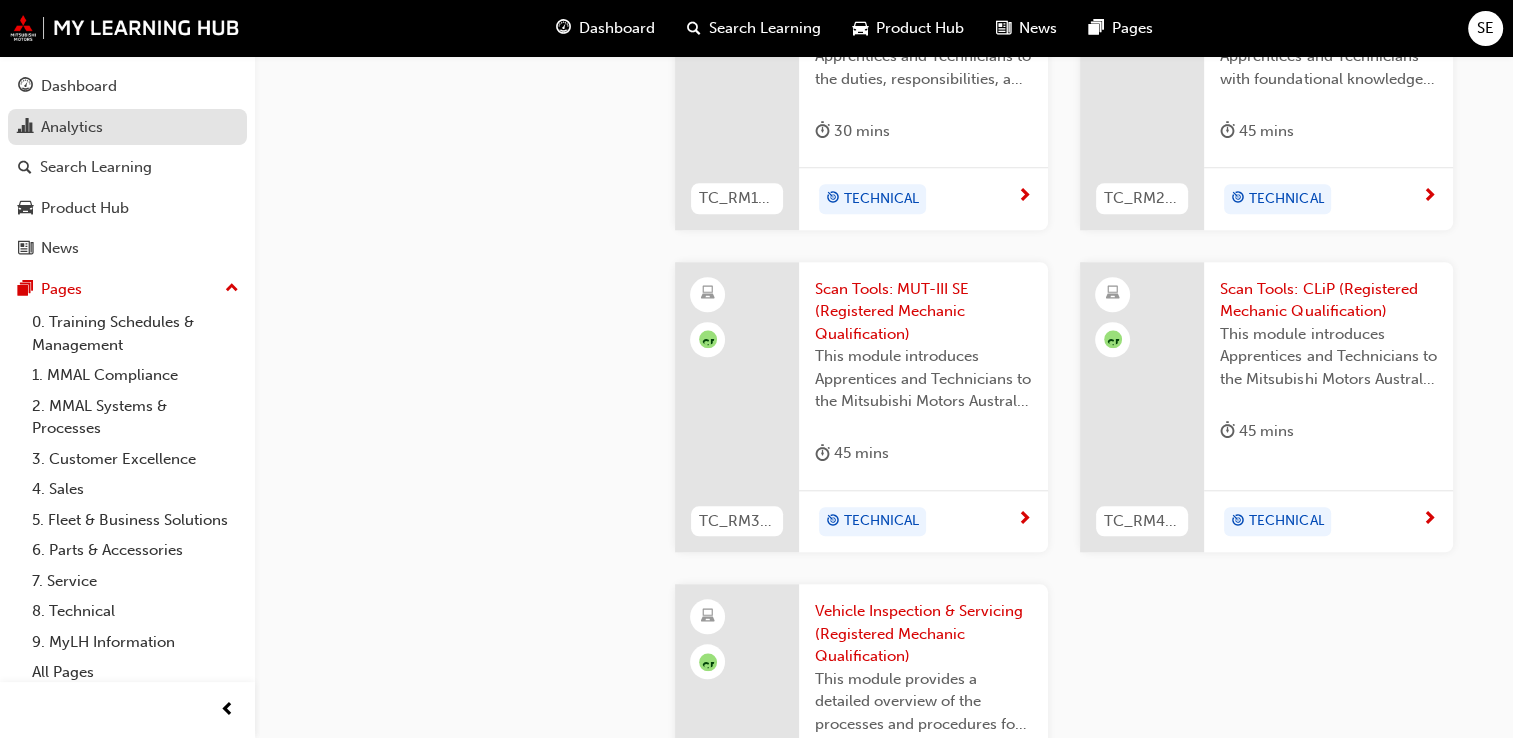 click on "Analytics" at bounding box center [127, 127] 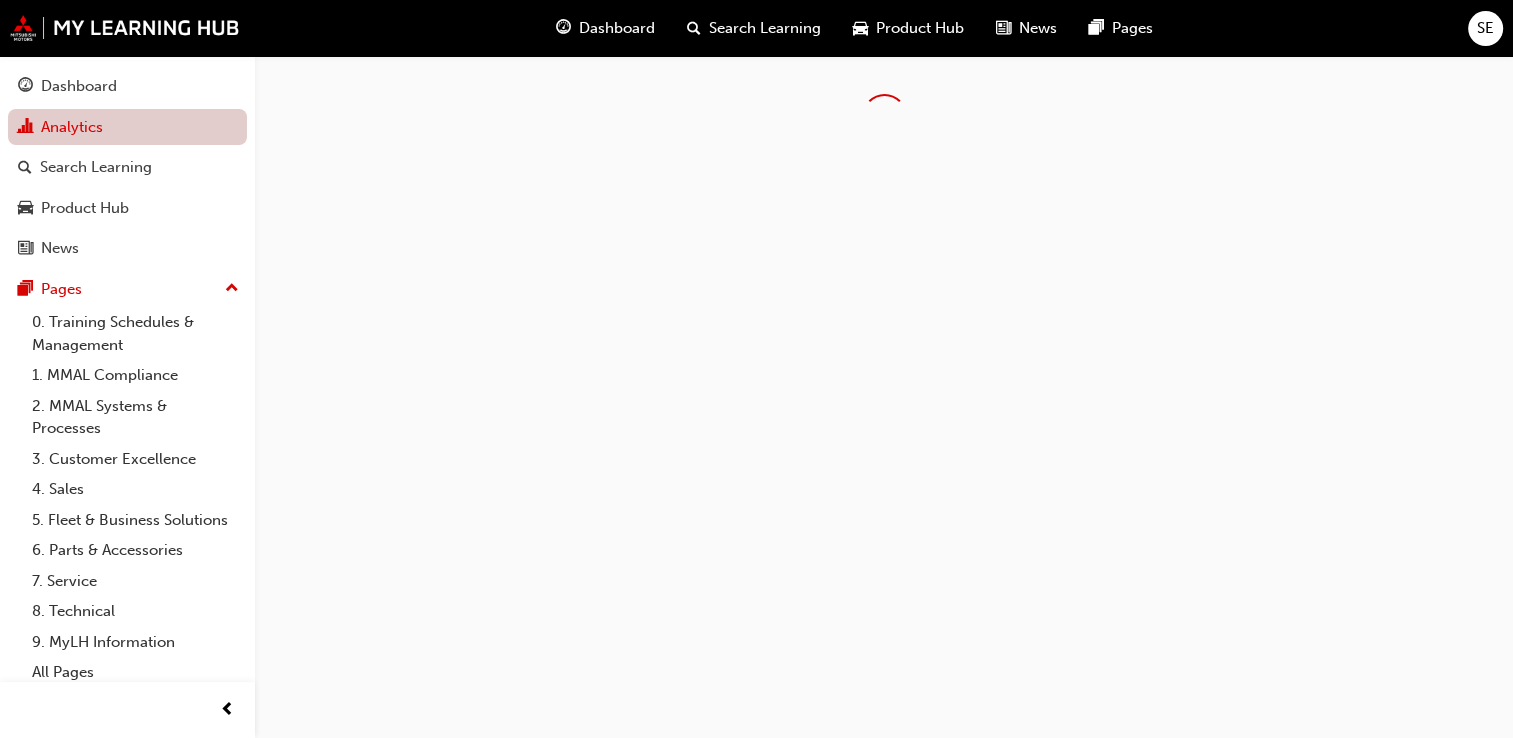 scroll, scrollTop: 0, scrollLeft: 0, axis: both 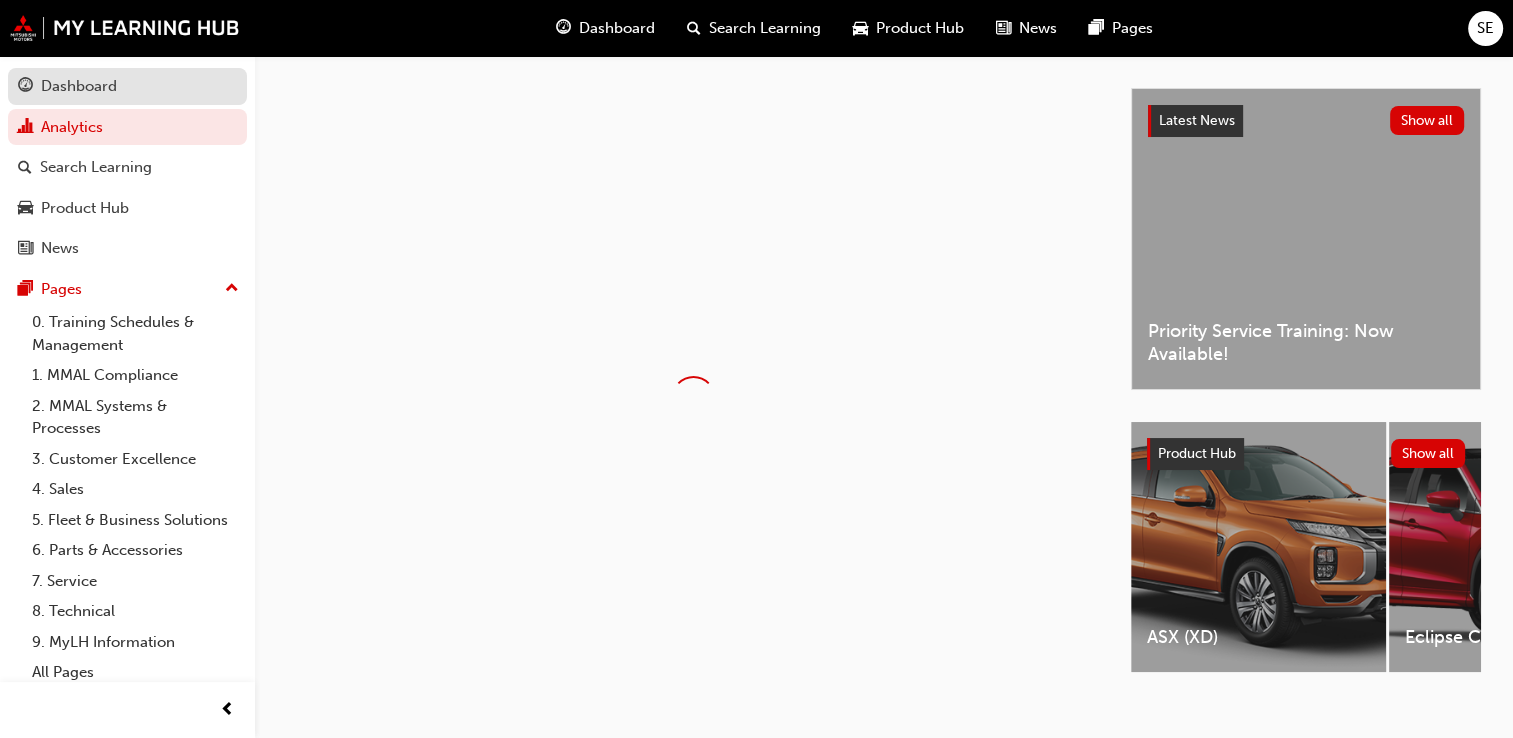 click on "Dashboard" at bounding box center [127, 86] 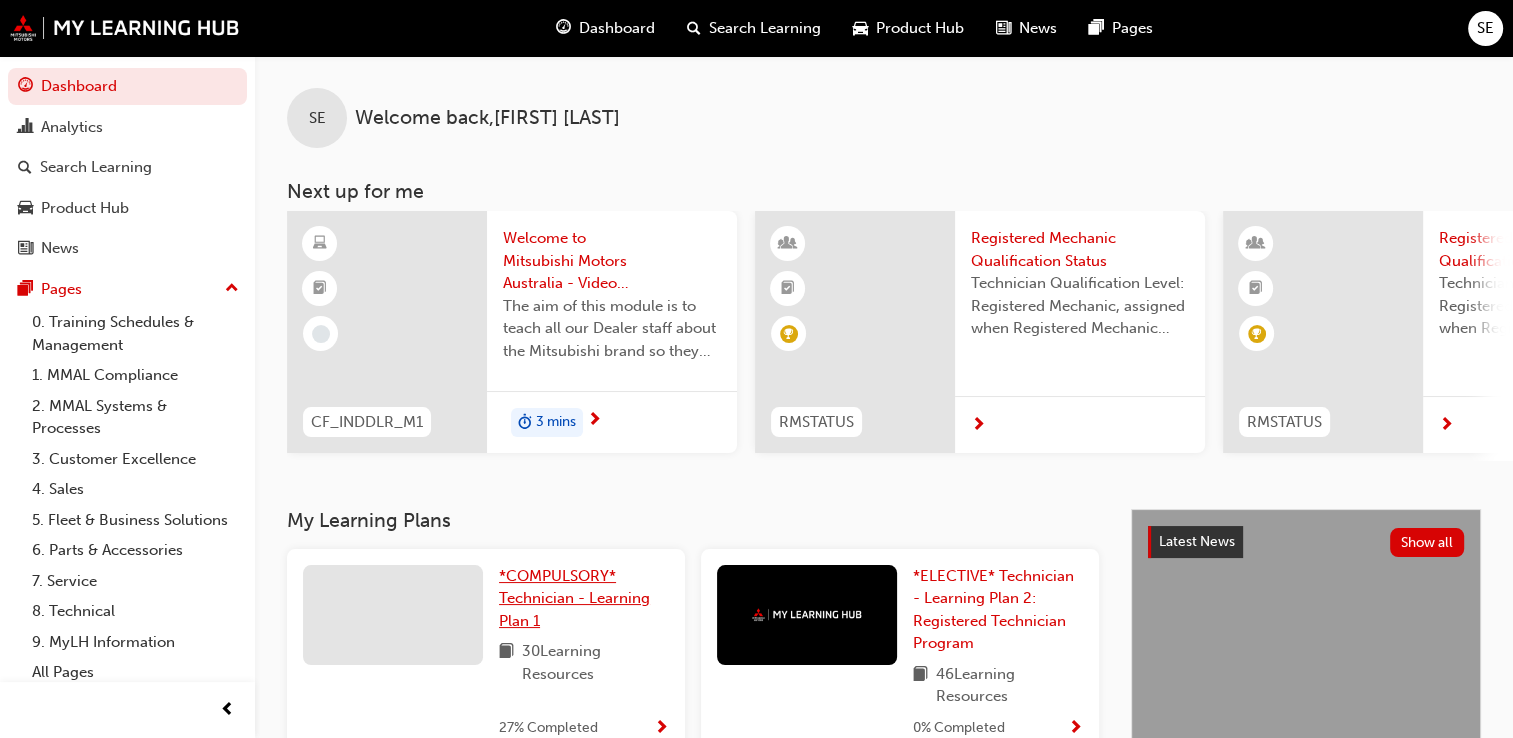 click on "*COMPULSORY* Technician - Learning Plan 1" at bounding box center [574, 598] 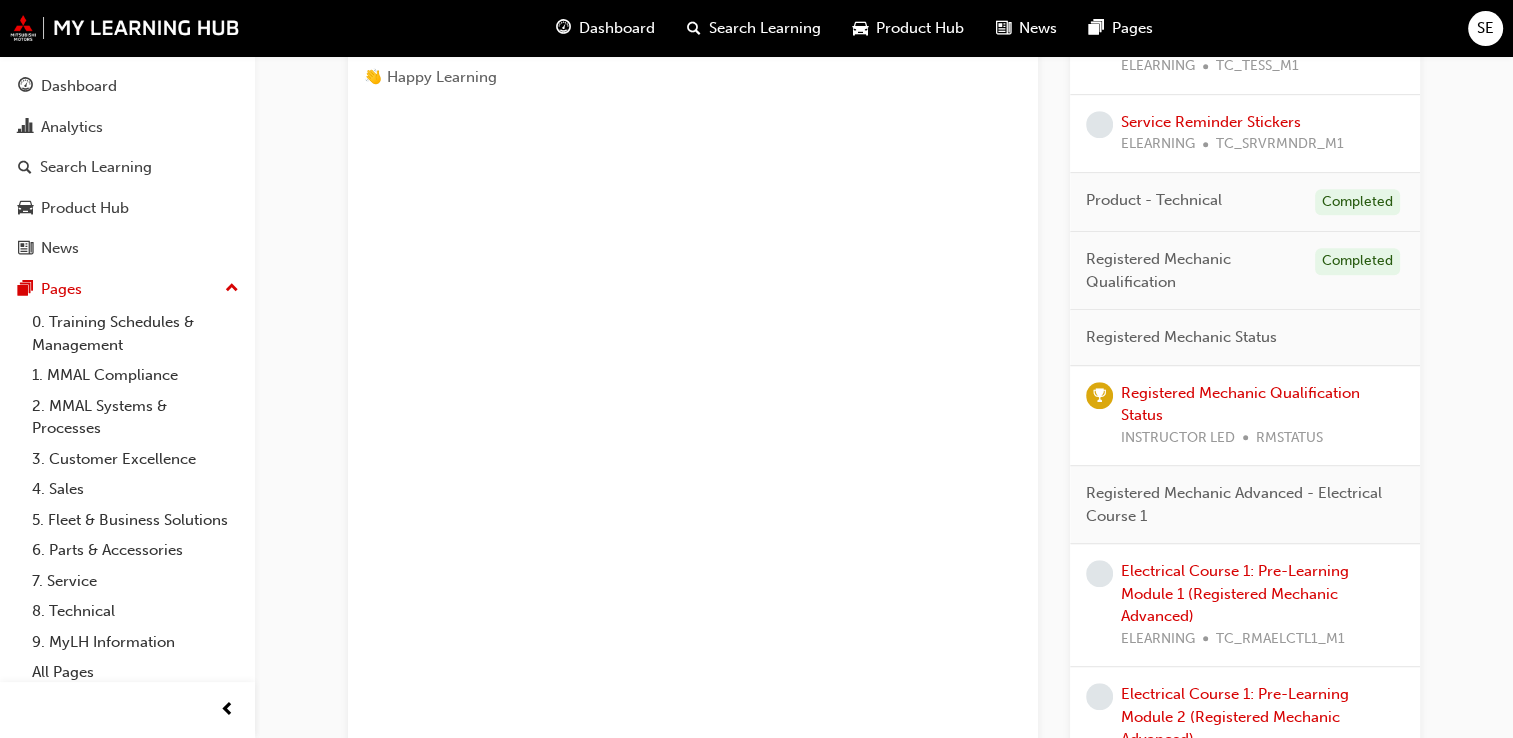 scroll, scrollTop: 1127, scrollLeft: 0, axis: vertical 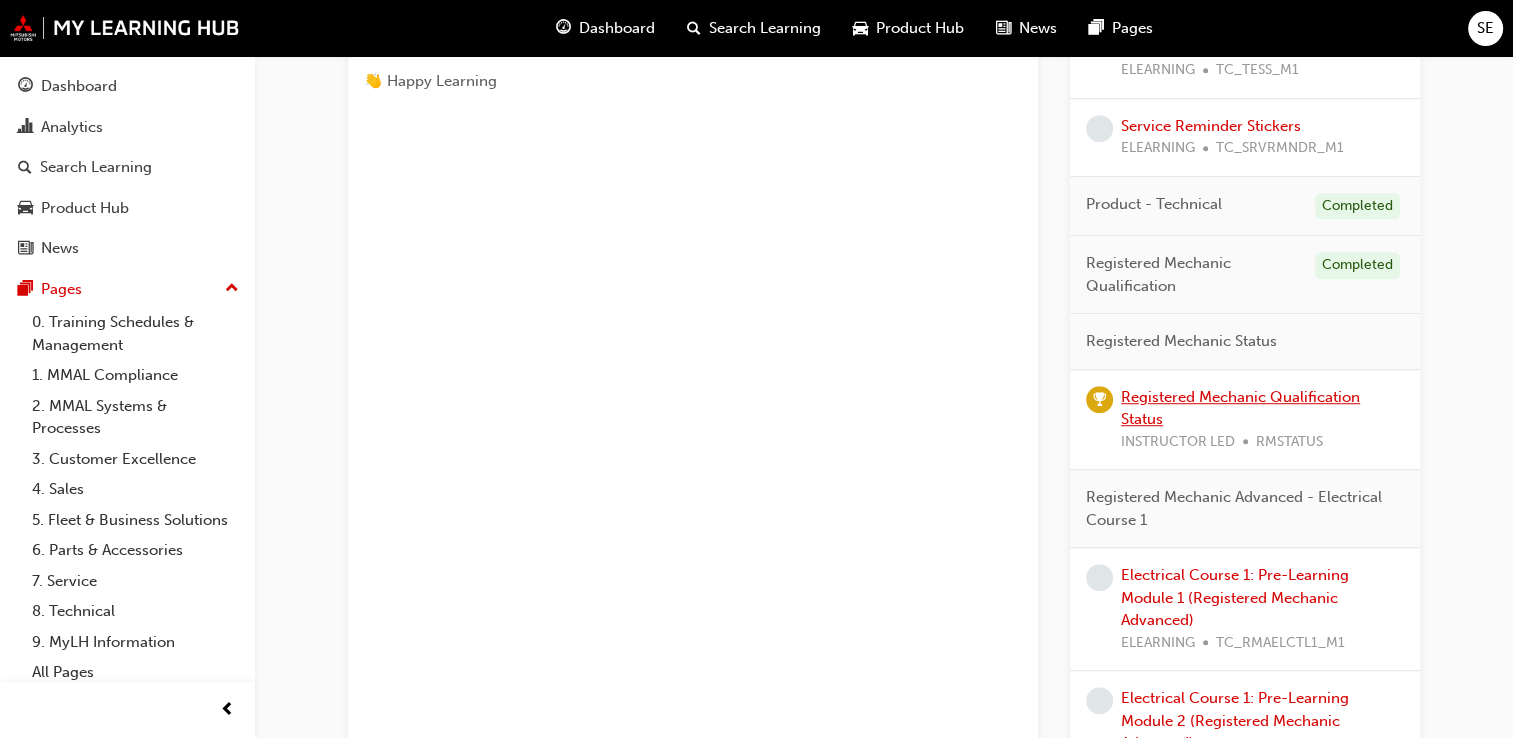 click on "Registered Mechanic Qualification Status" at bounding box center [1240, 408] 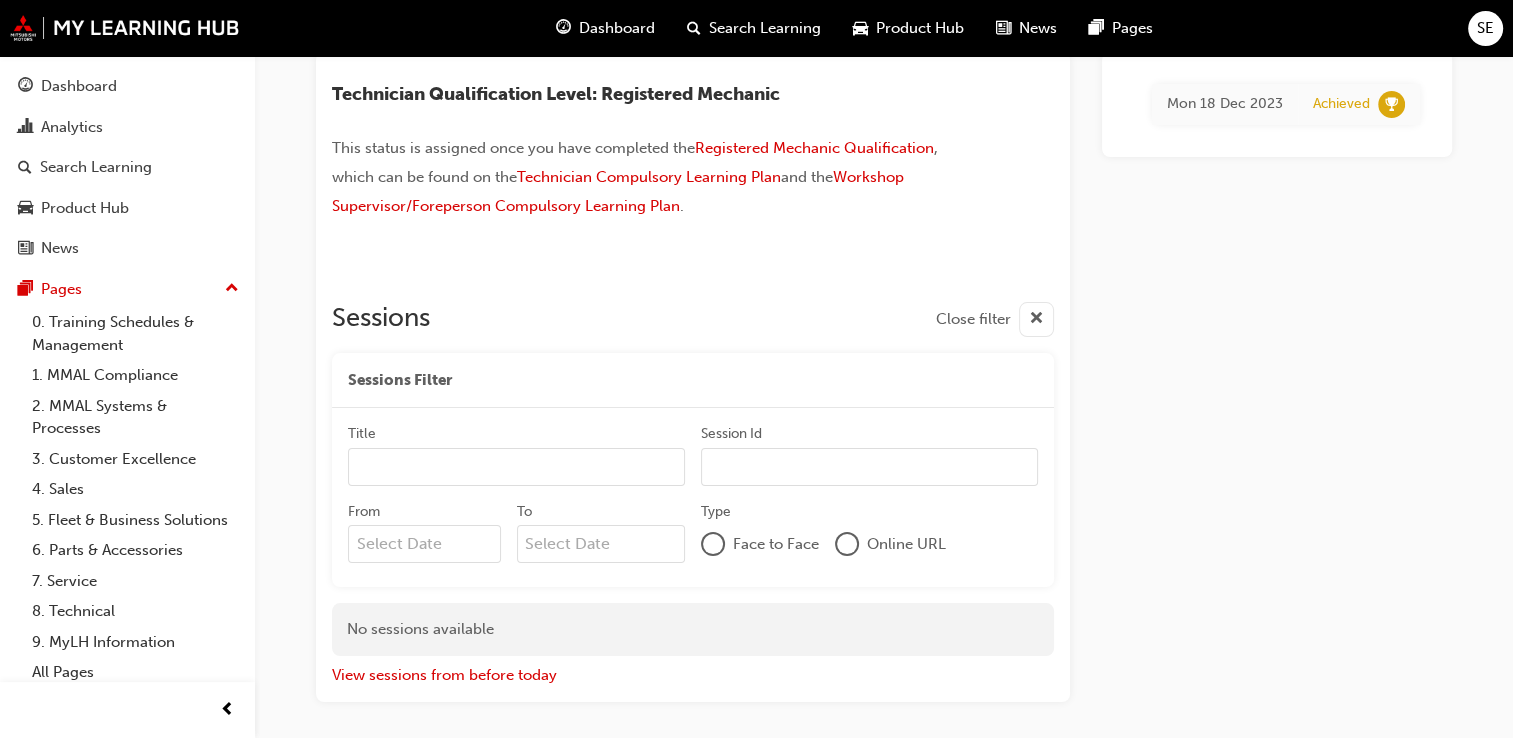 scroll, scrollTop: 152, scrollLeft: 0, axis: vertical 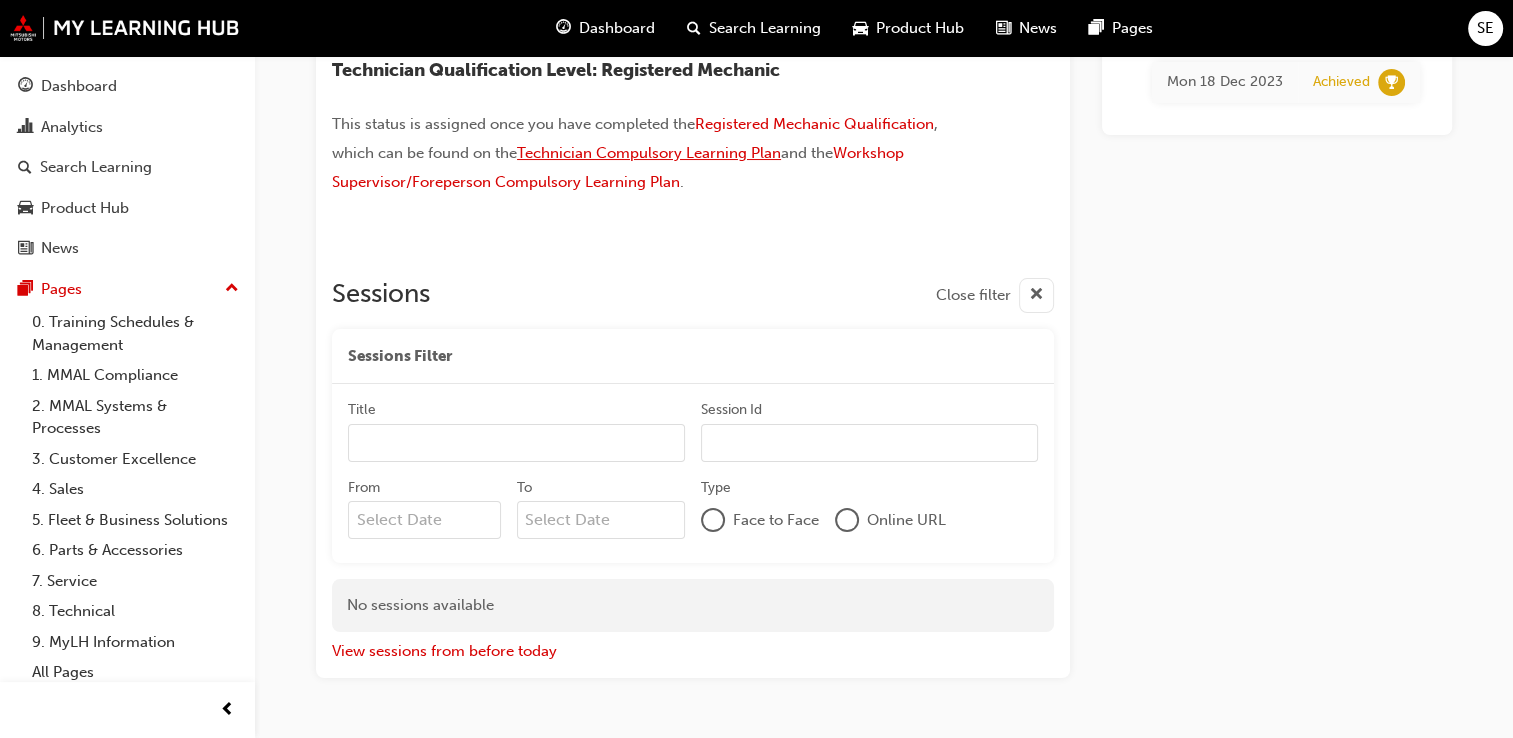 click on "Technician Compulsory Learning Plan" at bounding box center [649, 153] 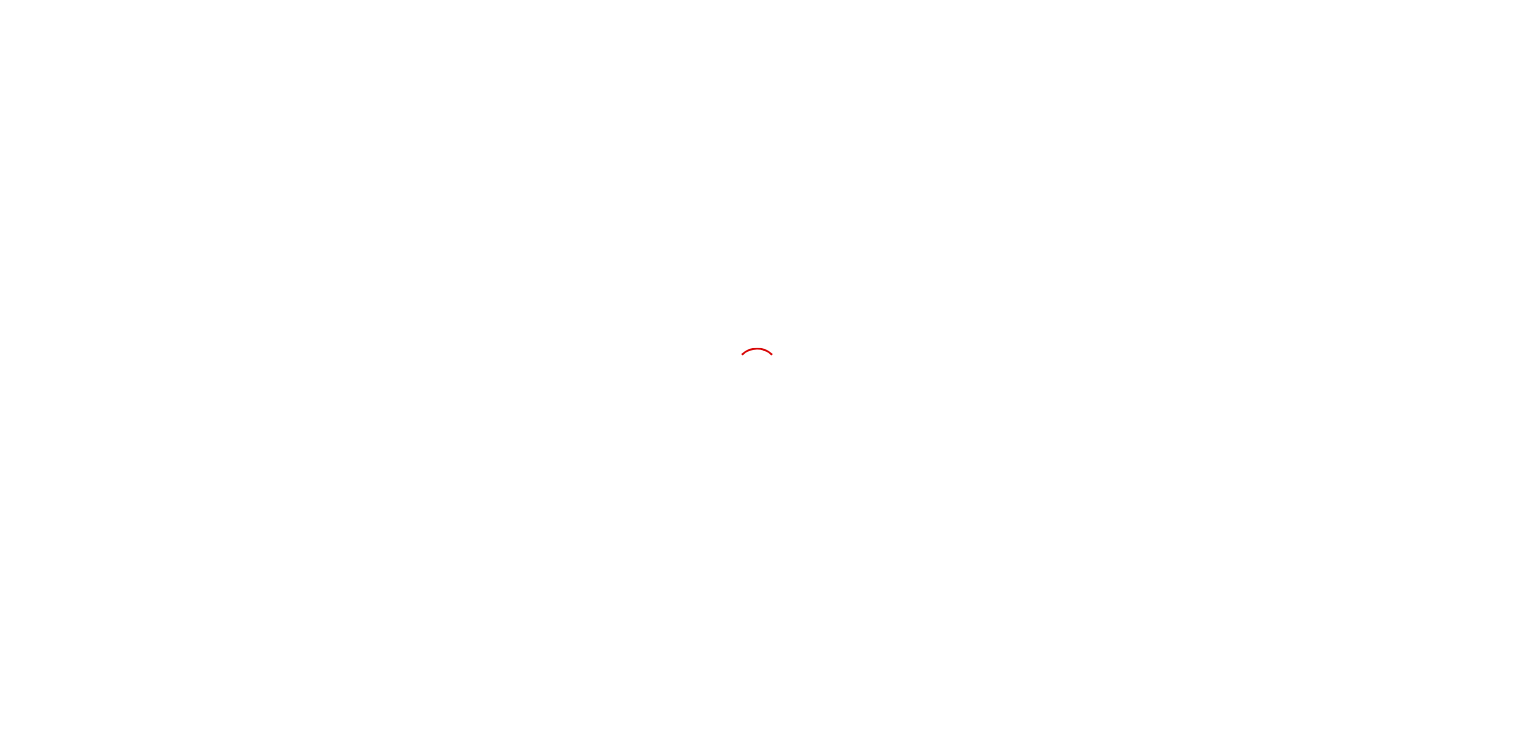 scroll, scrollTop: 0, scrollLeft: 0, axis: both 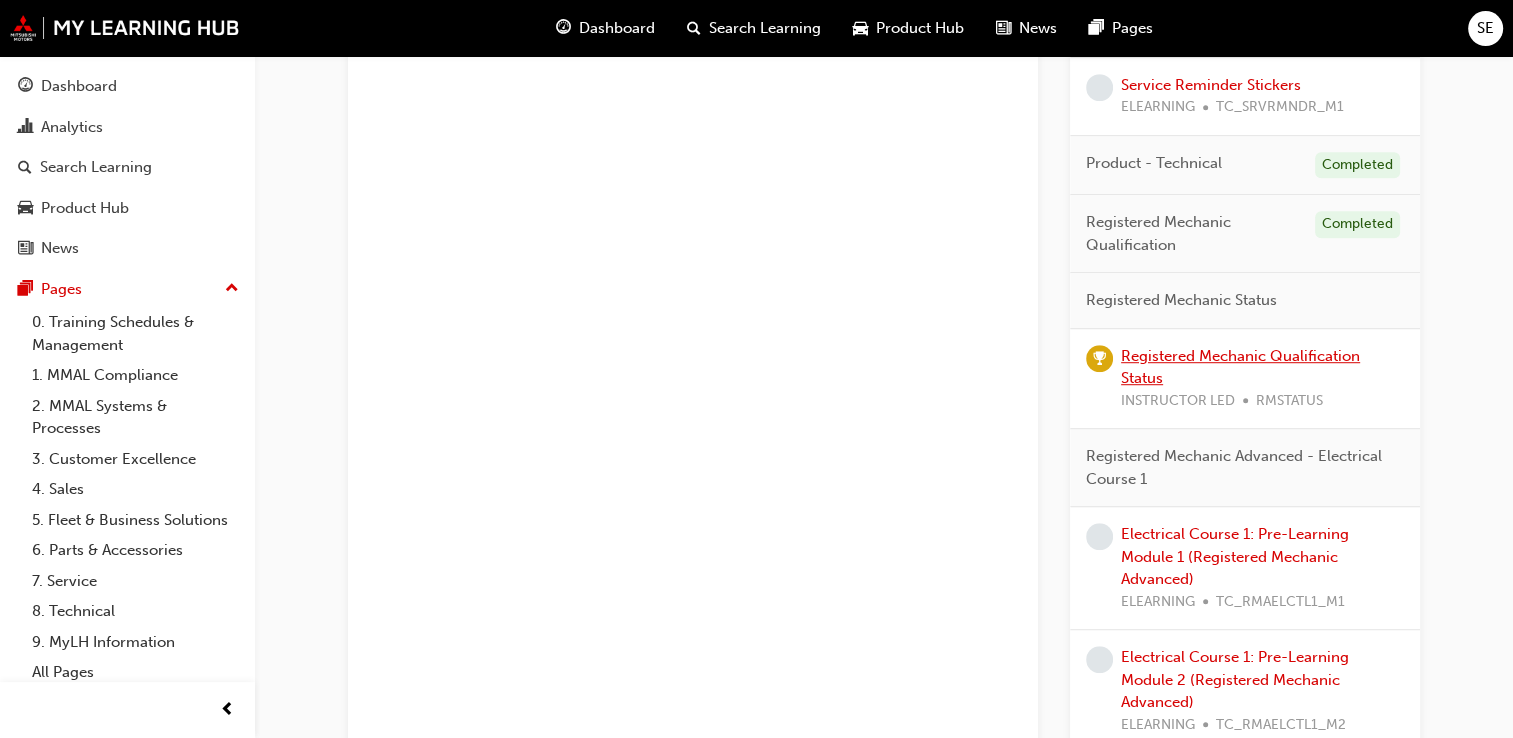 click on "Registered Mechanic Qualification Status" at bounding box center (1240, 367) 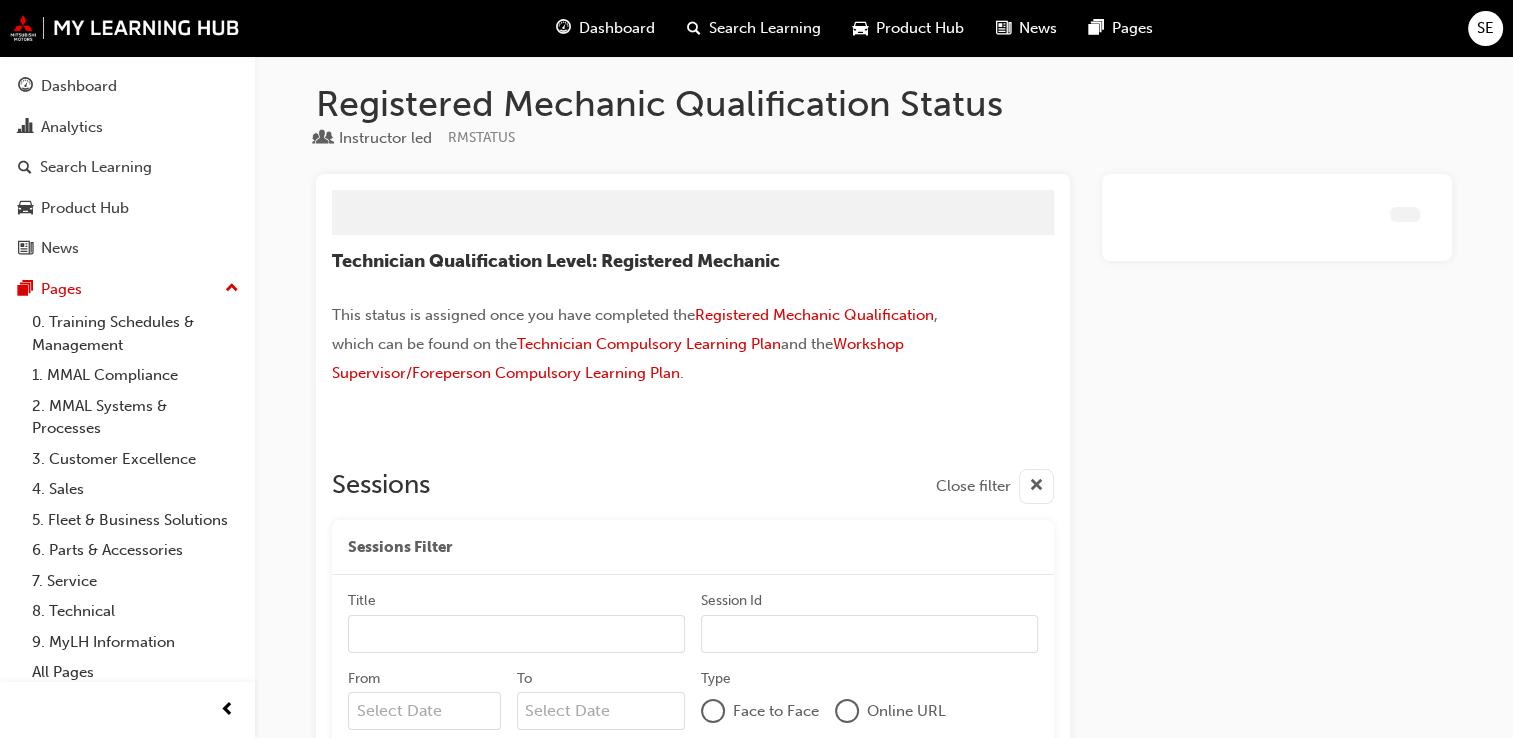 scroll, scrollTop: 152, scrollLeft: 0, axis: vertical 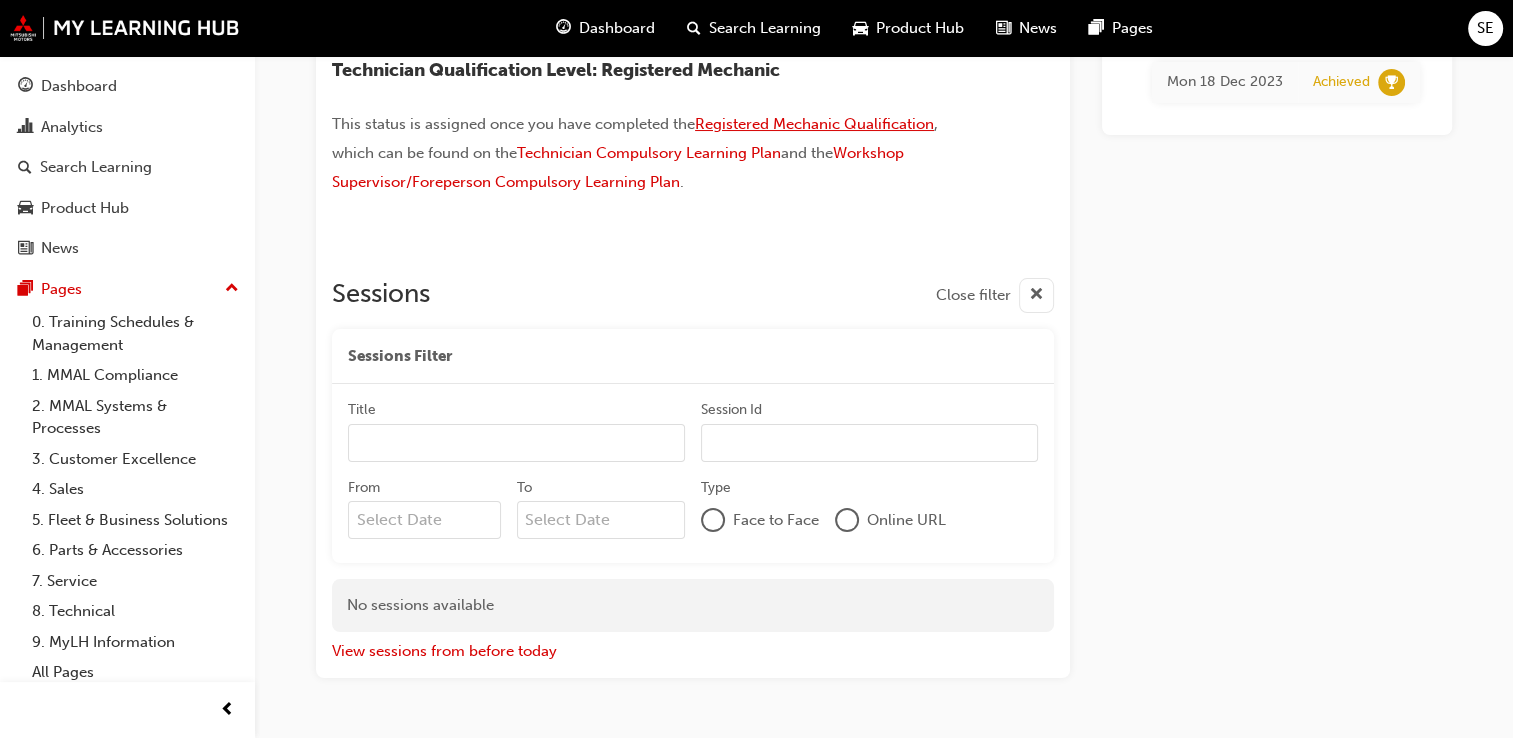 click on "Registered Mechanic Qualification" at bounding box center [814, 124] 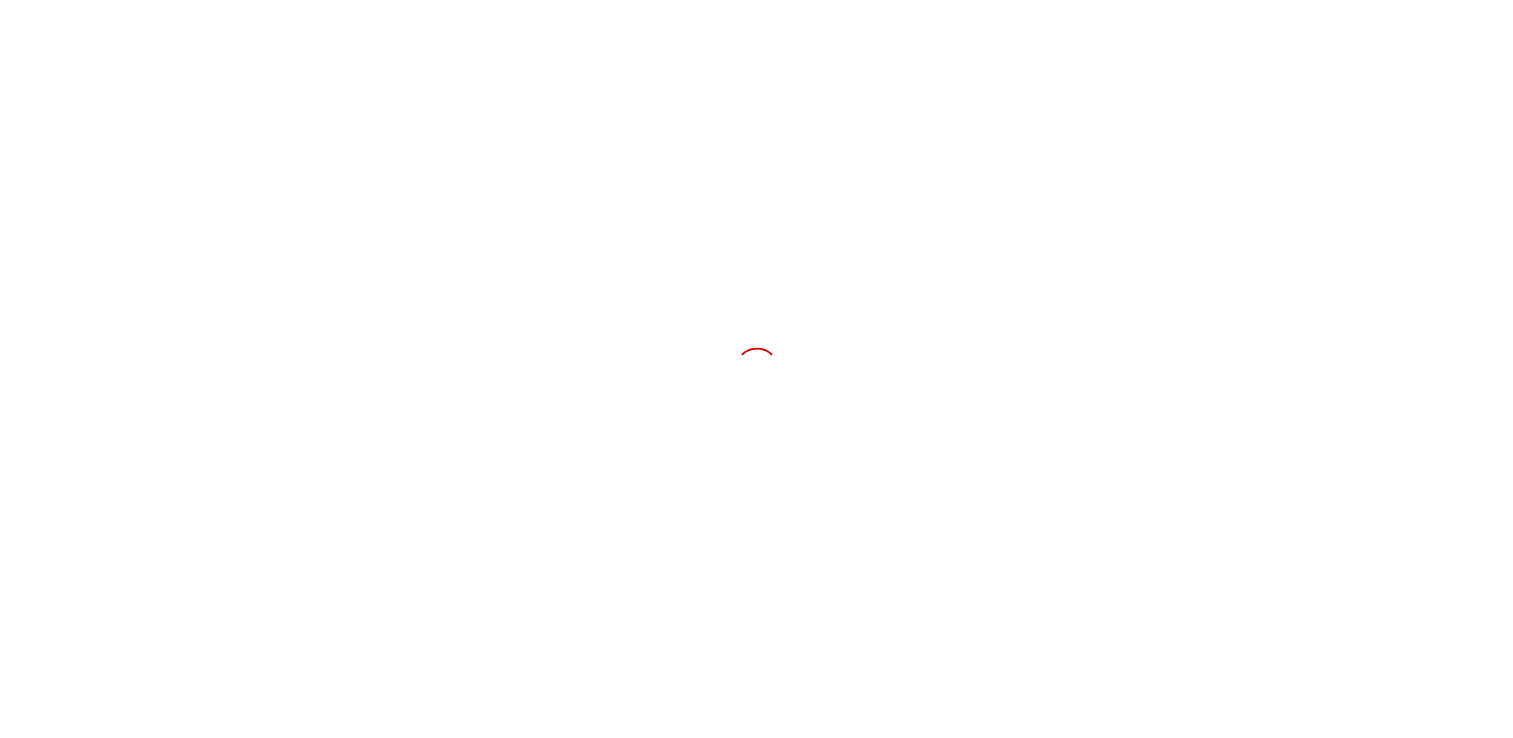 scroll, scrollTop: 0, scrollLeft: 0, axis: both 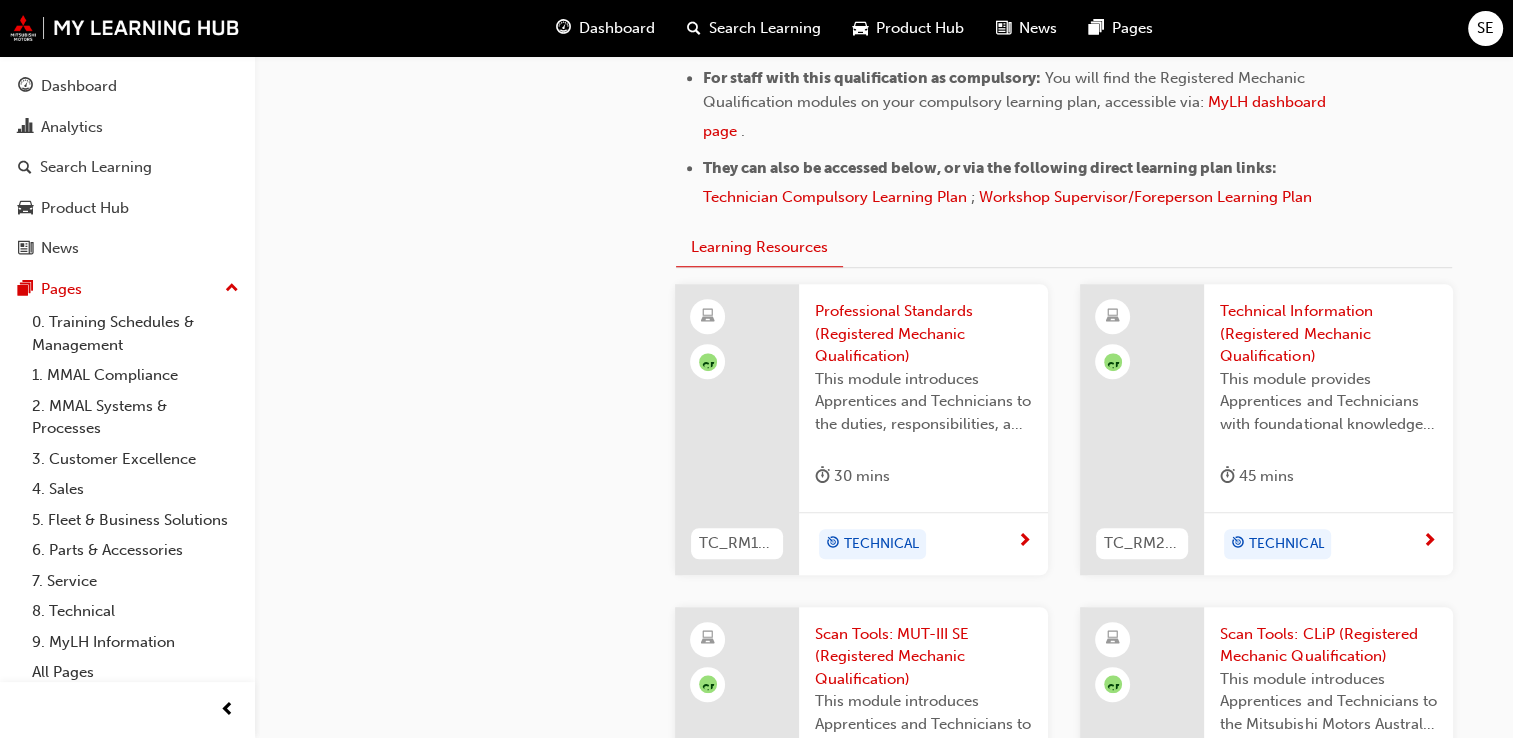 click on "Professional Standards (Registered Mechanic Qualification)" at bounding box center [923, 334] 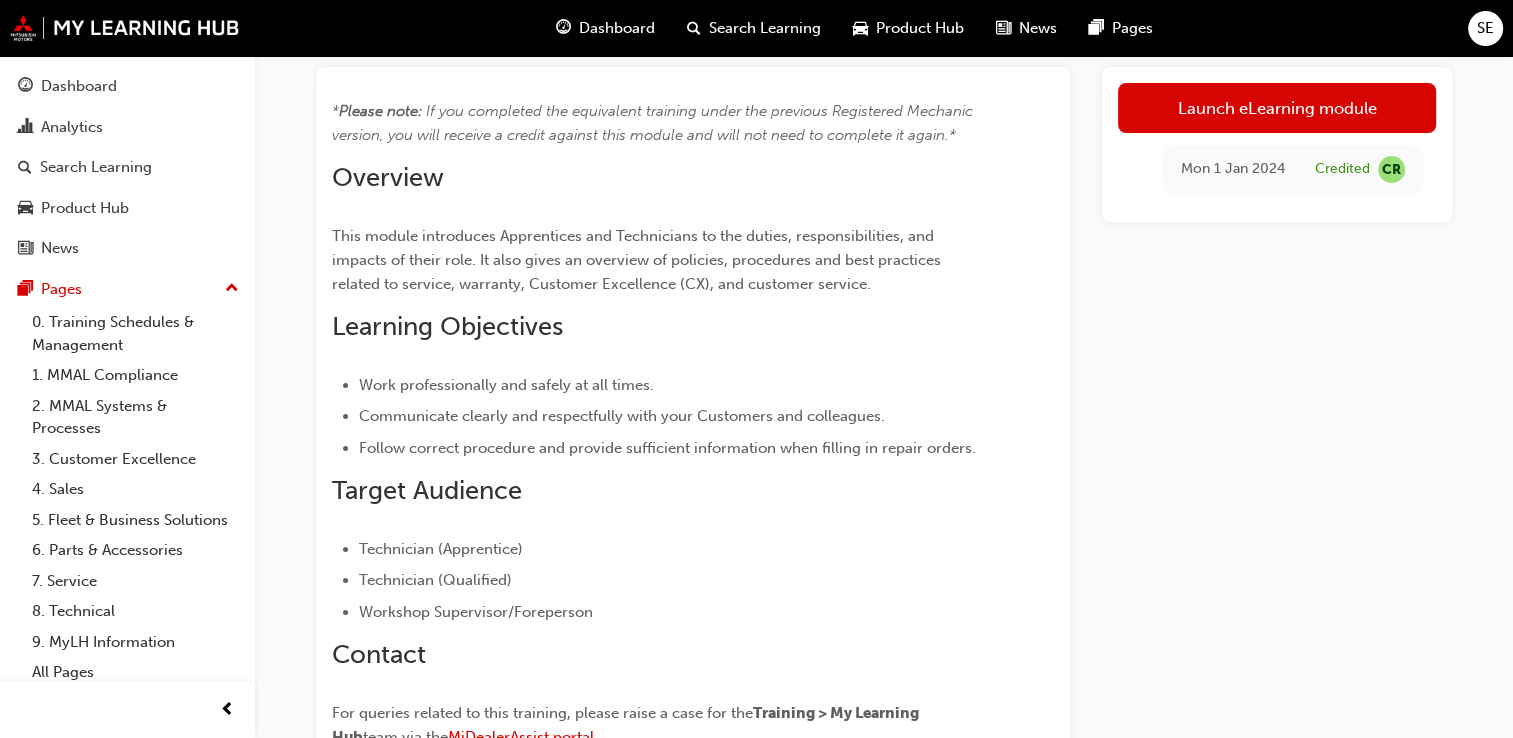 scroll, scrollTop: 120, scrollLeft: 0, axis: vertical 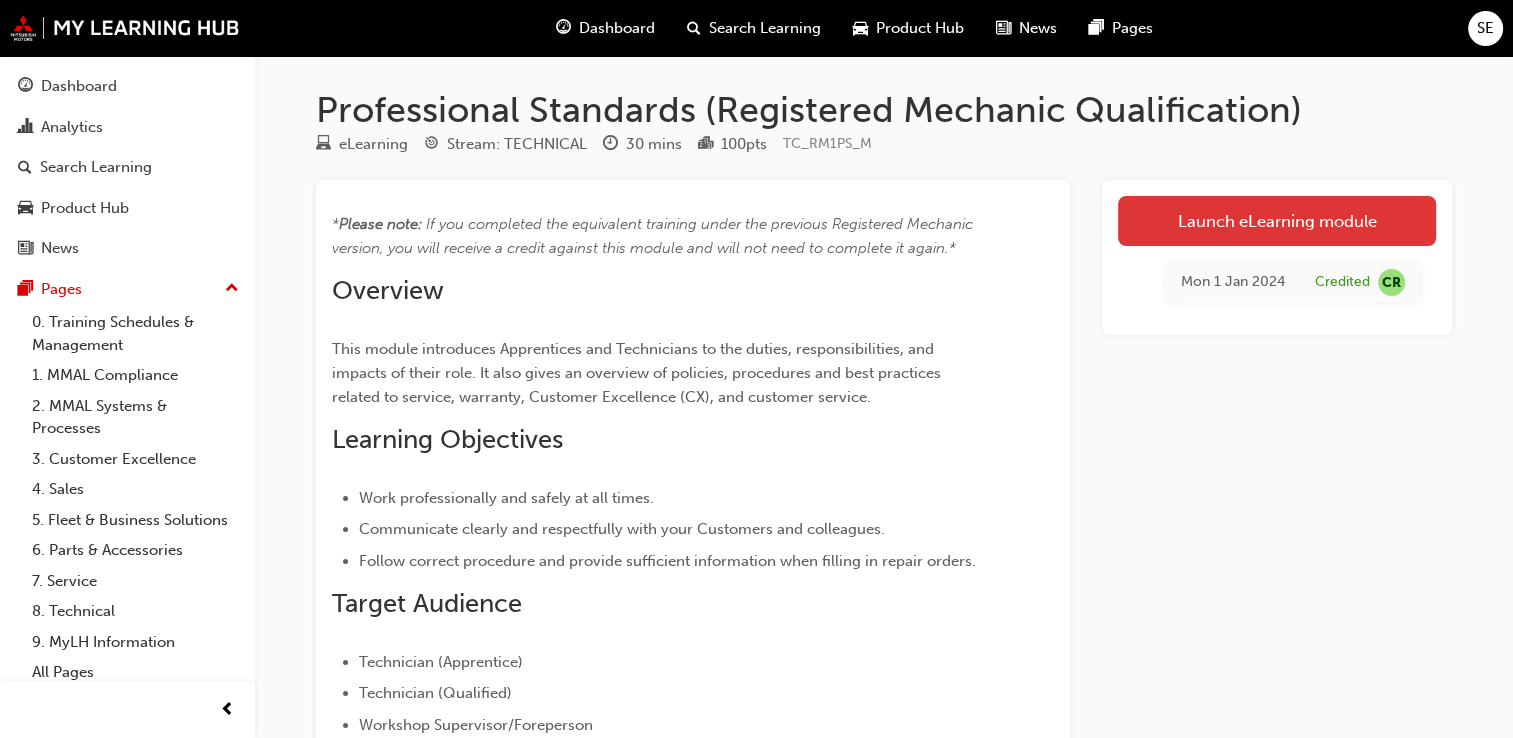 click on "Launch eLearning module" at bounding box center [1277, 221] 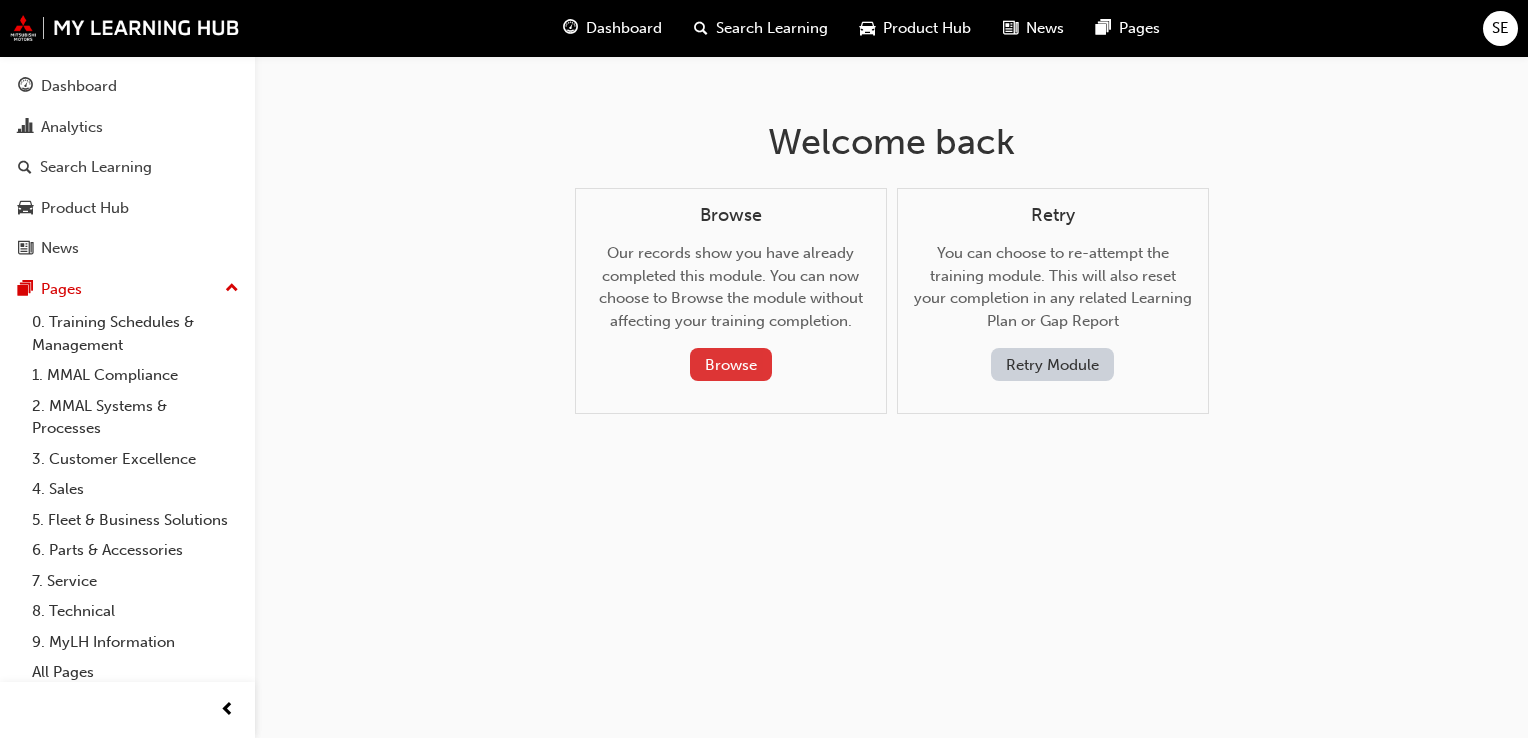 click on "Browse" at bounding box center [731, 364] 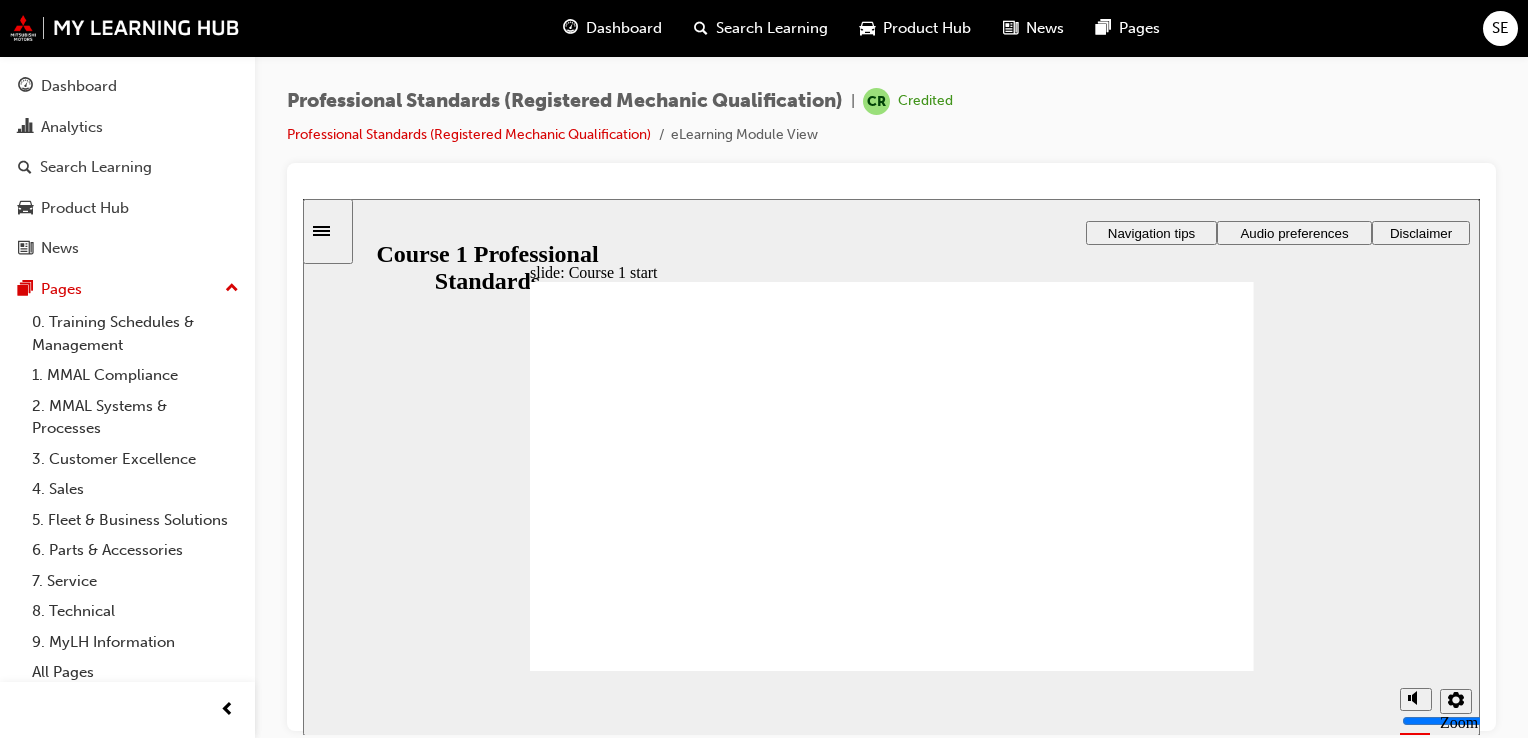 scroll, scrollTop: 0, scrollLeft: 0, axis: both 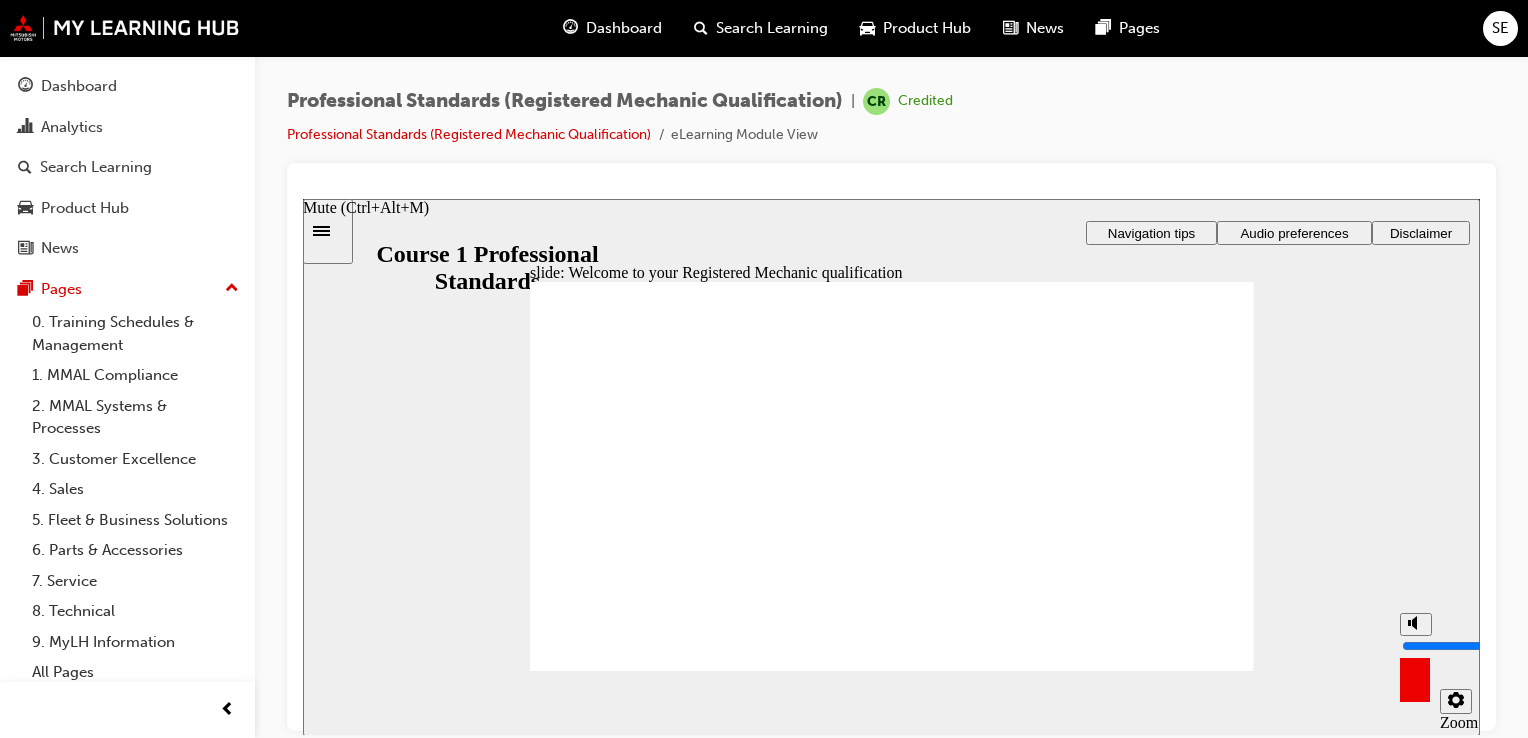 click at bounding box center [1466, 645] 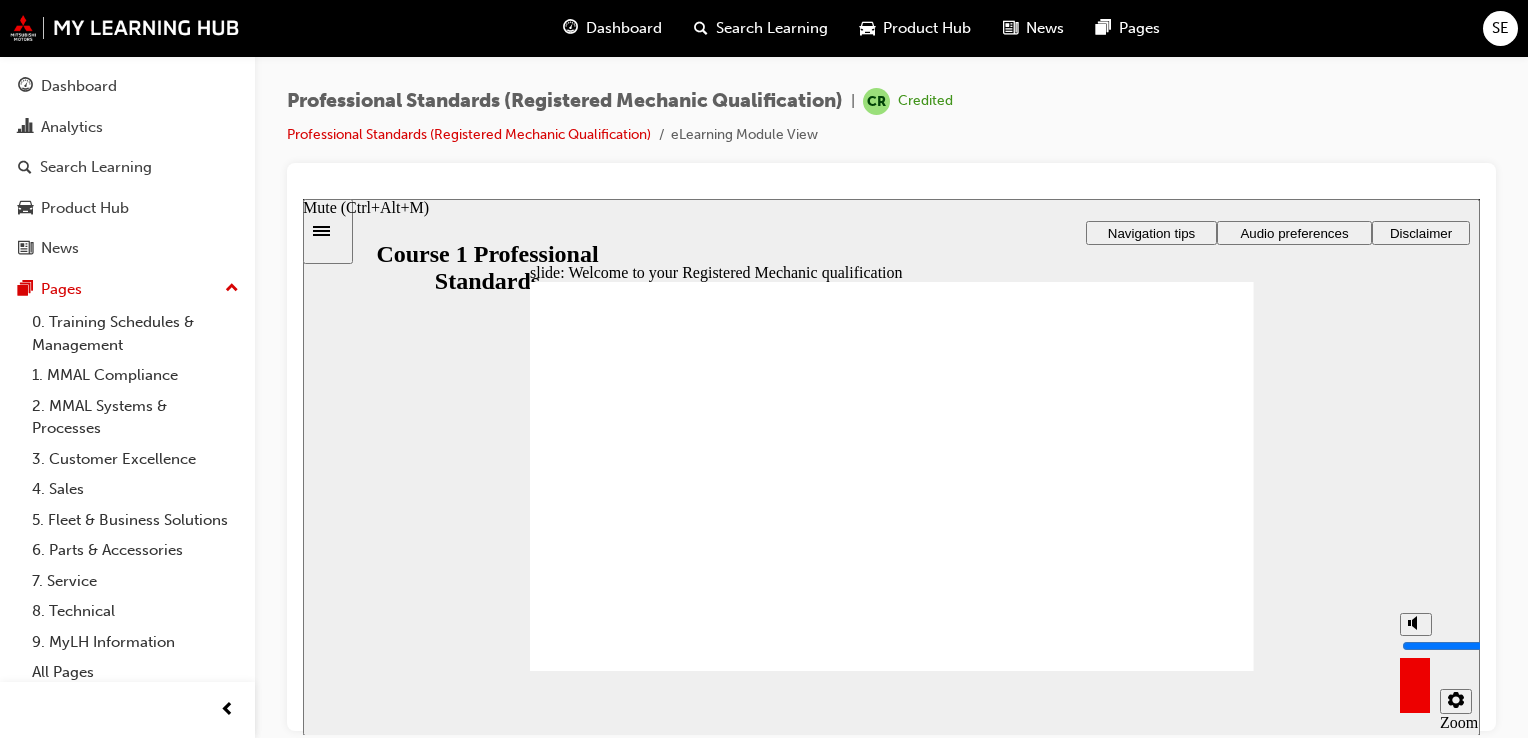 drag, startPoint x: 1415, startPoint y: 627, endPoint x: 1415, endPoint y: 606, distance: 21 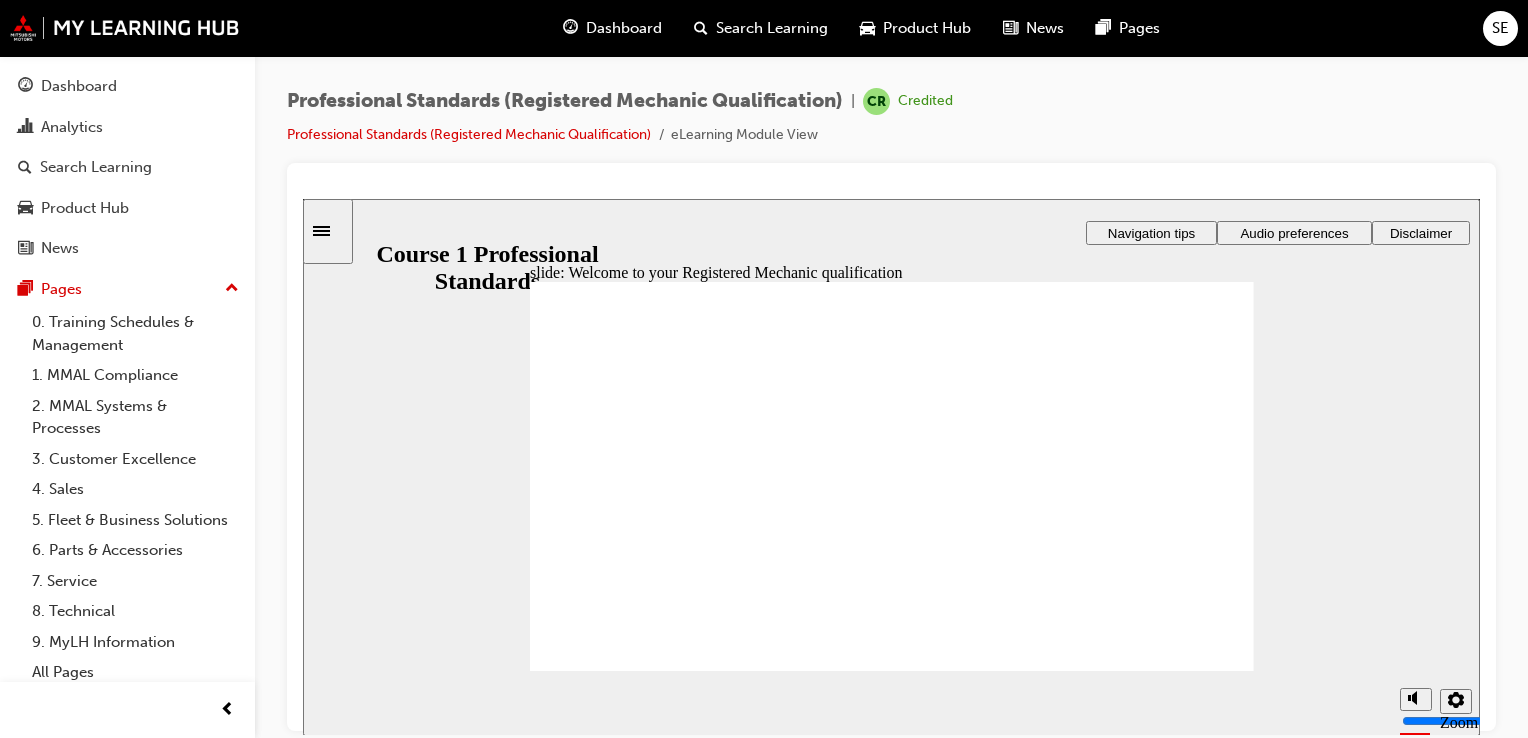 click 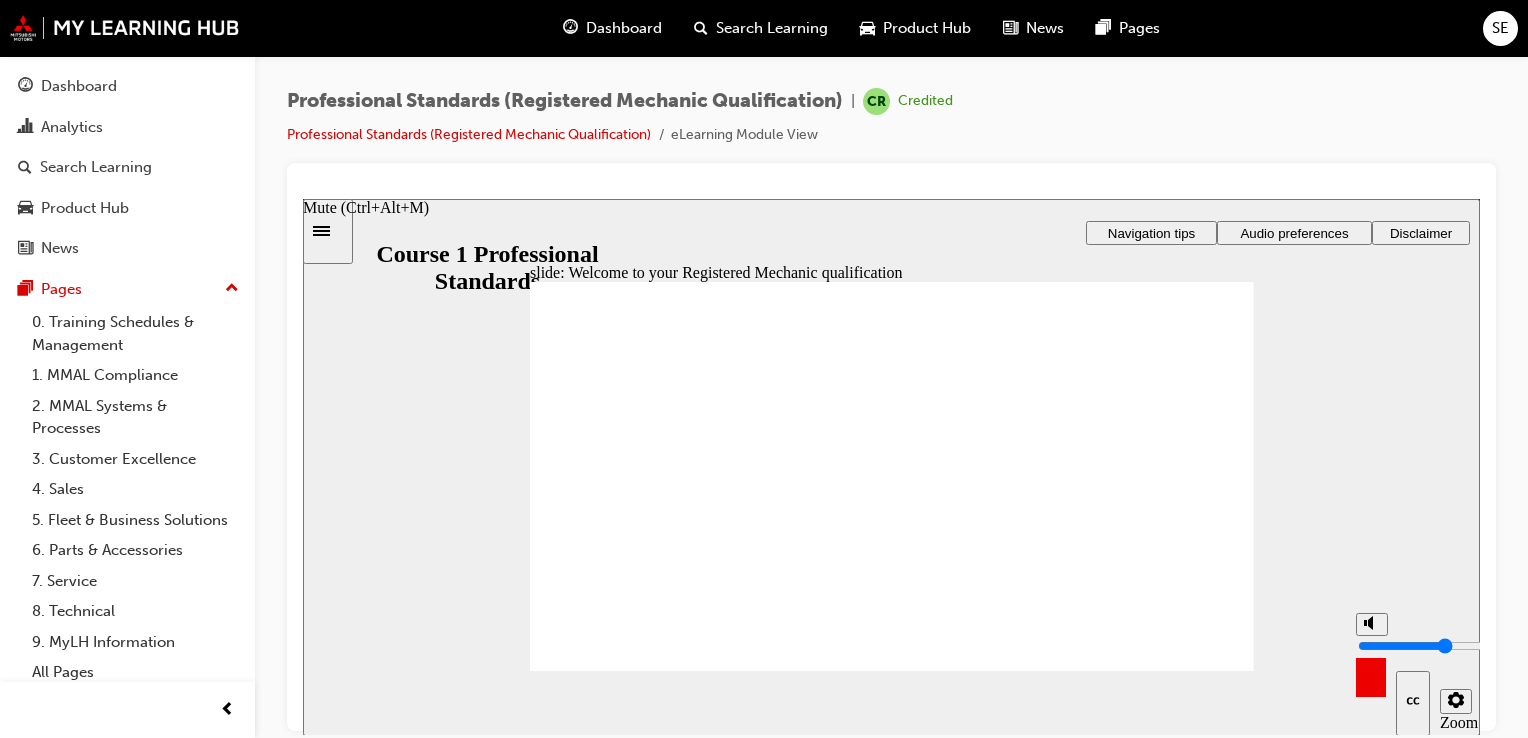 type on "7" 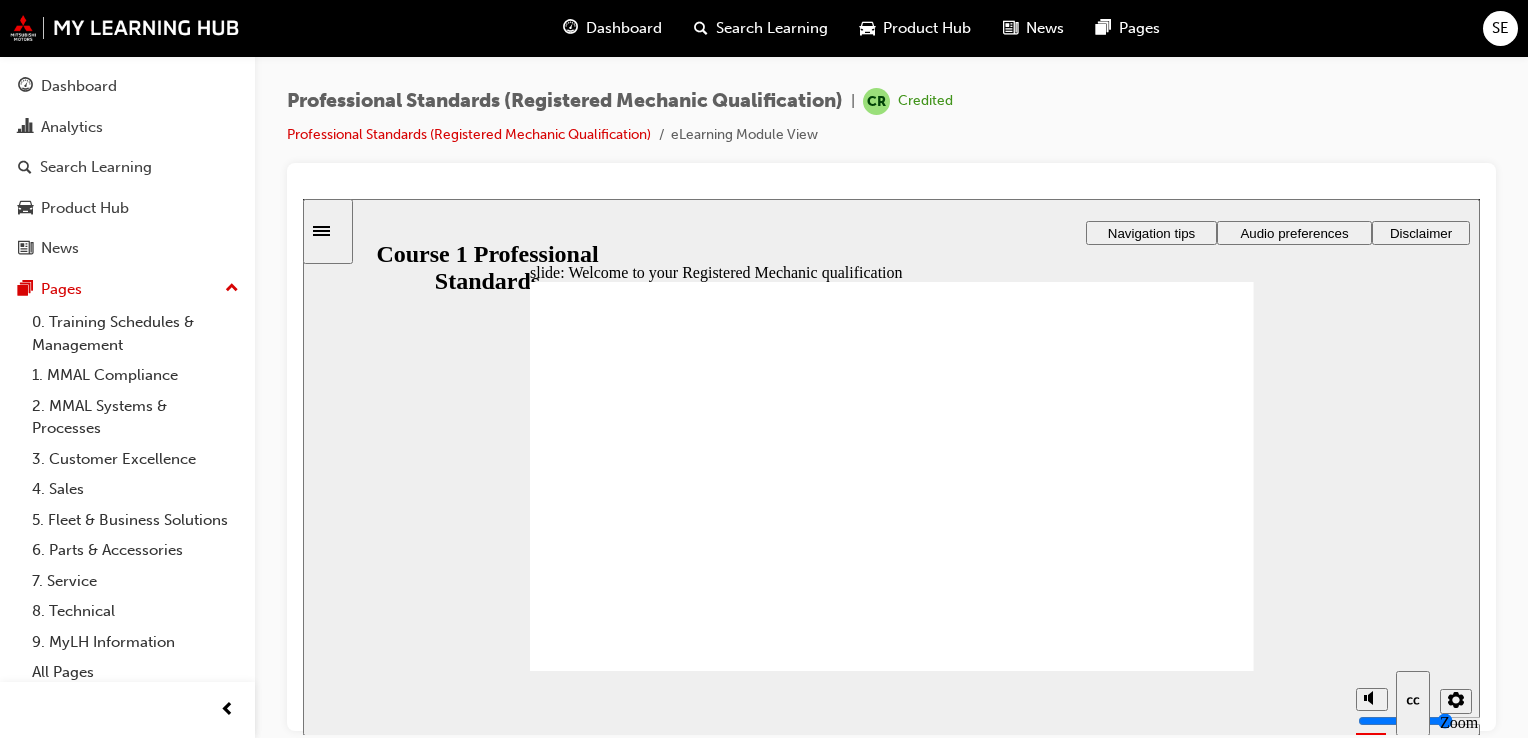 click on "slide: Welcome to your Registered Mechanic qualification
Rectangle 2 Rectangle Freeform 2 Oval 1 Oval 1 Oval 1 Freeform pause icon 1 Oval 1 pause icon 1 Oval 1 Freeform play icon 2 Oval 1 play icon 2 Oval 2 Freeform CC Oval 2 off CC Oval 1 off Freeform CC Oval 2 on CC Oval 1 on Rectangle 1 Rectangle 3 Welcome to your  Registered Mechanic  qualification Click the  tablet  to find out more about this qualification and what knowledge and skills you'll gain by completing it. You must watch the video all the way to the end to be able to continue. Oval 1 Personally, my goal is to get to the Diamond Technician status, and I'm happy to have a clear path towards that. Come on, the sooner we start, the faster we get there! I love that the Registered Mechanic courses are all online. It's nice to go at your own pace and be able to come back to the topics you'd like to review at any time. I'm ready to jump in! Rectangle 1 Oval 3 Oval 1 lock icon 1 Oval 1 tick icon 1 Rectangle 3 Rectangle 3 Rectangle 3 Next" at bounding box center [891, 466] 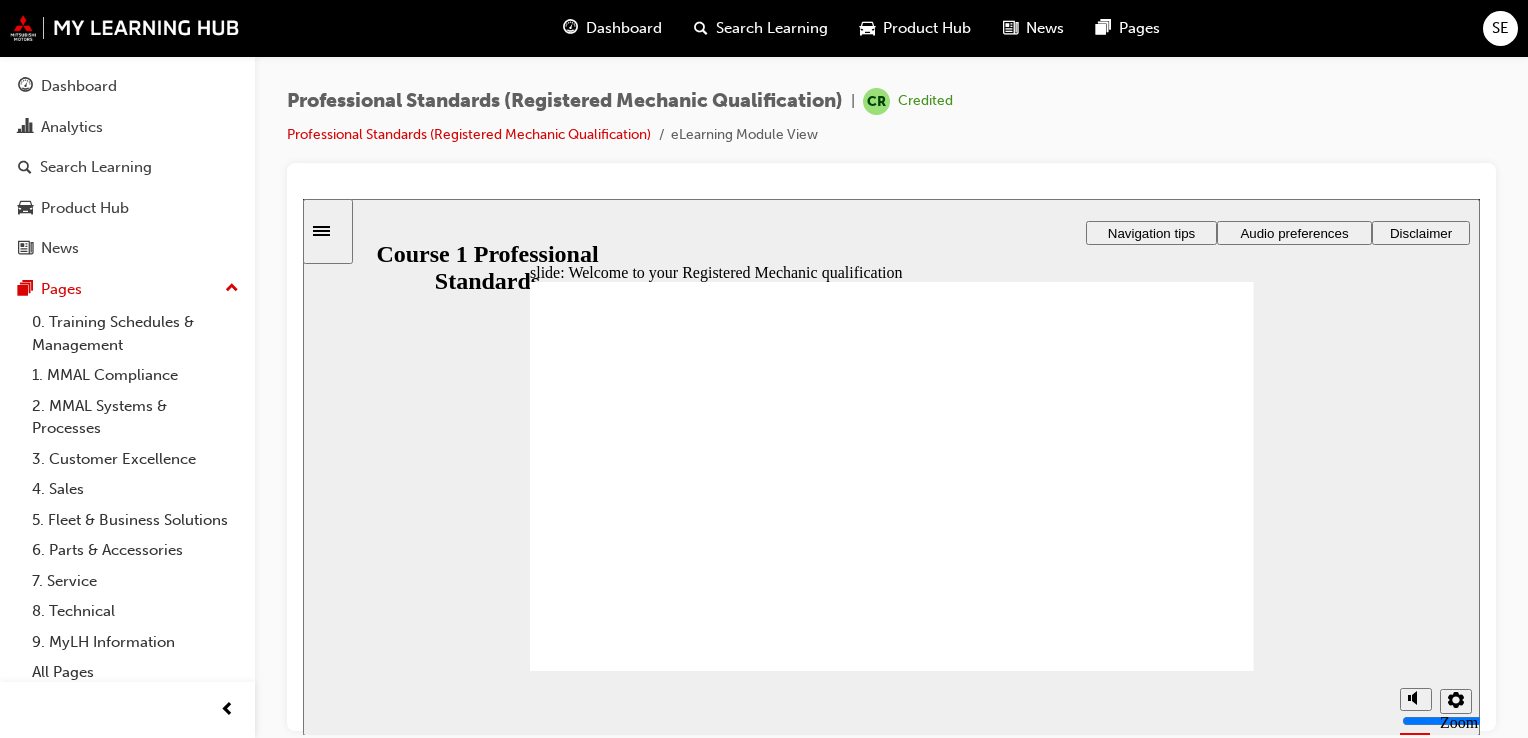 click 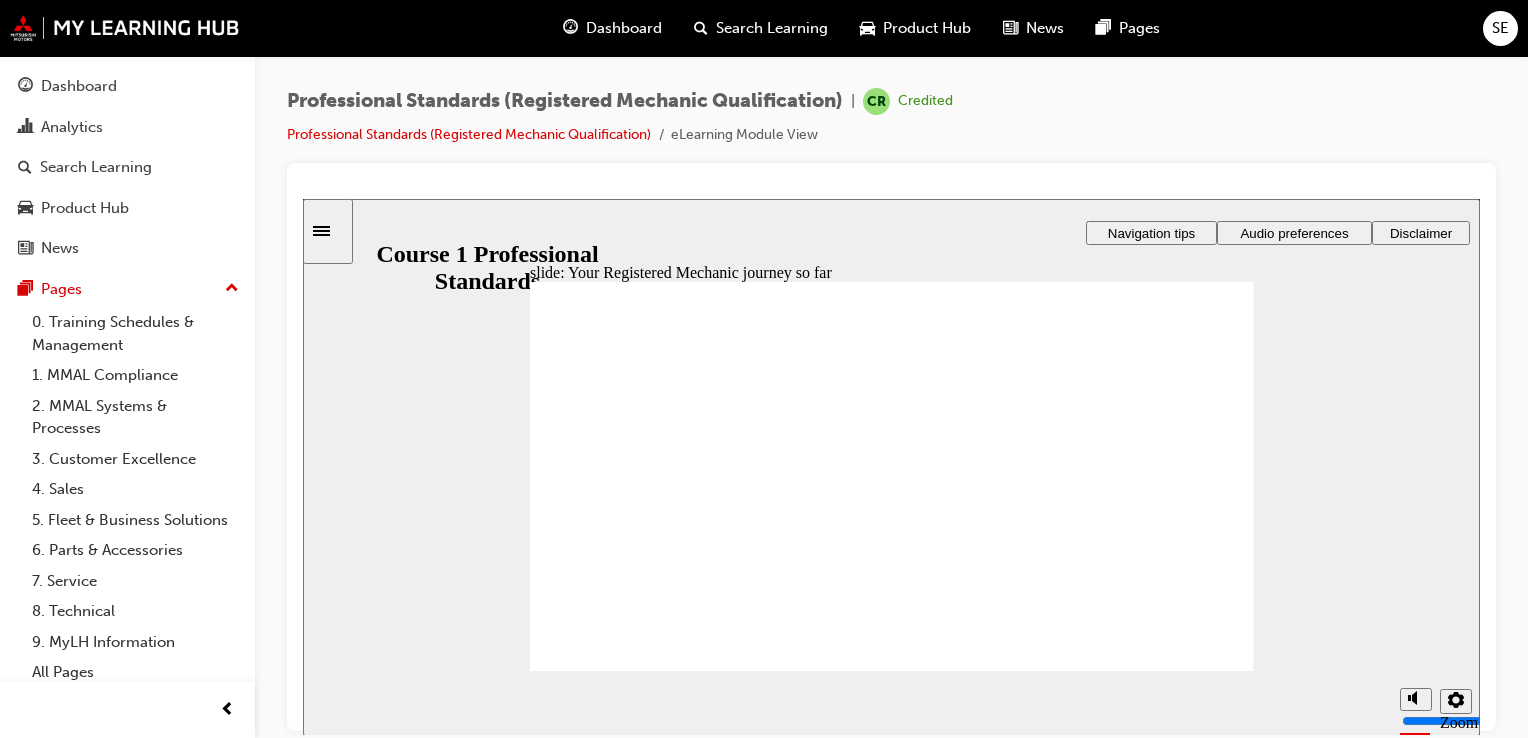 click 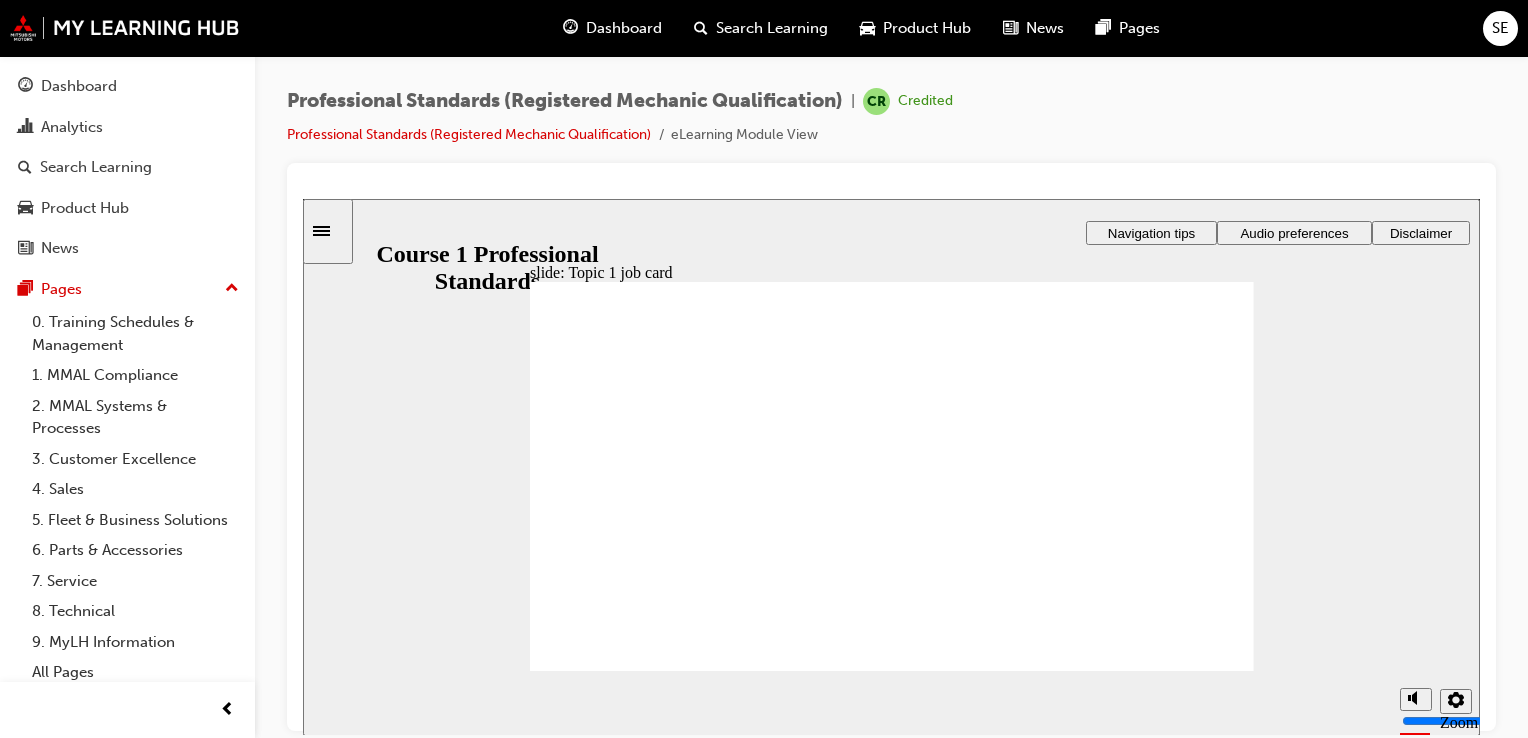 click 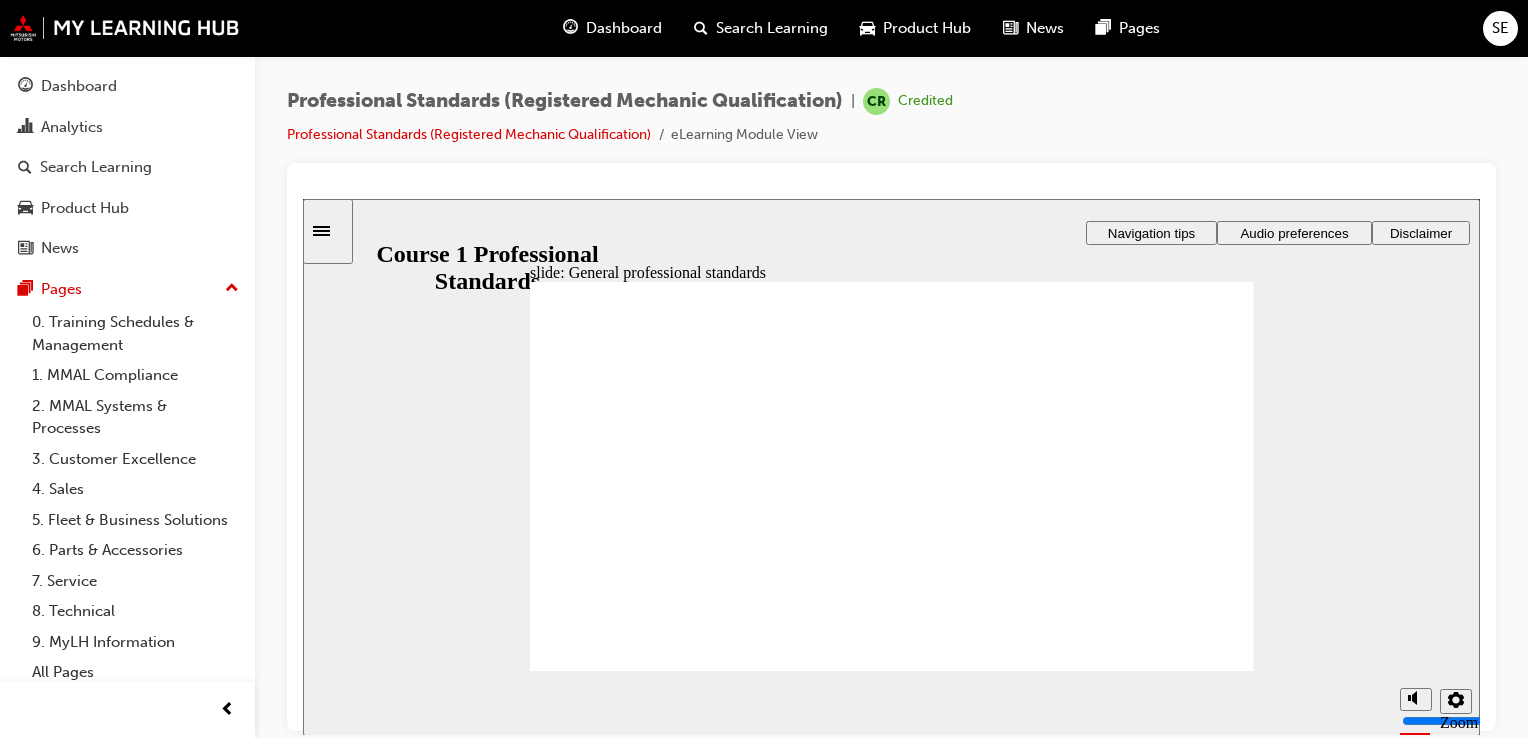 click 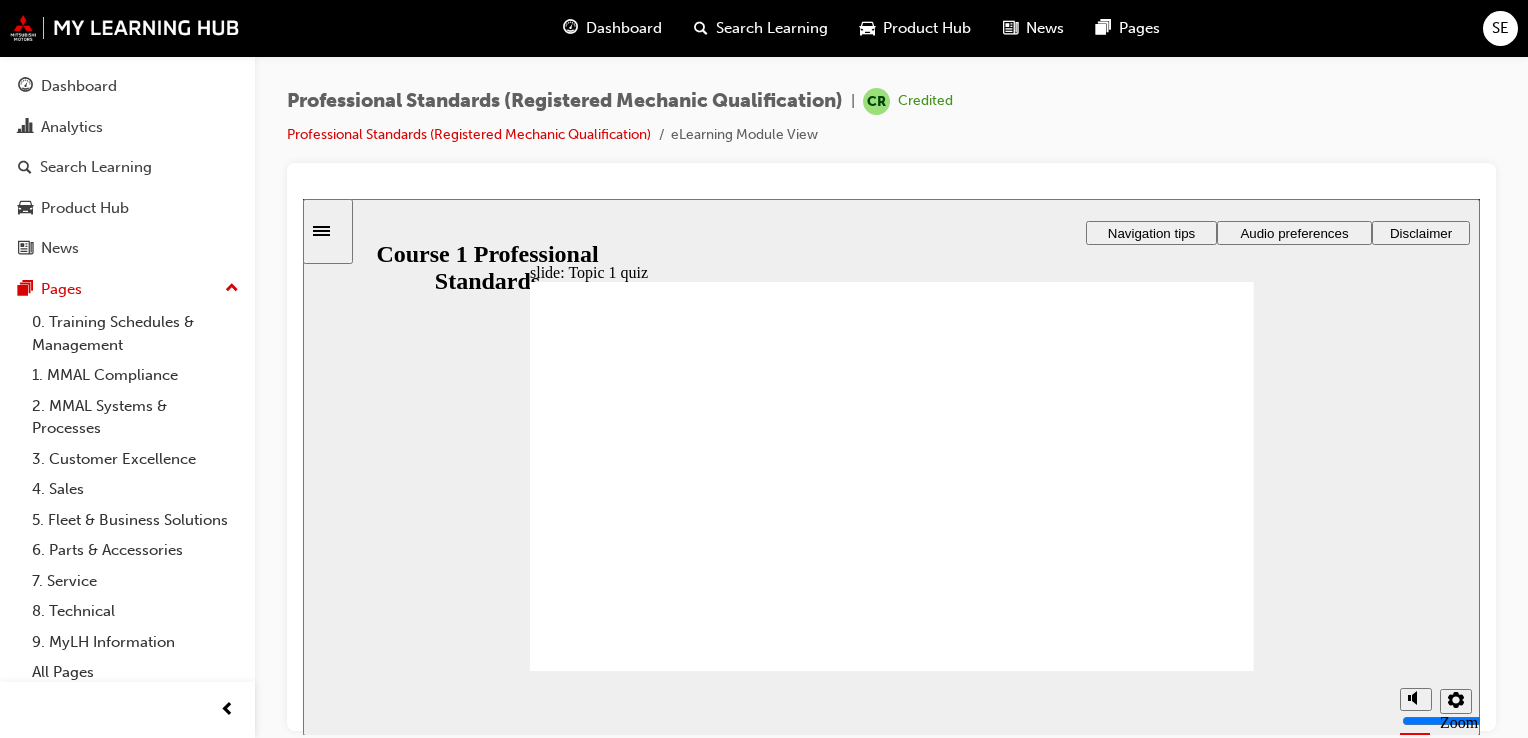 click 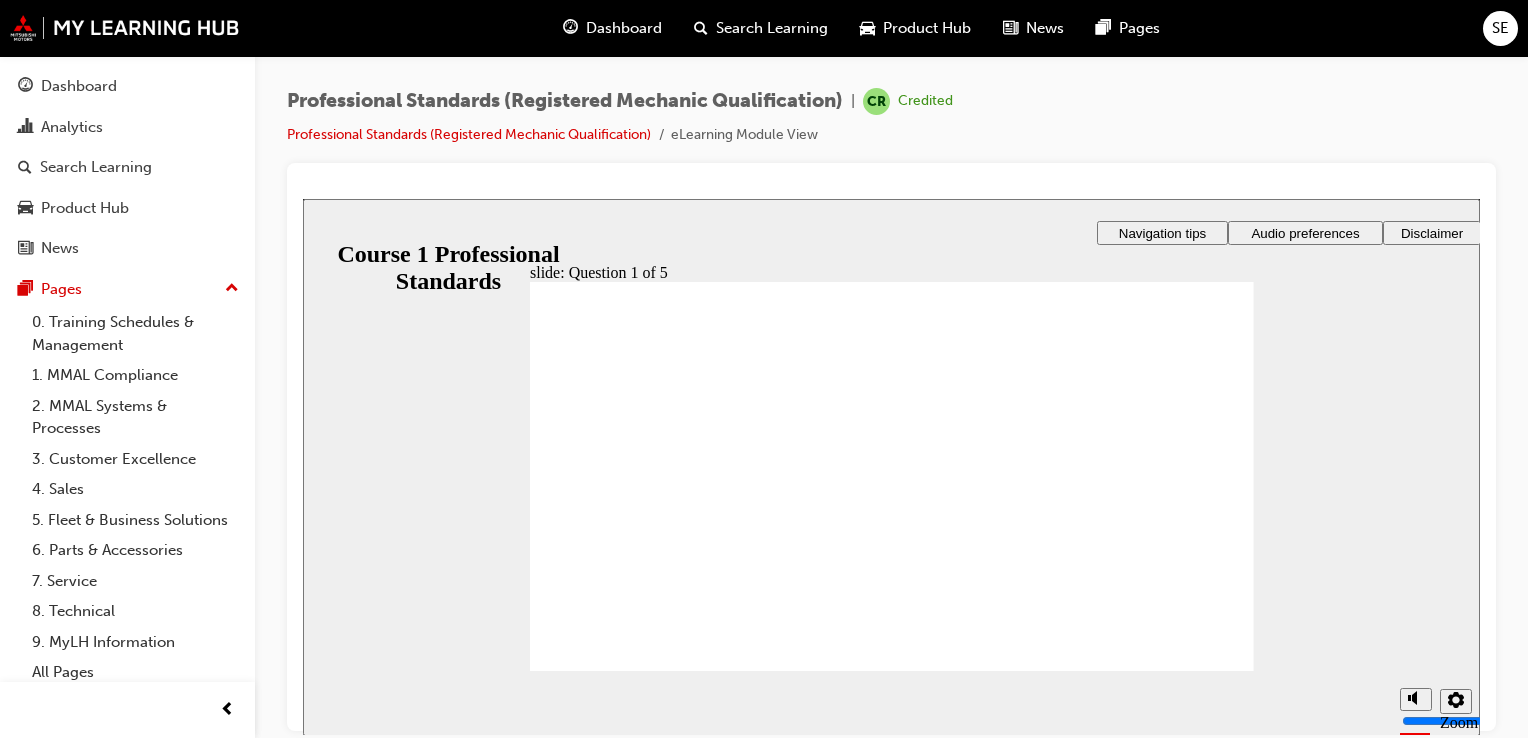radio on "true" 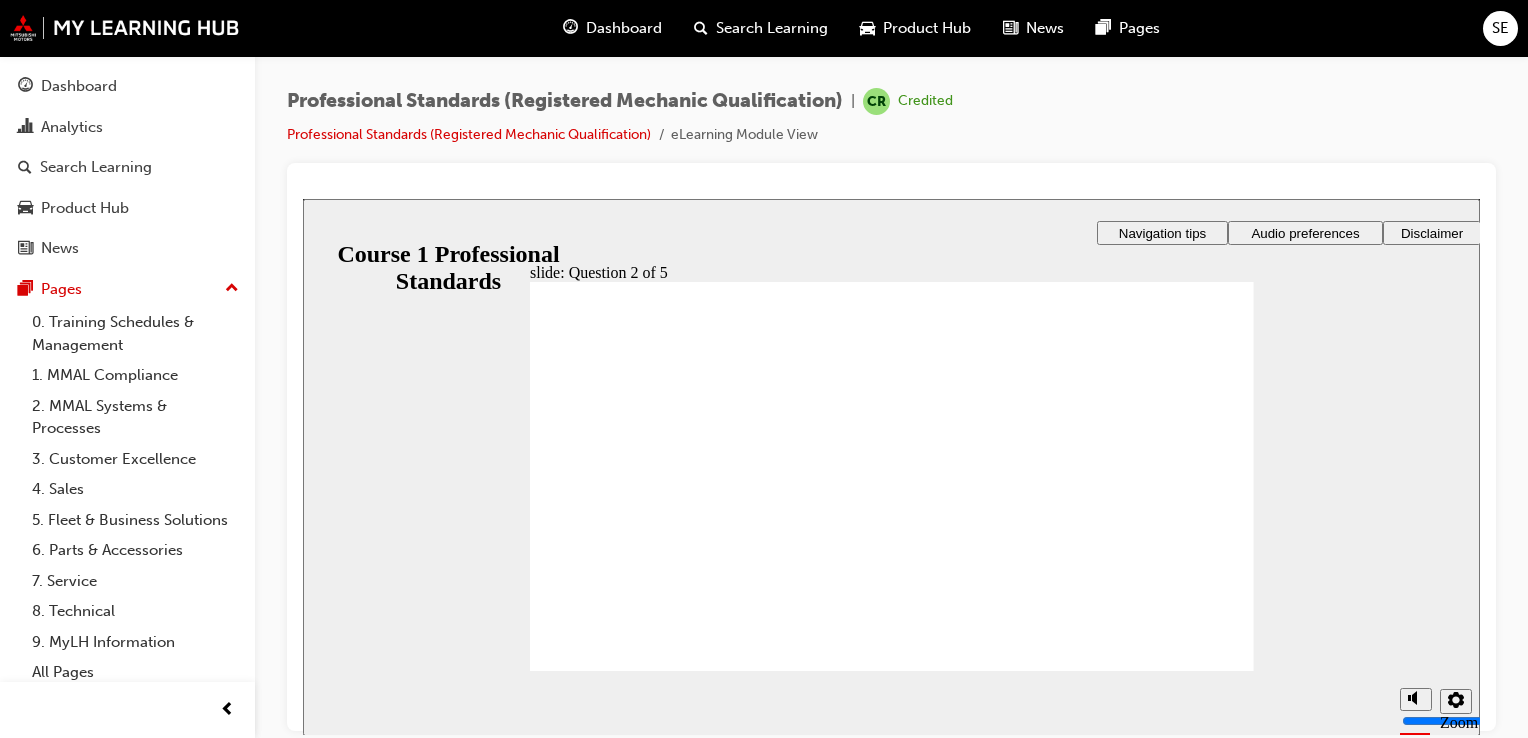 radio on "true" 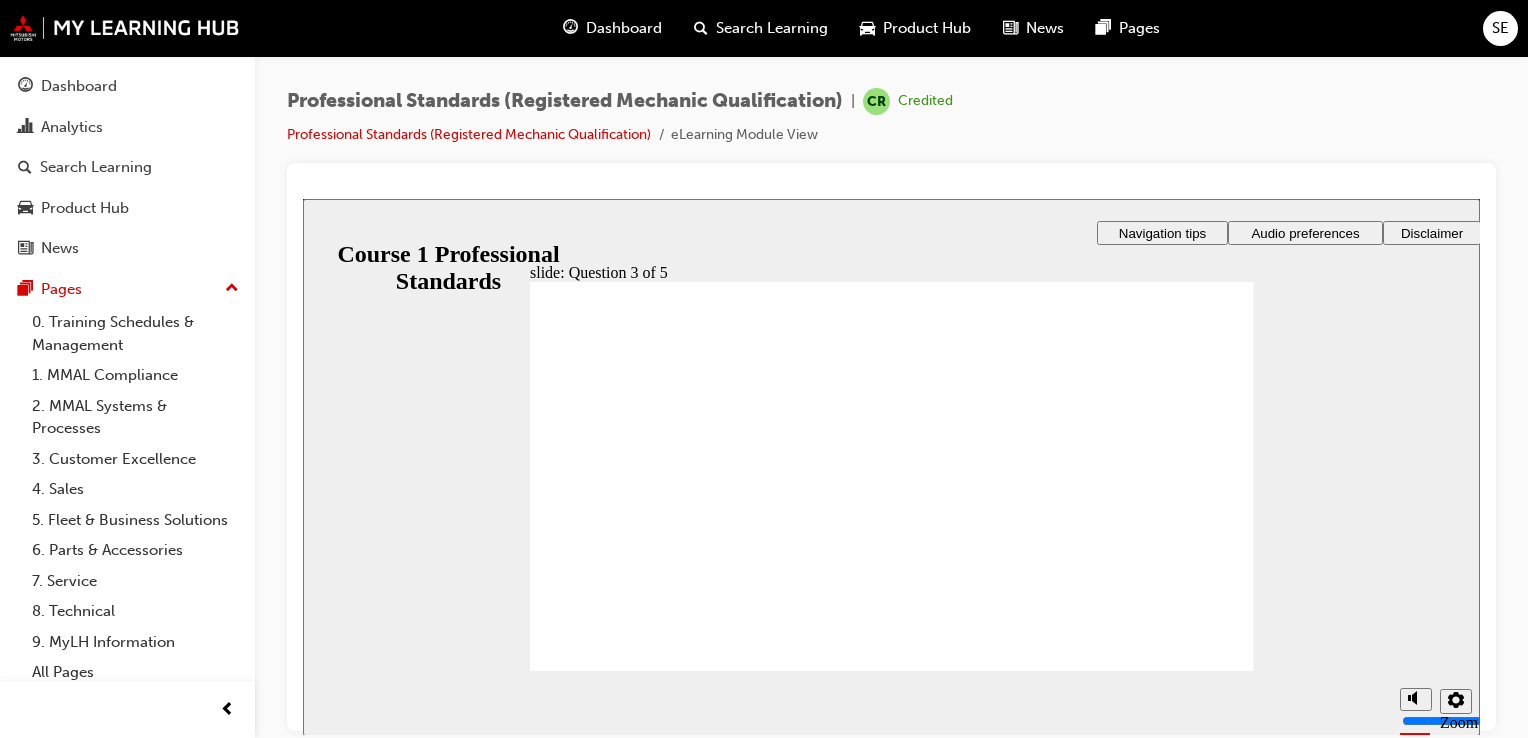 radio on "true" 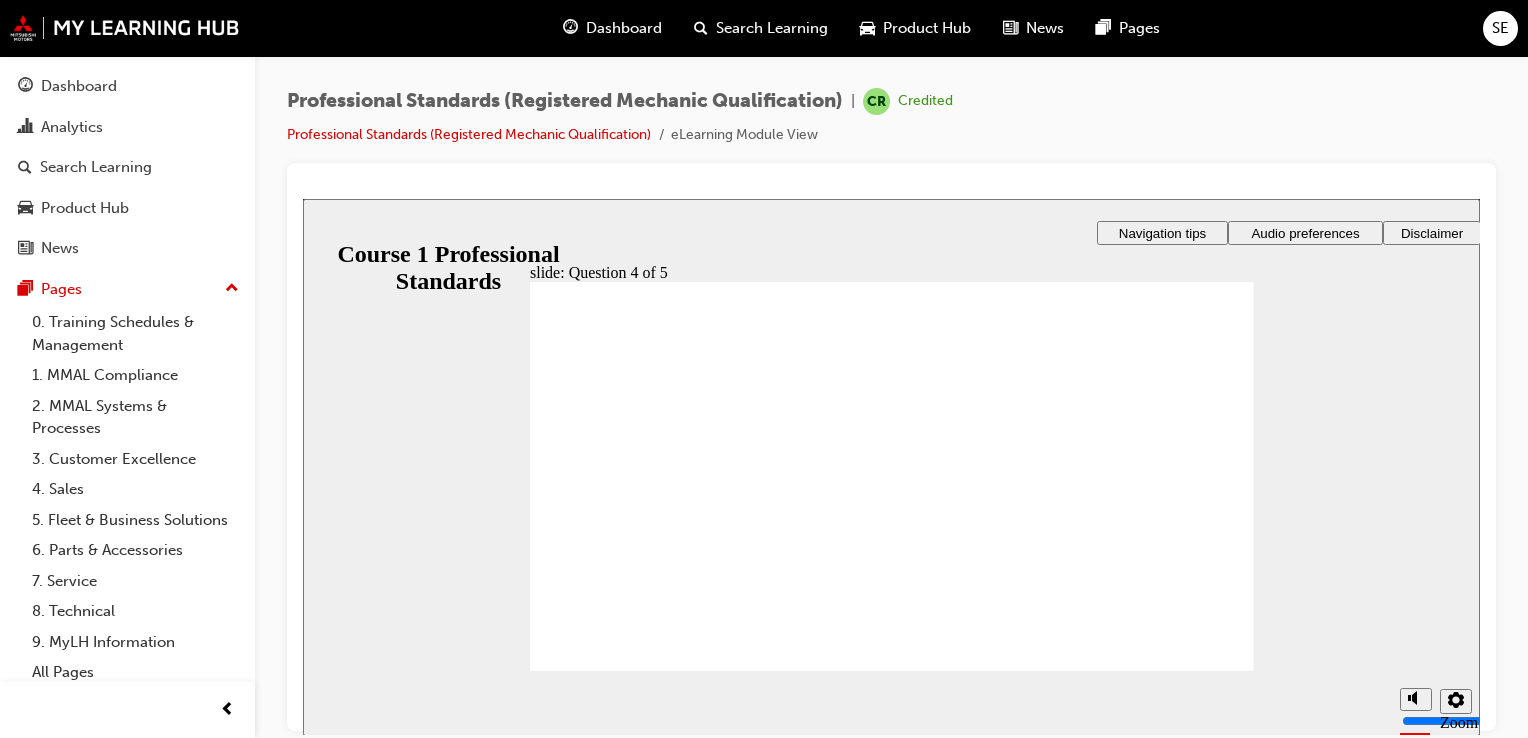 radio on "true" 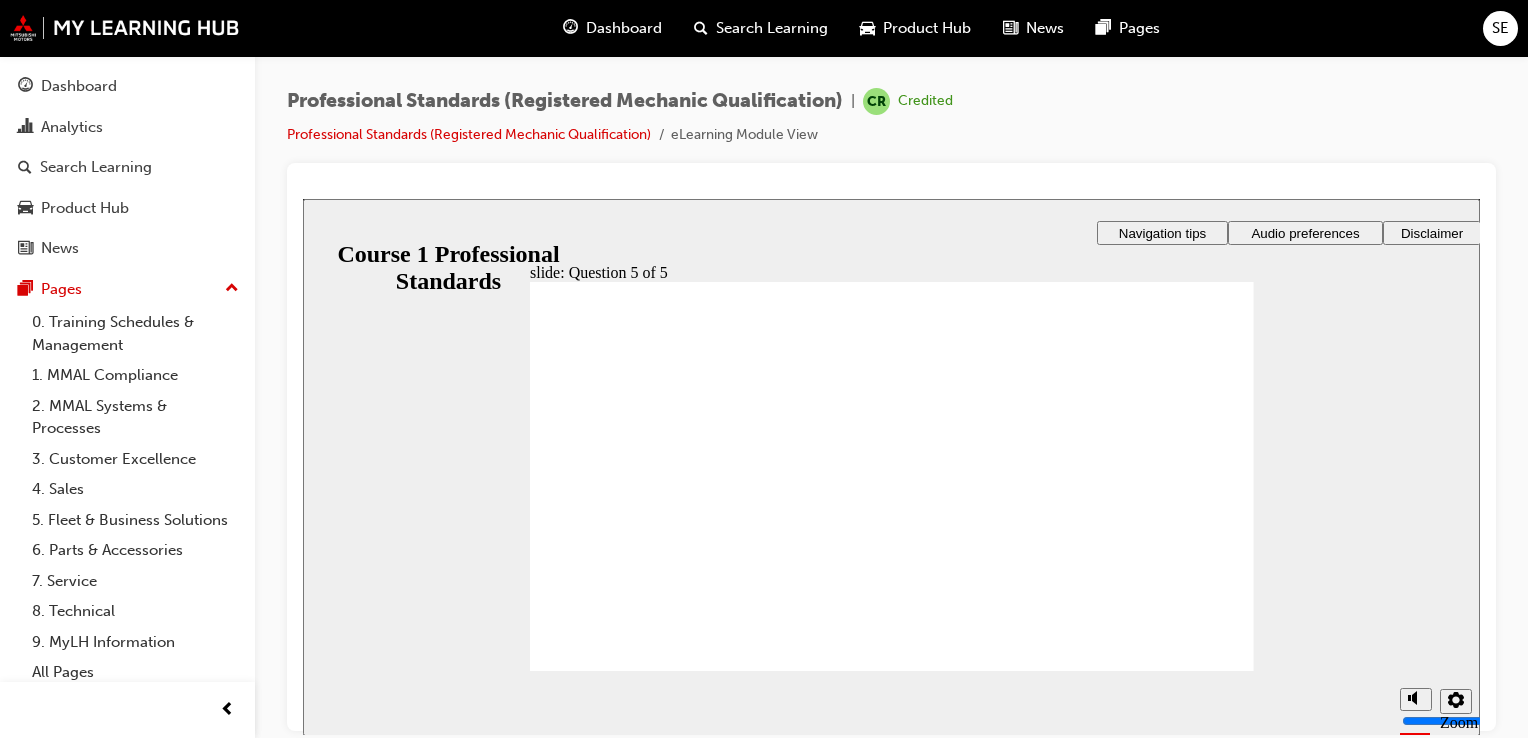 checkbox on "true" 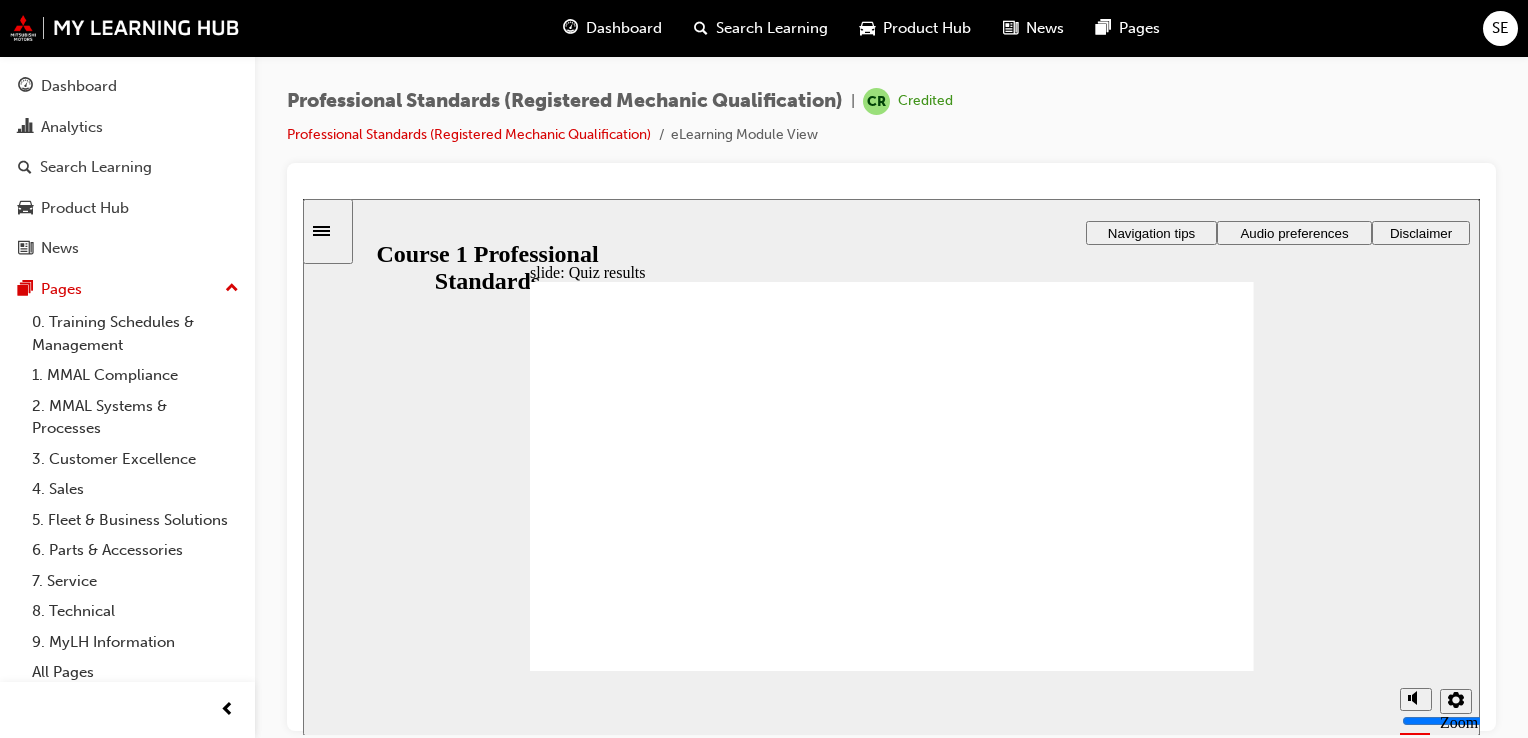 click 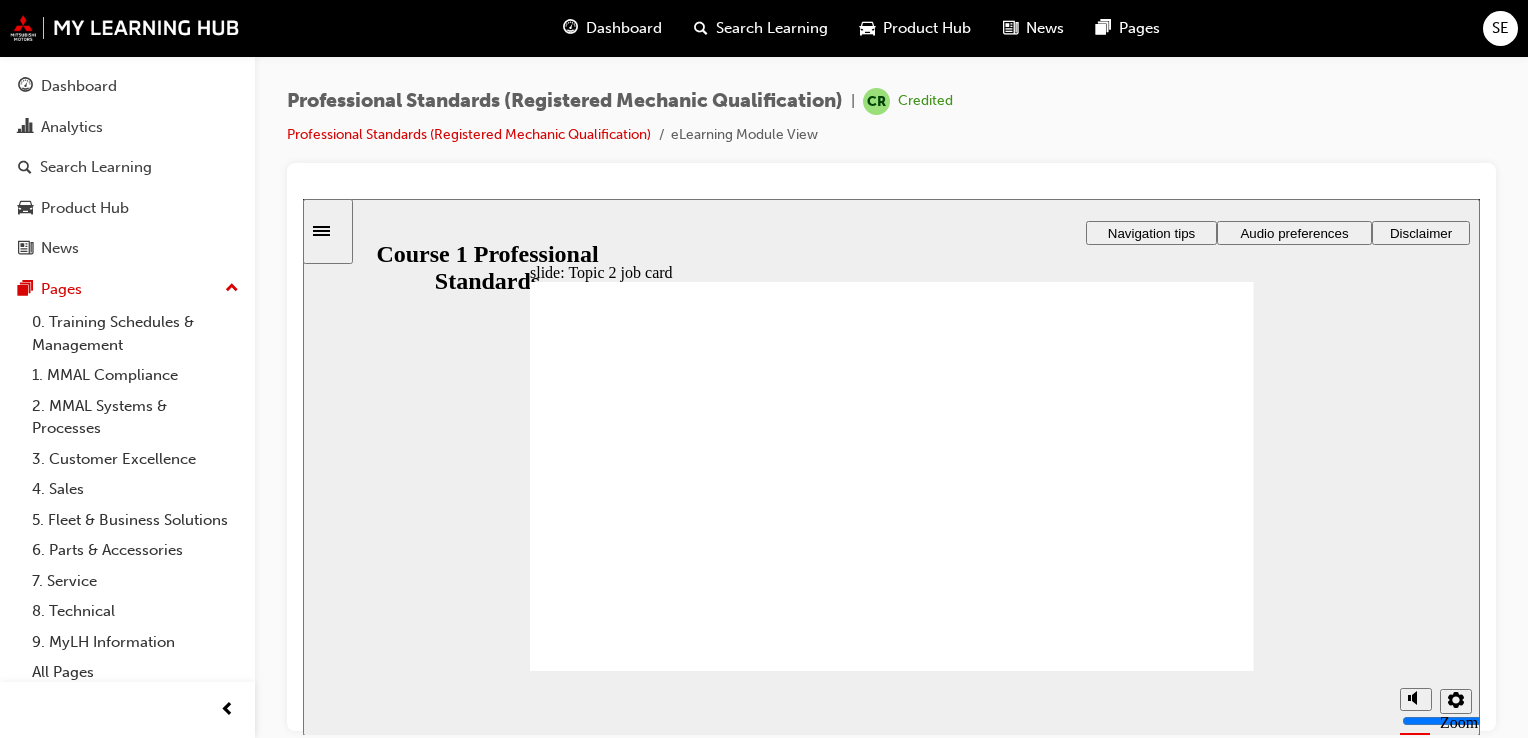 click 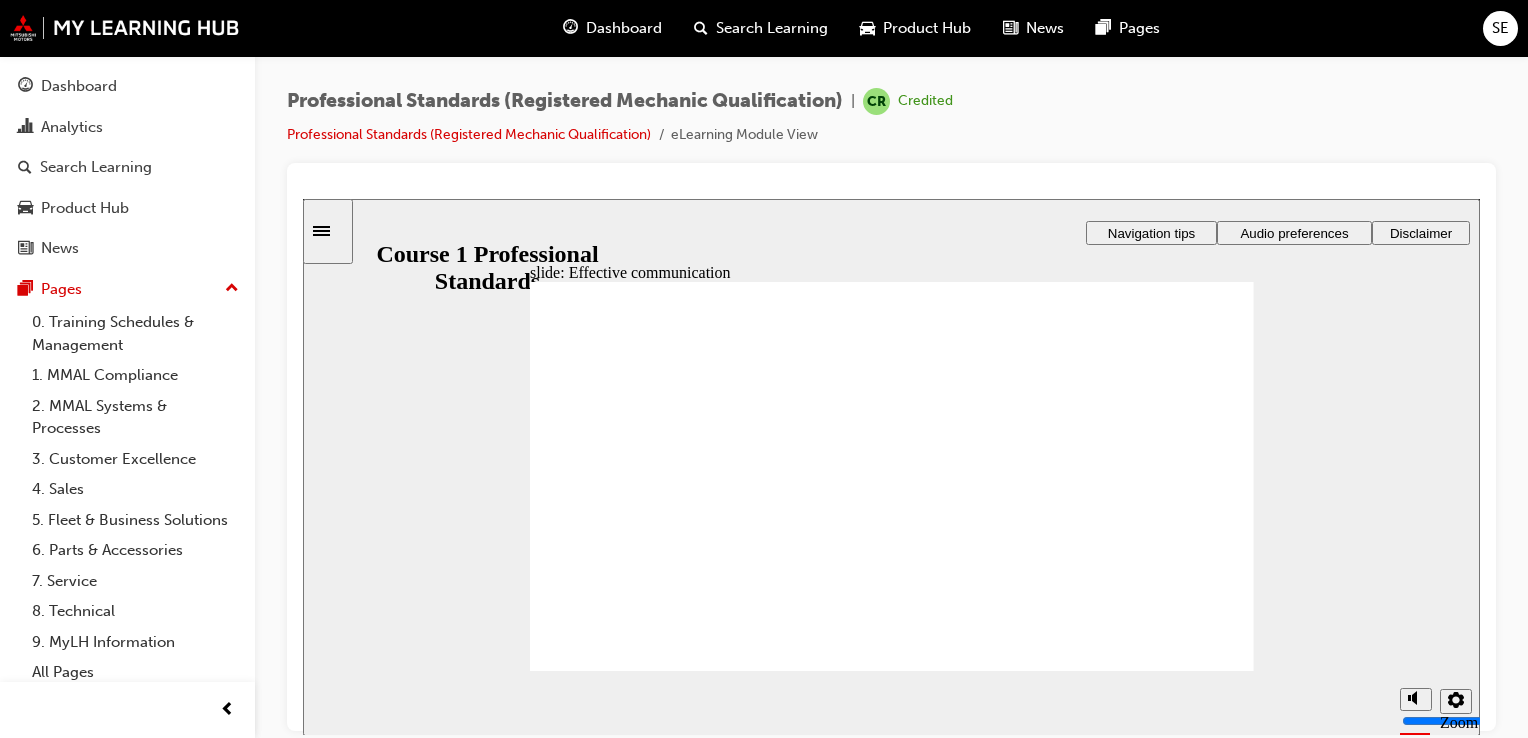 click 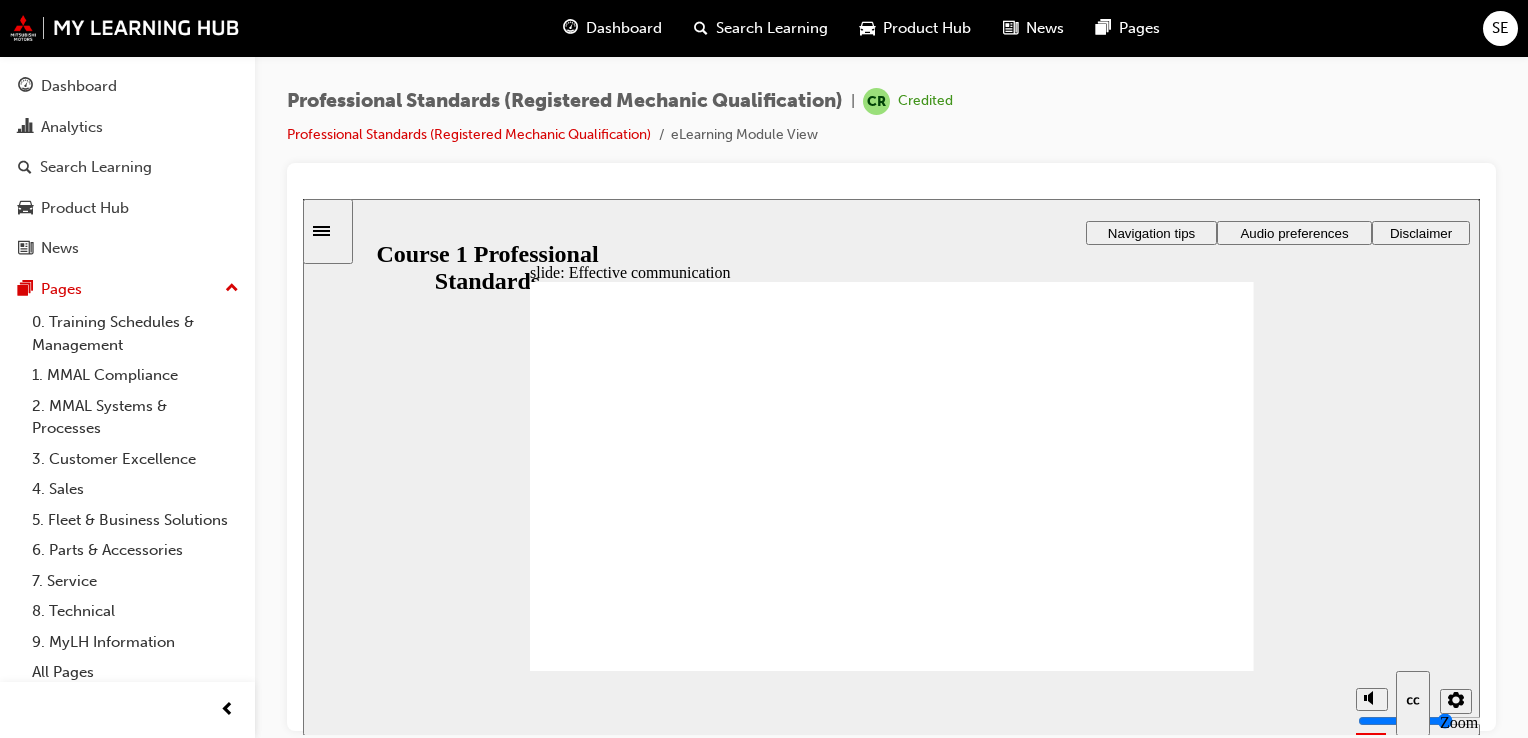 click 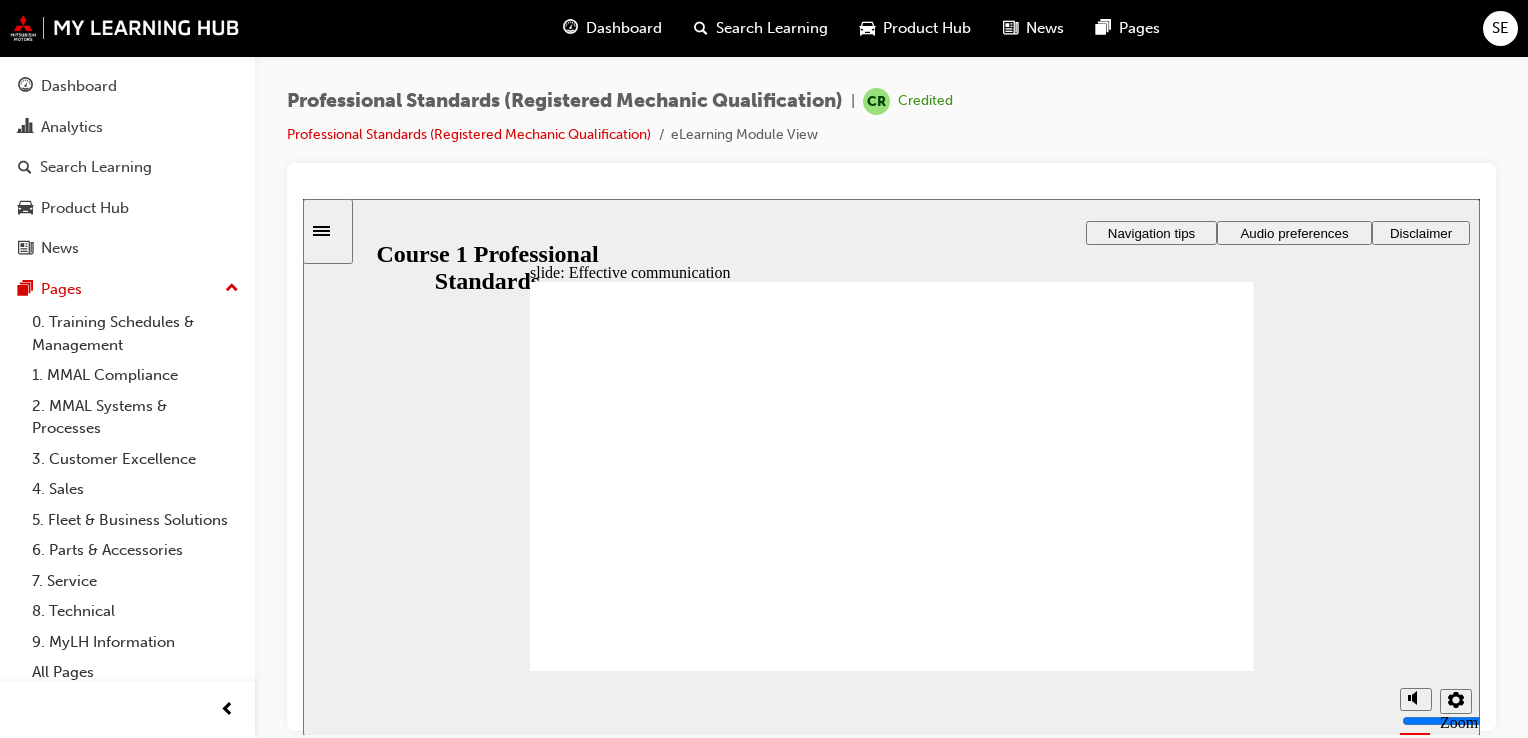 click 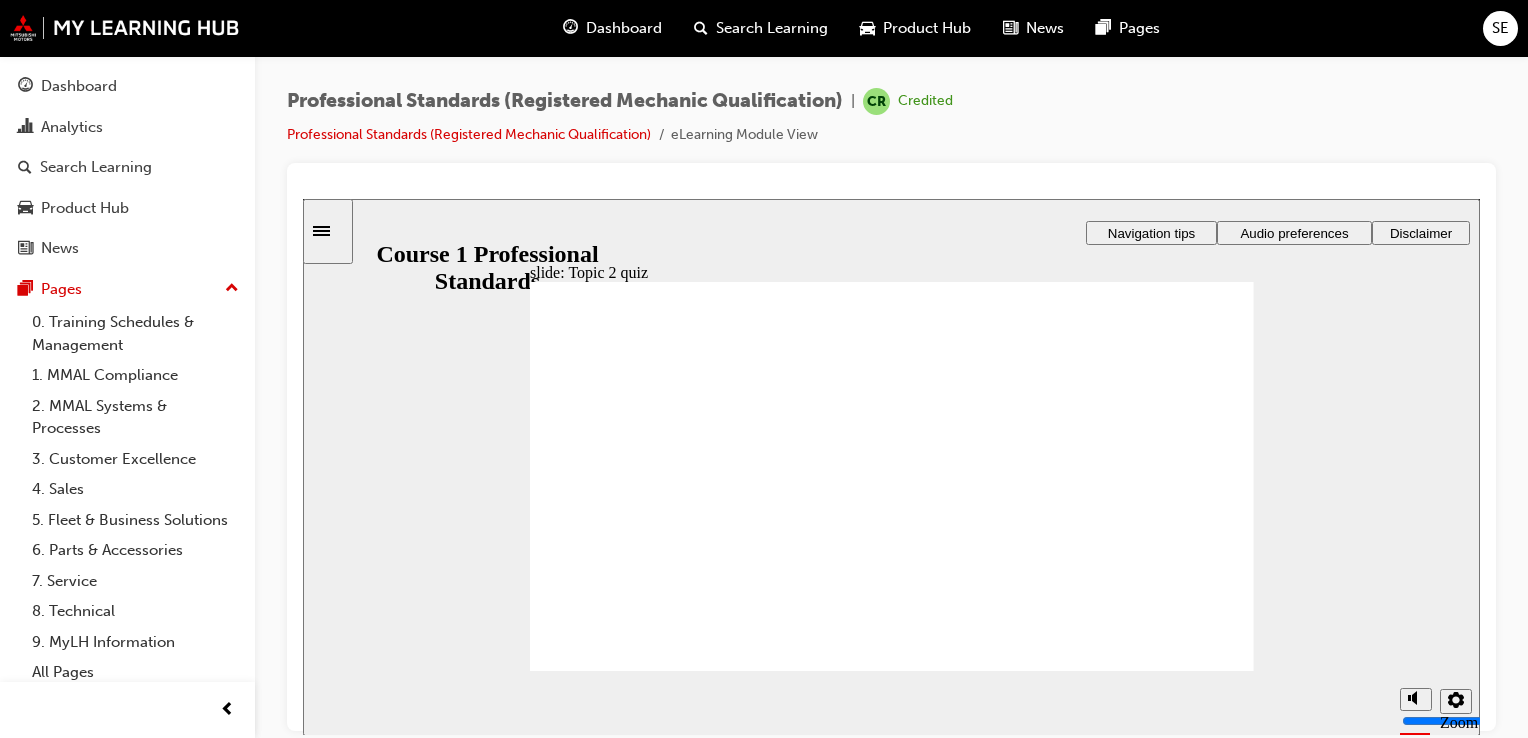 click 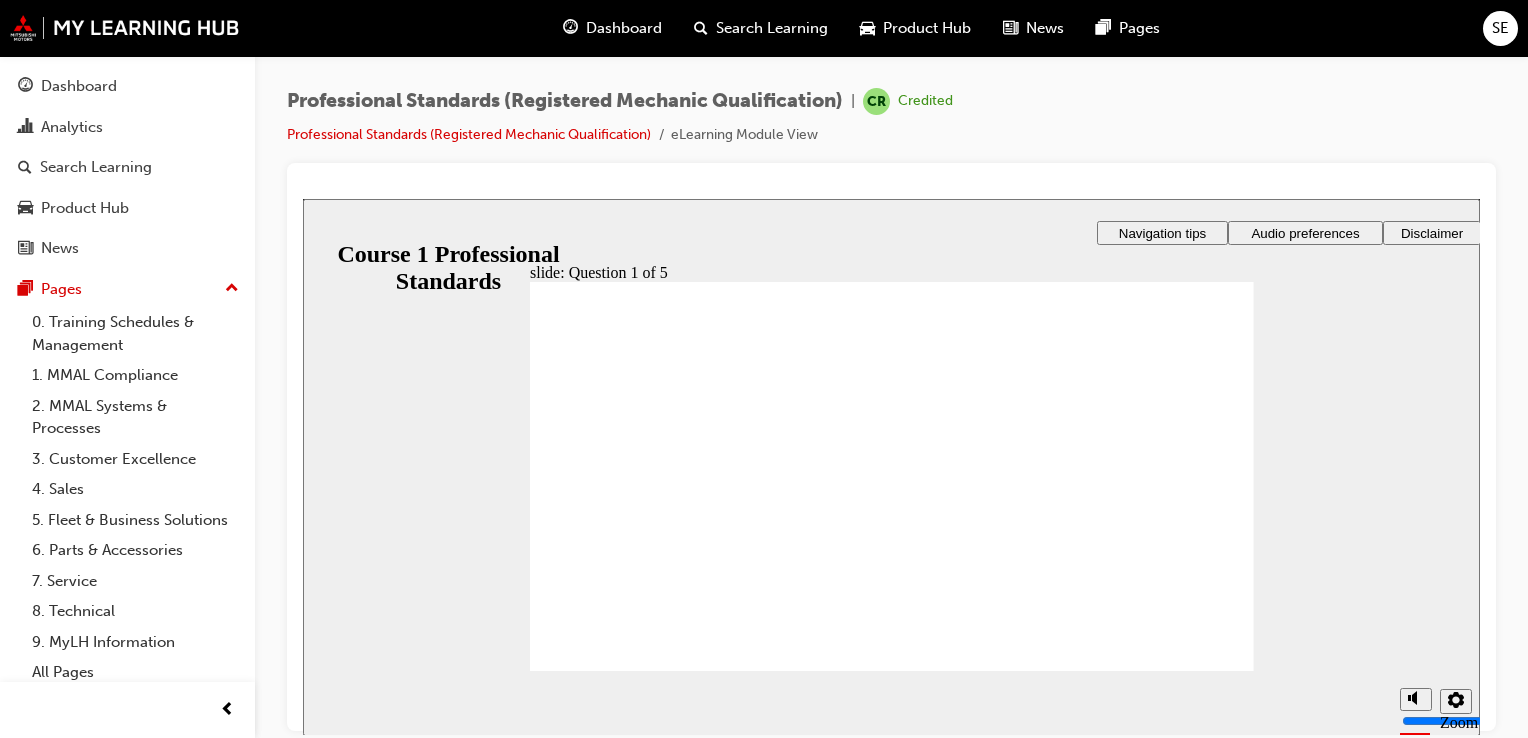 radio on "true" 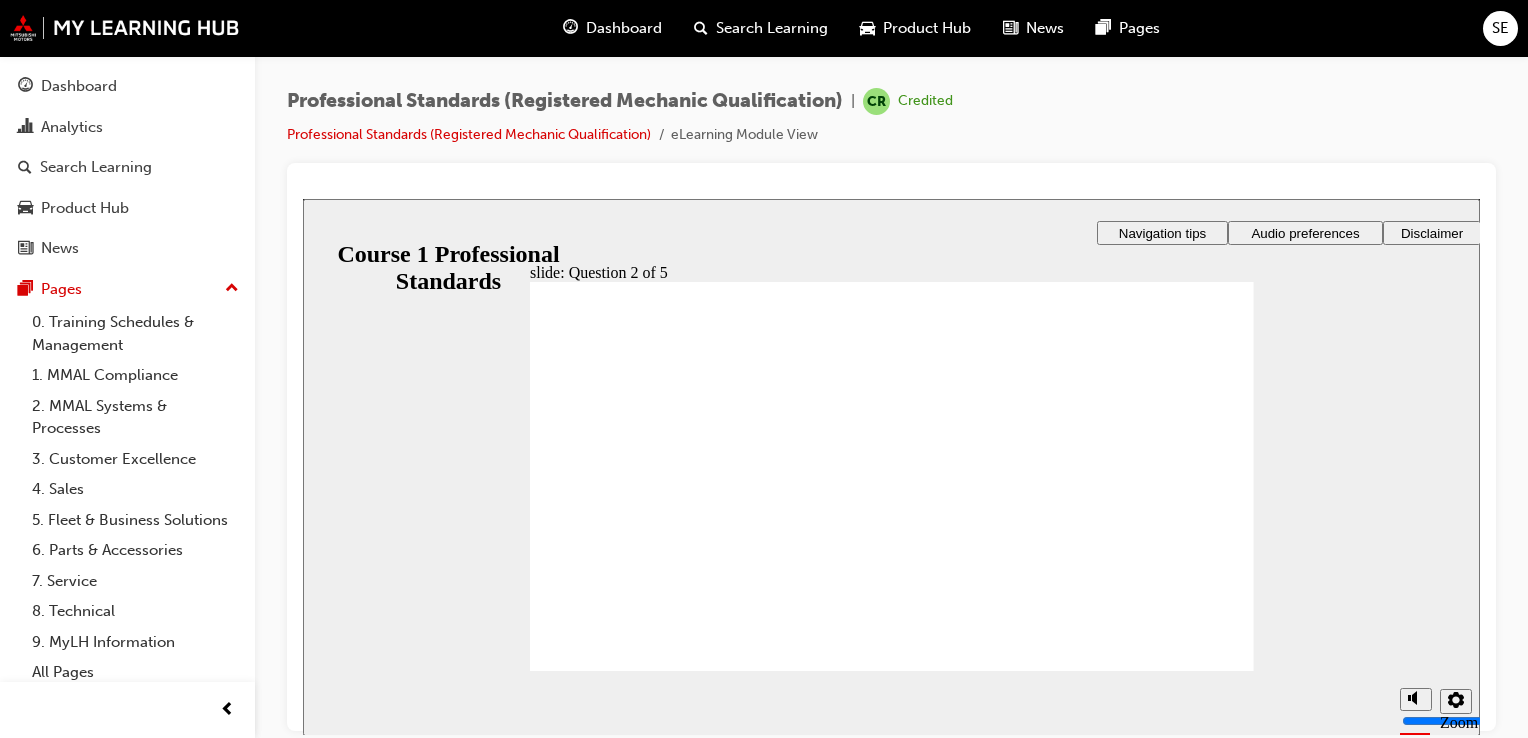 radio on "true" 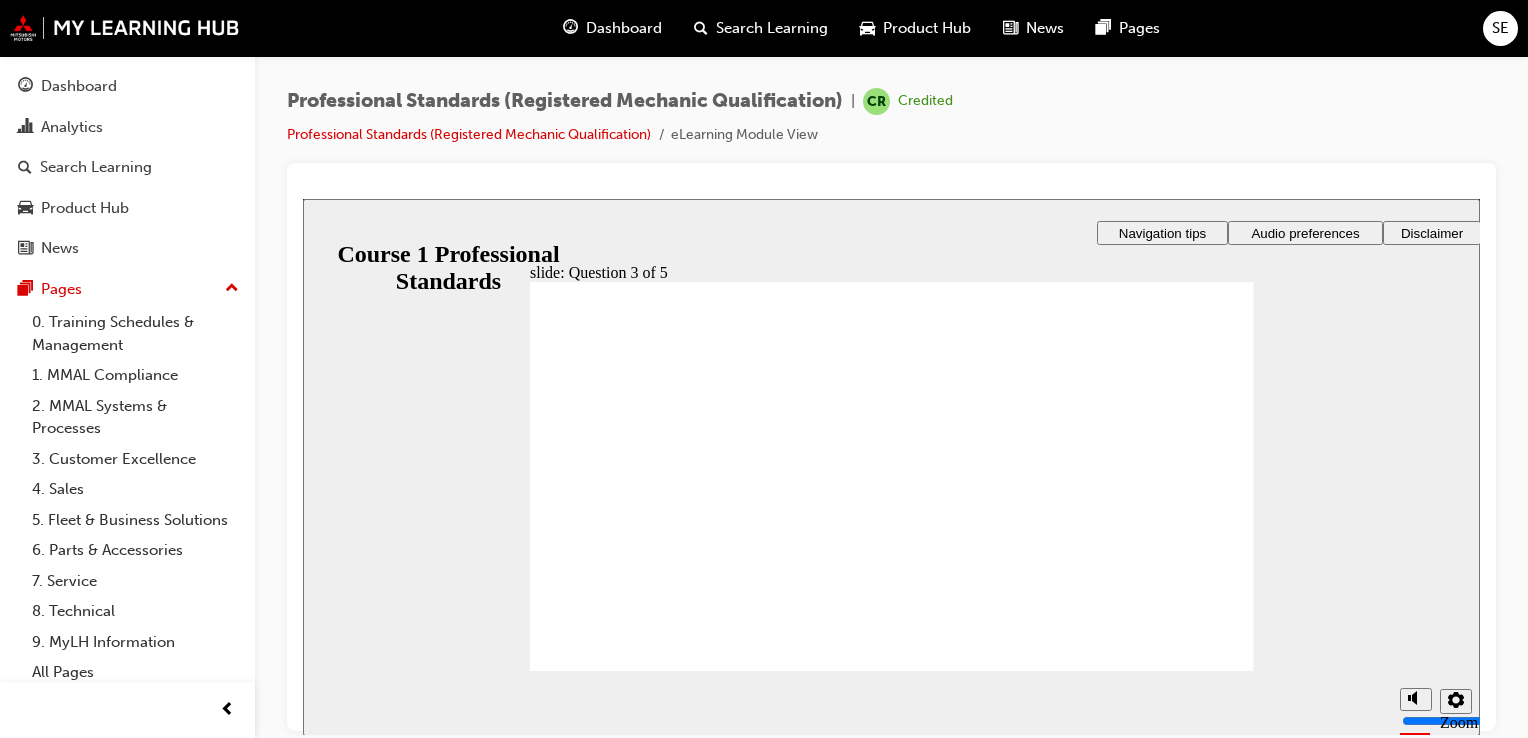 checkbox on "true" 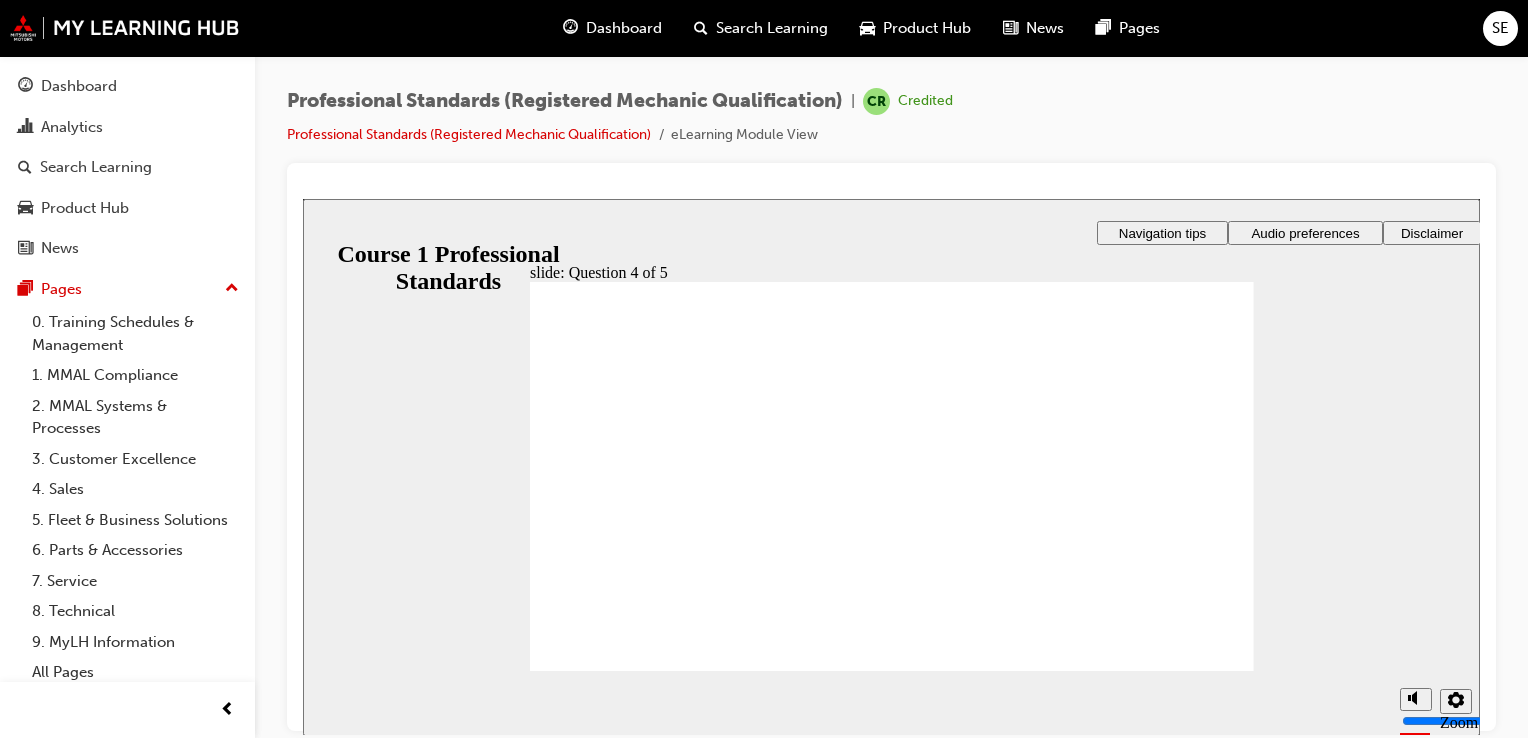 click 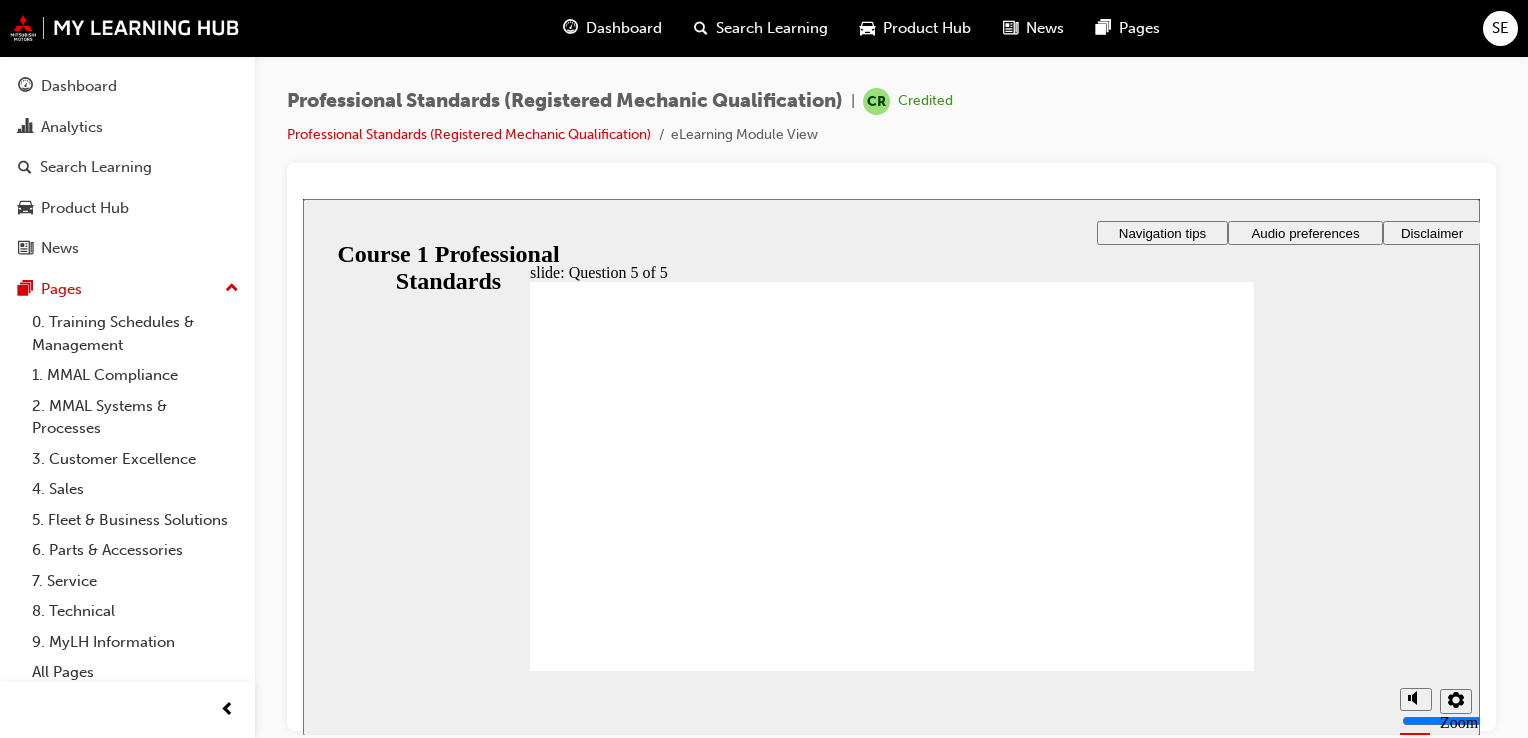 radio on "true" 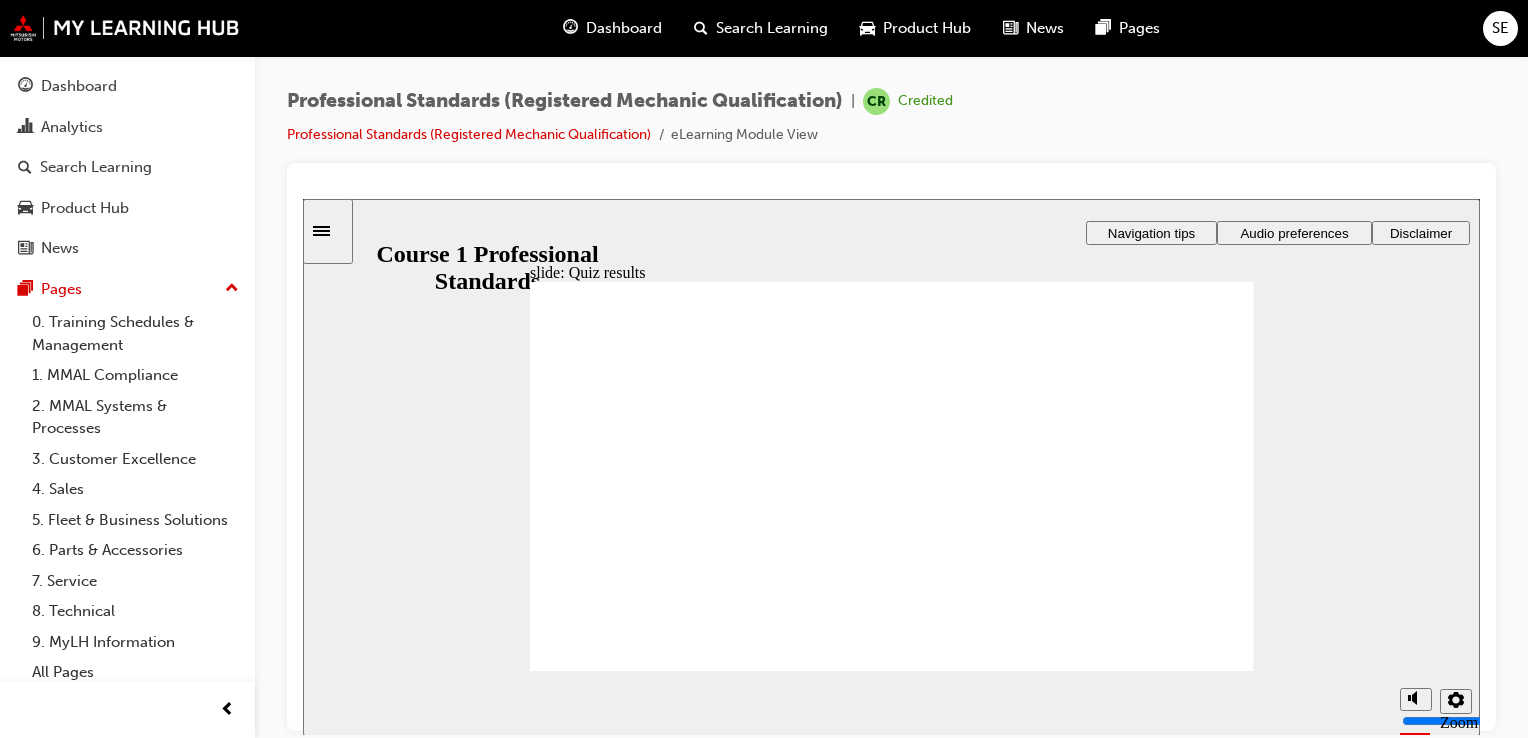 click 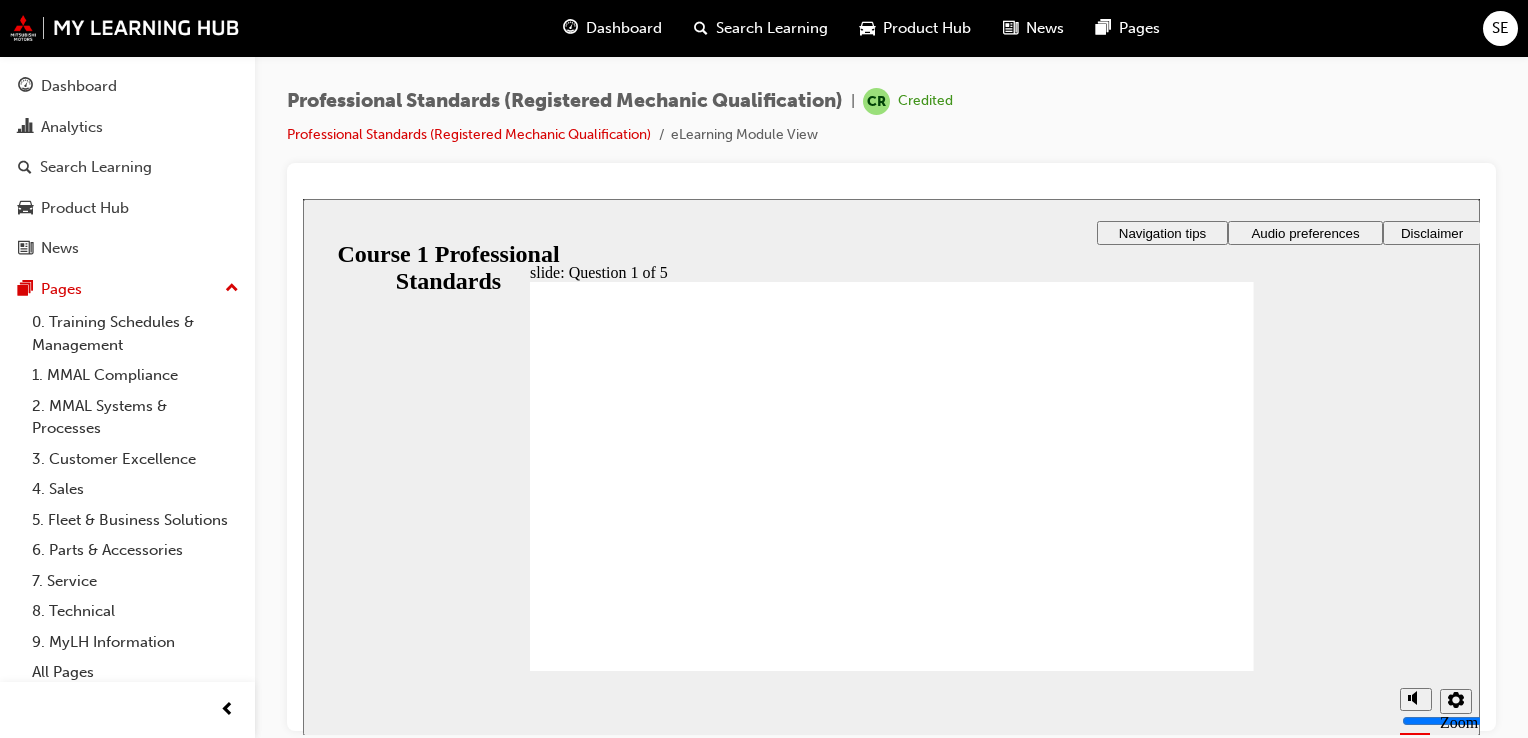 radio on "true" 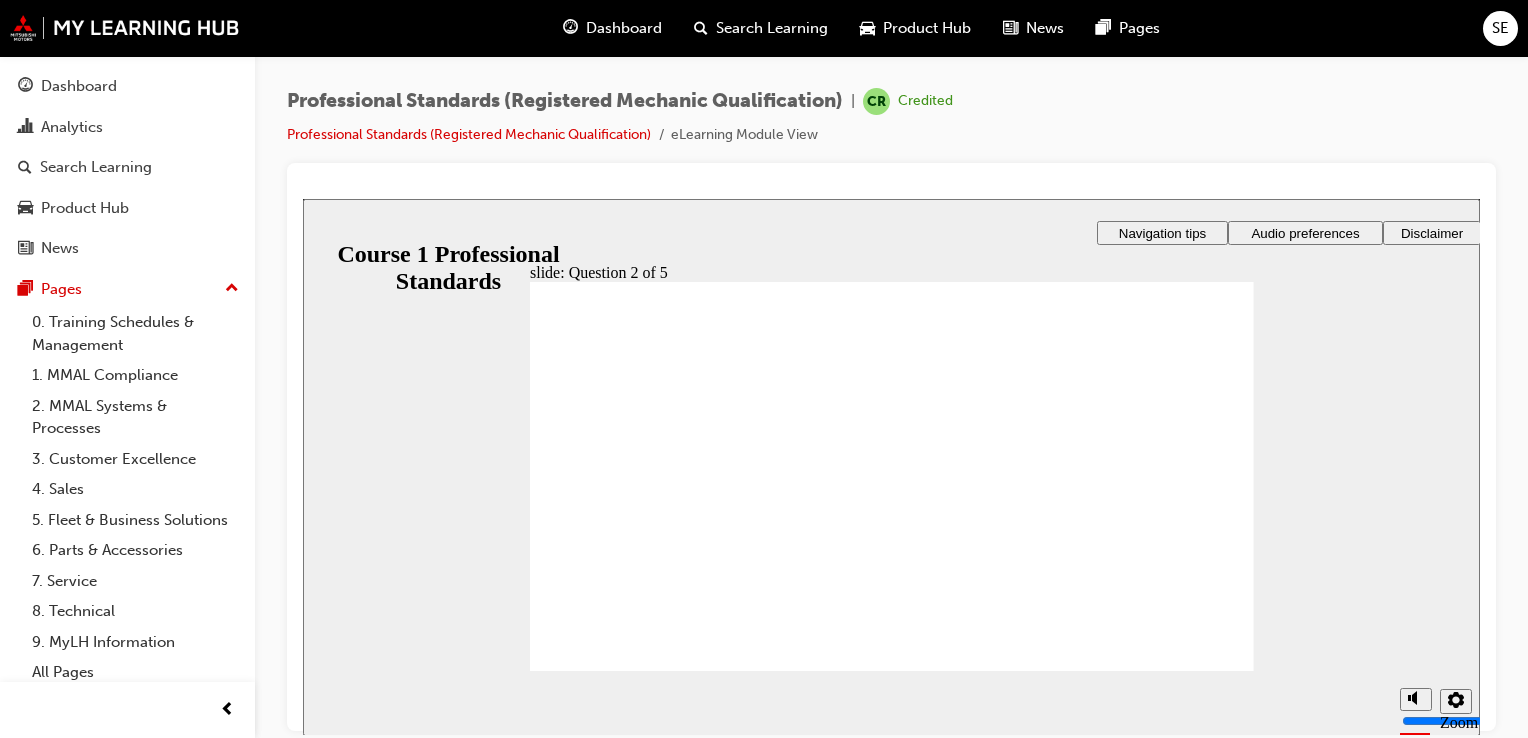 radio on "true" 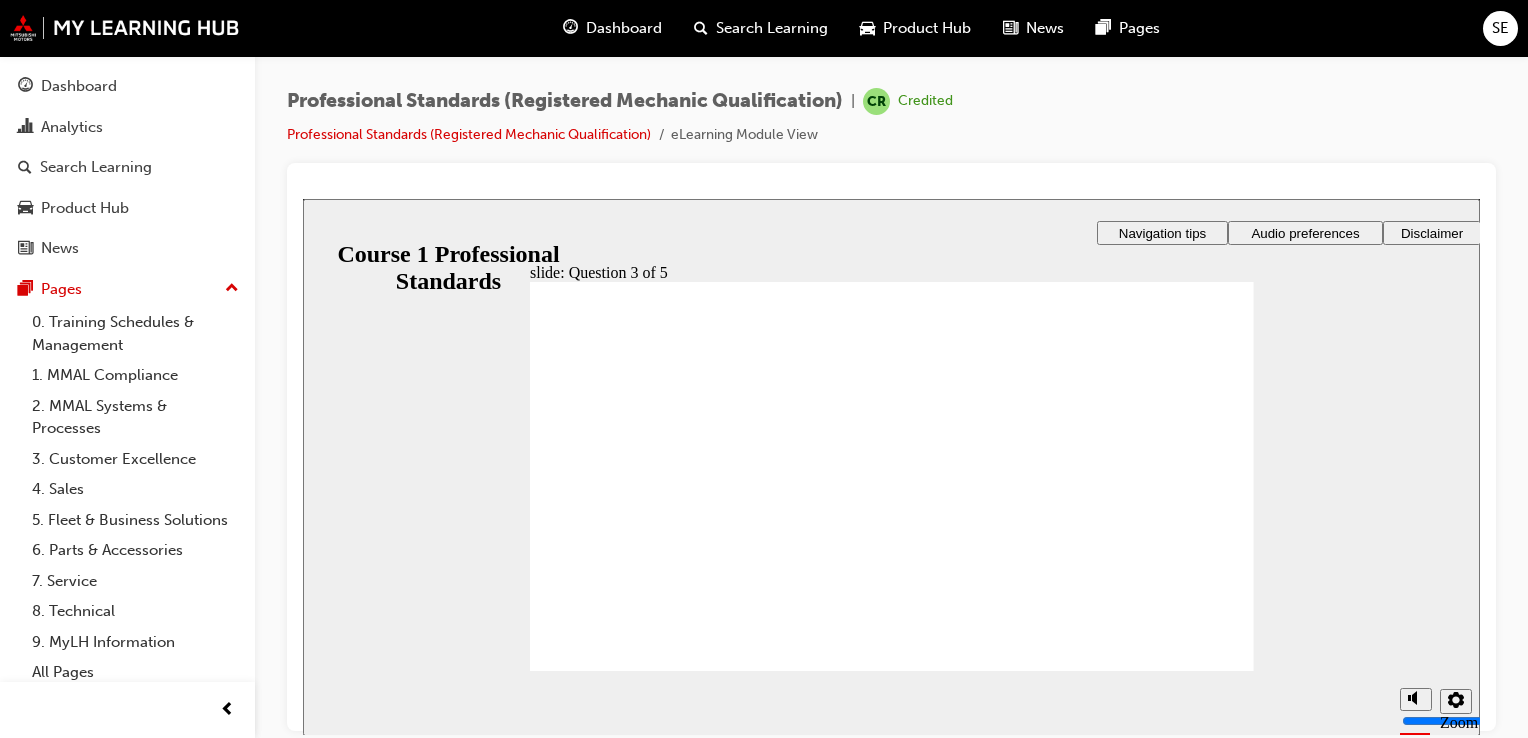 checkbox on "true" 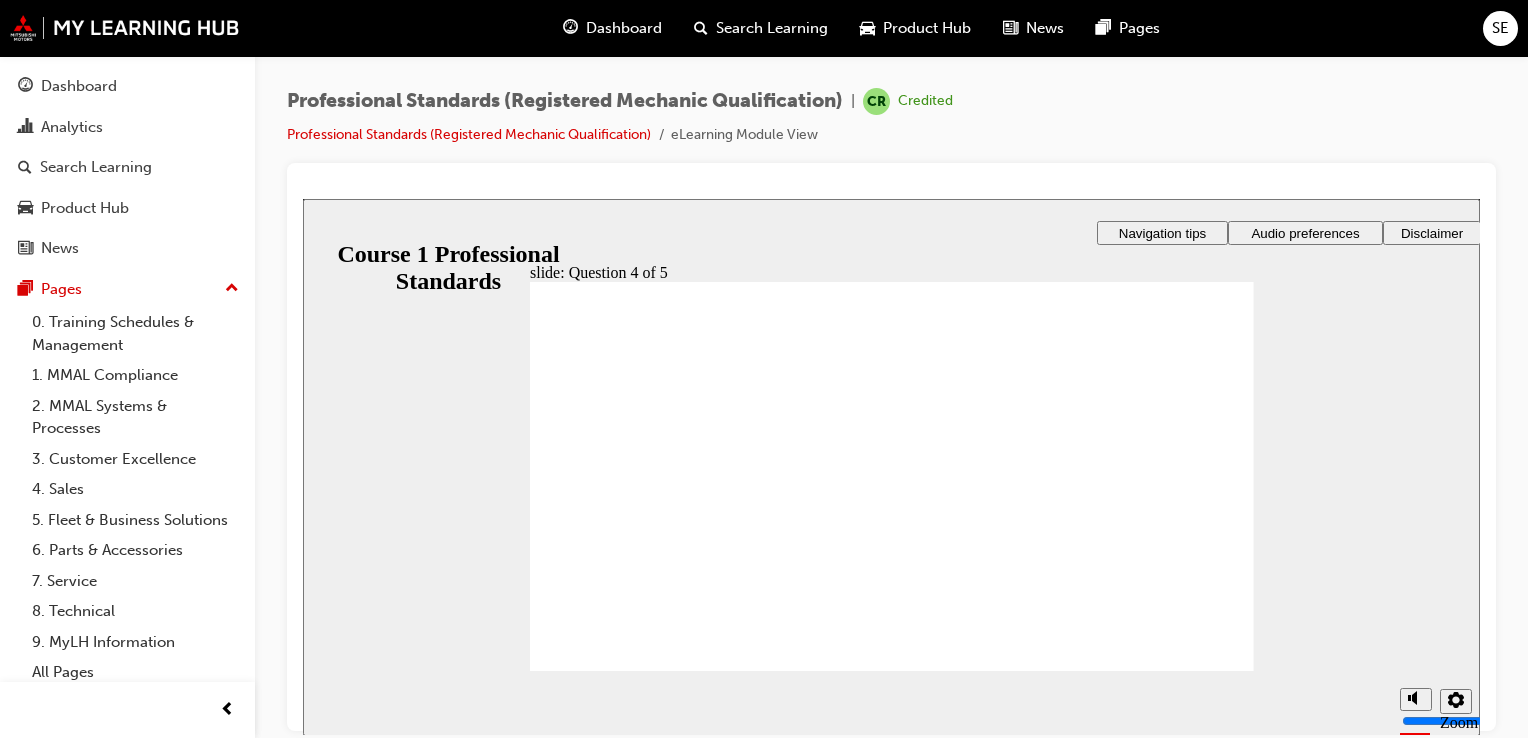 radio on "true" 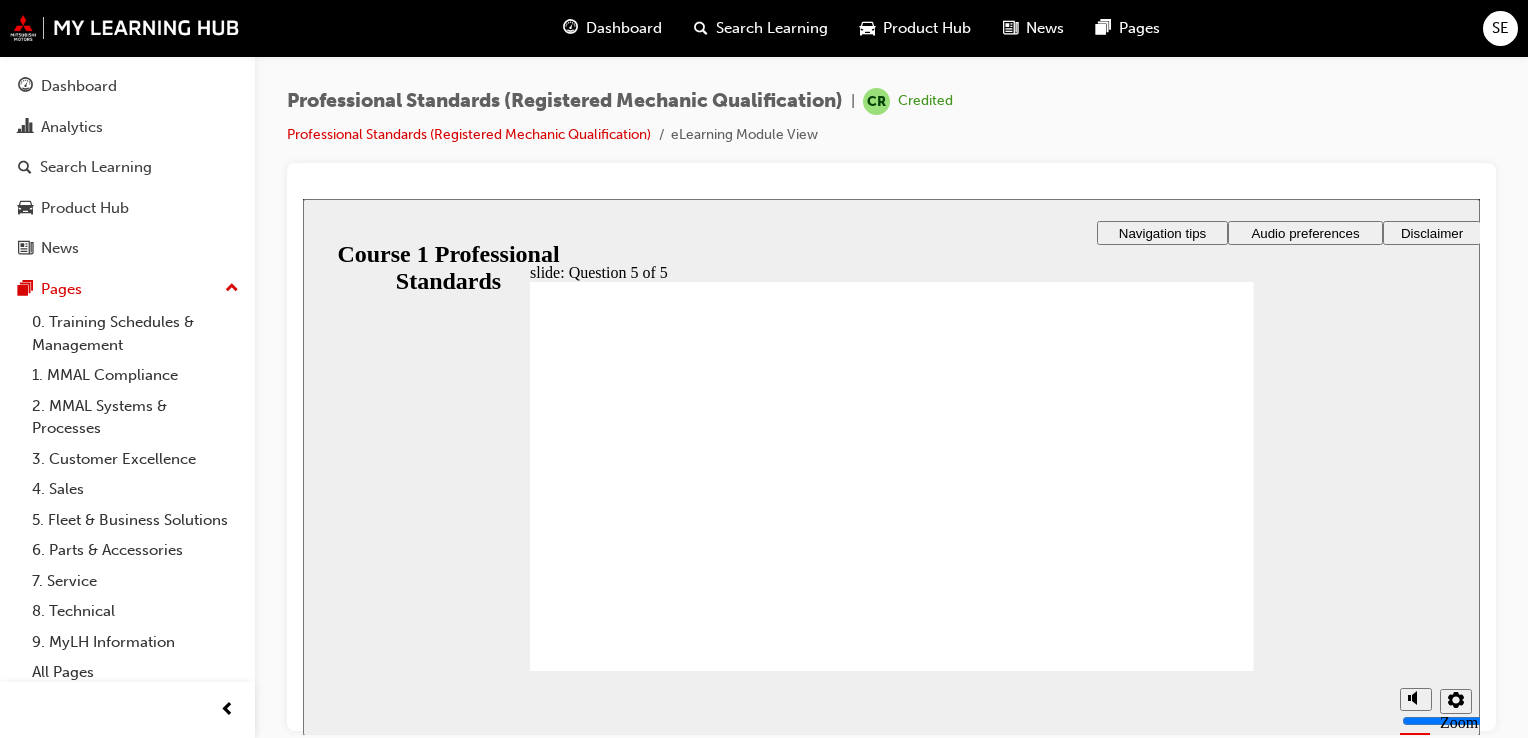 radio on "false" 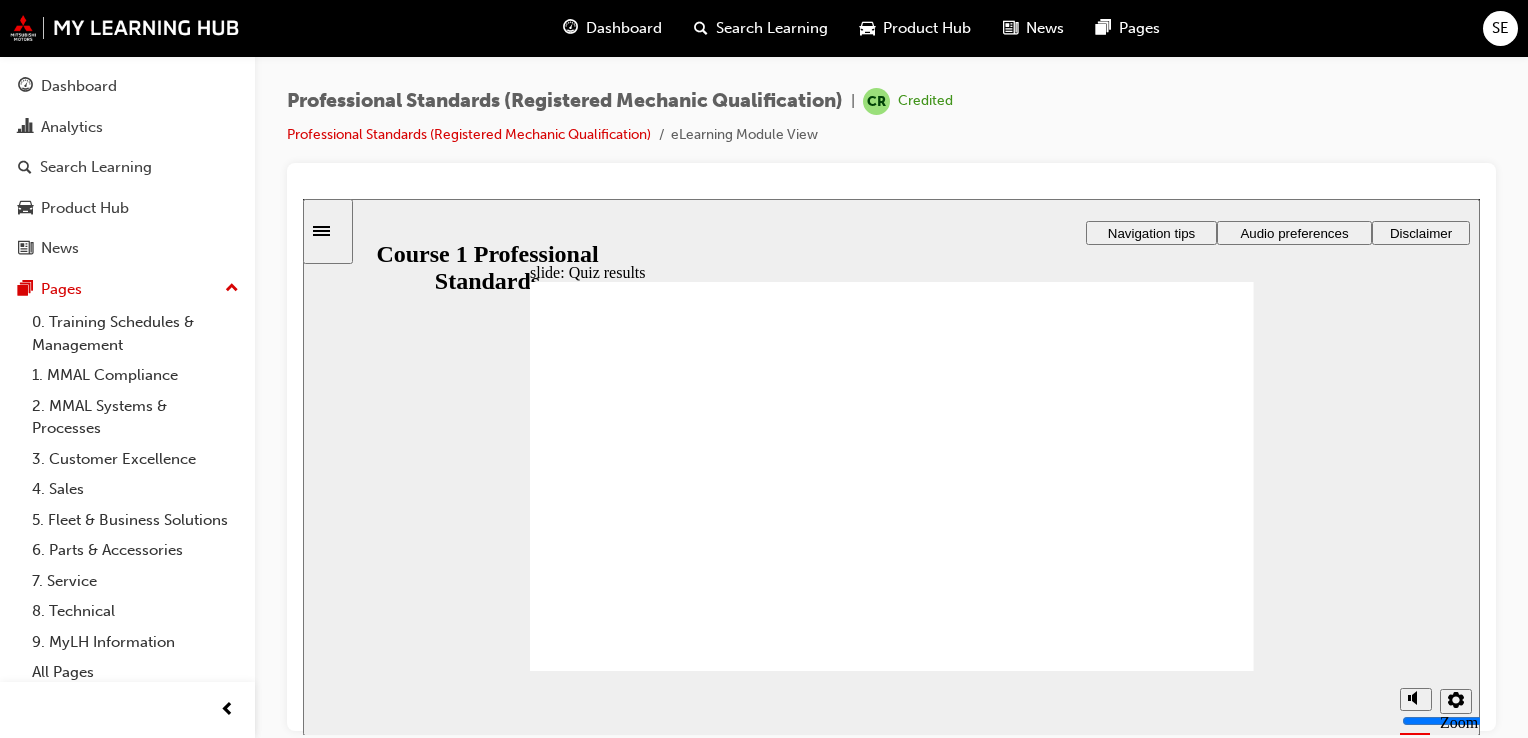 click 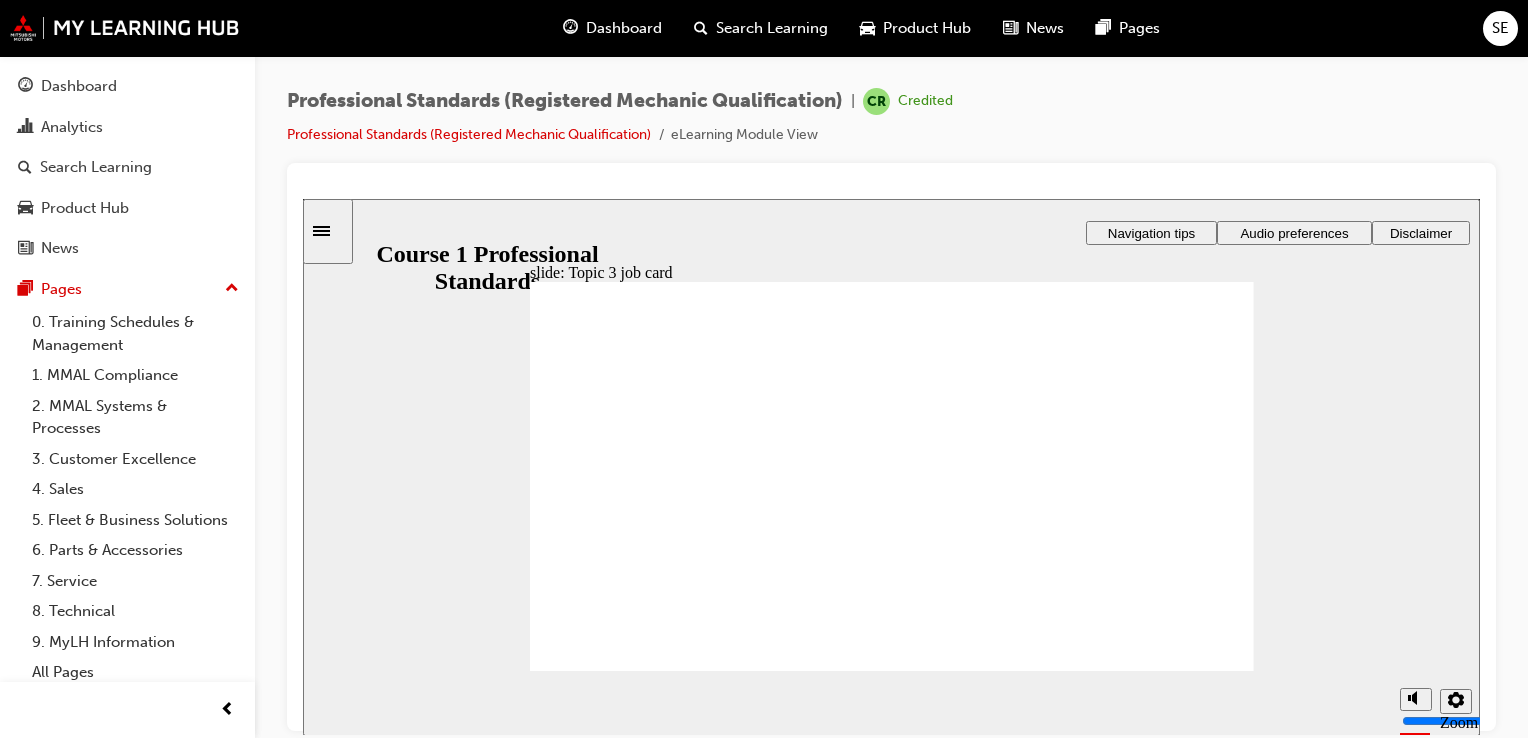 click 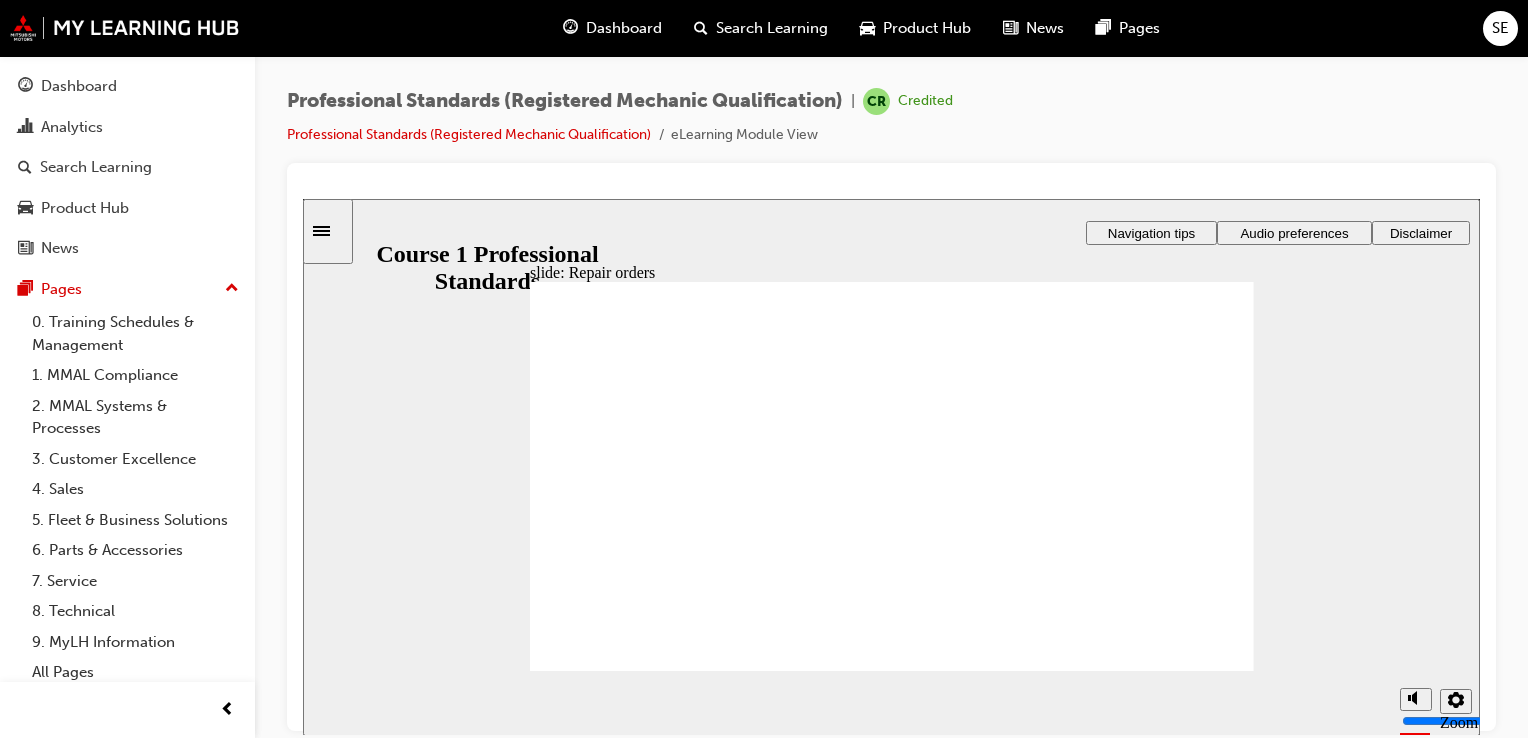 click 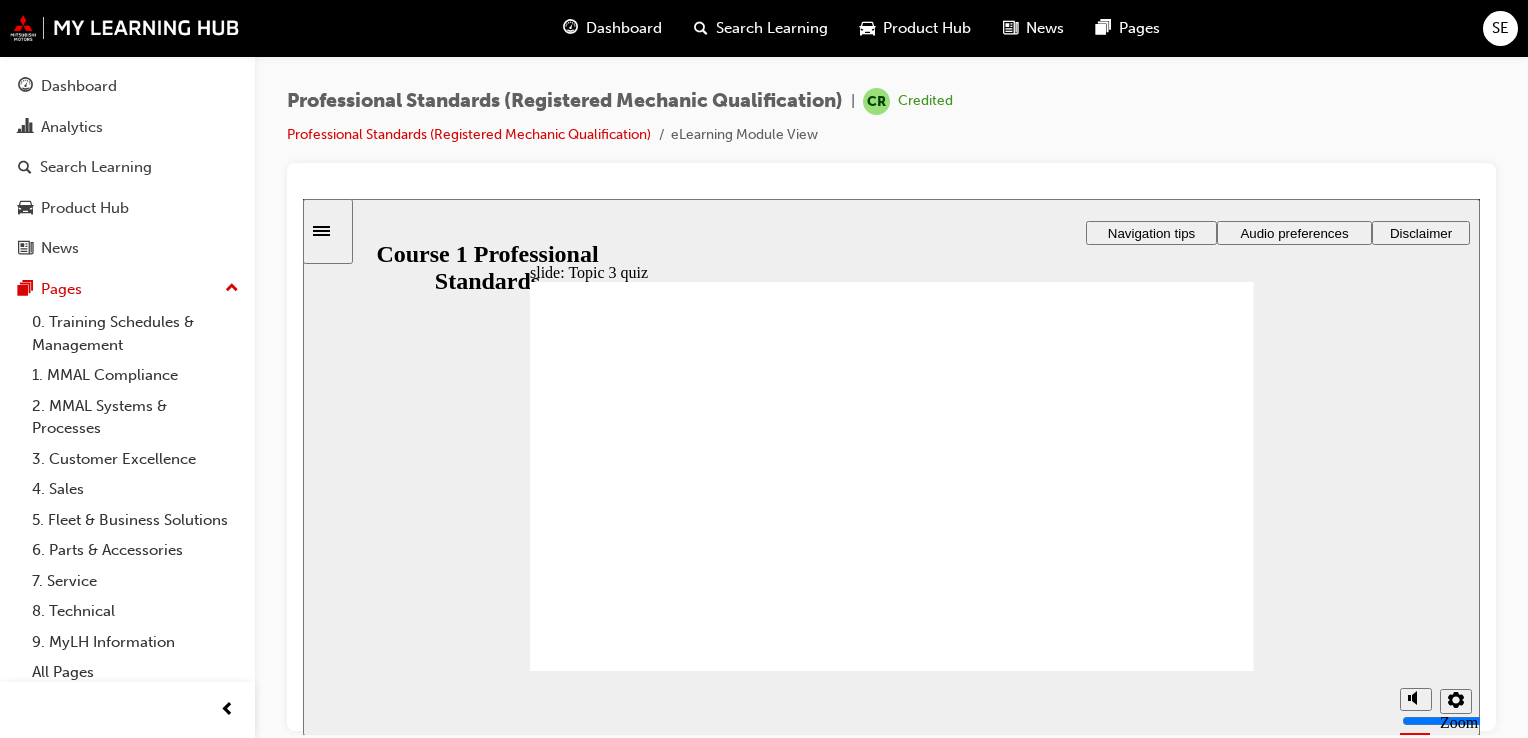 click 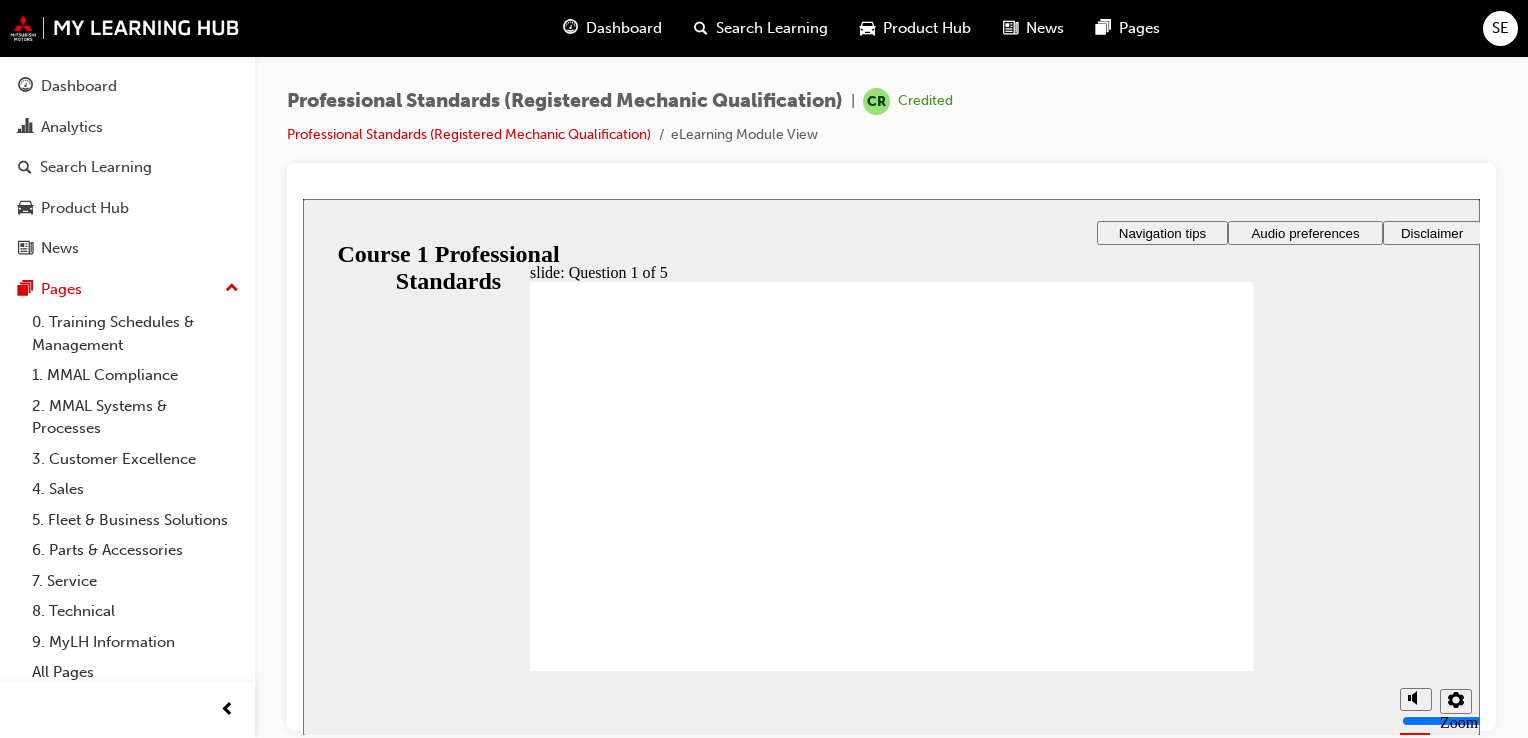 checkbox on "true" 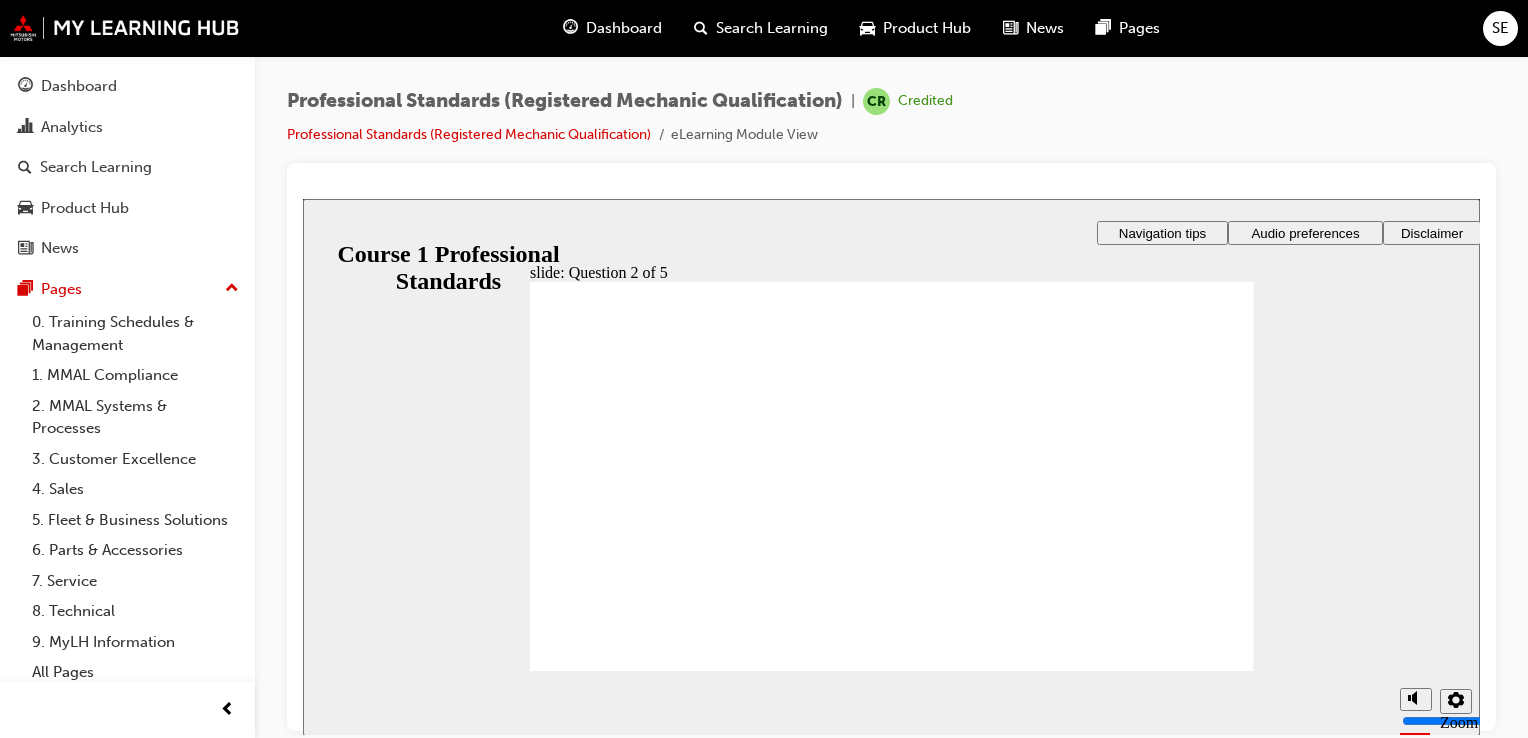 radio on "true" 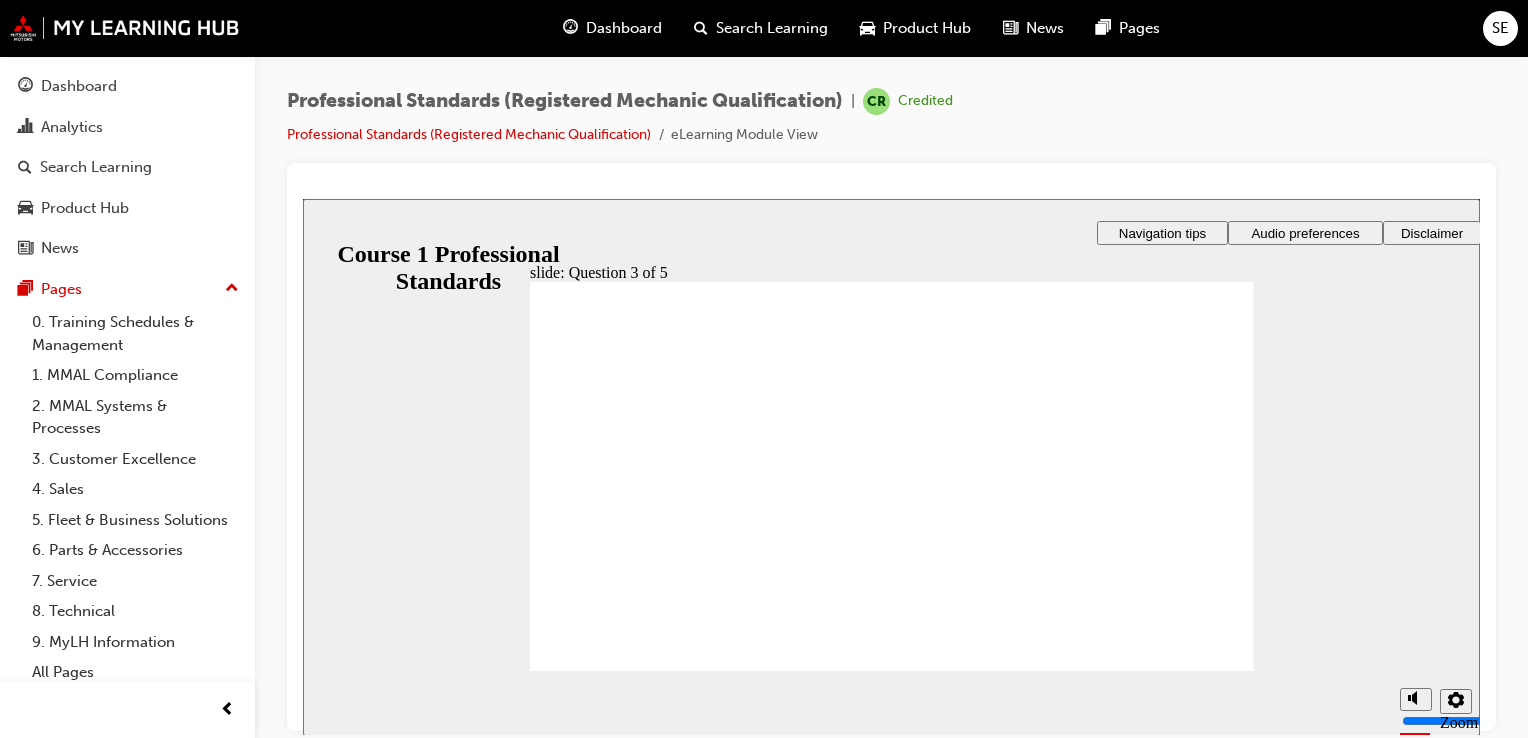 radio on "true" 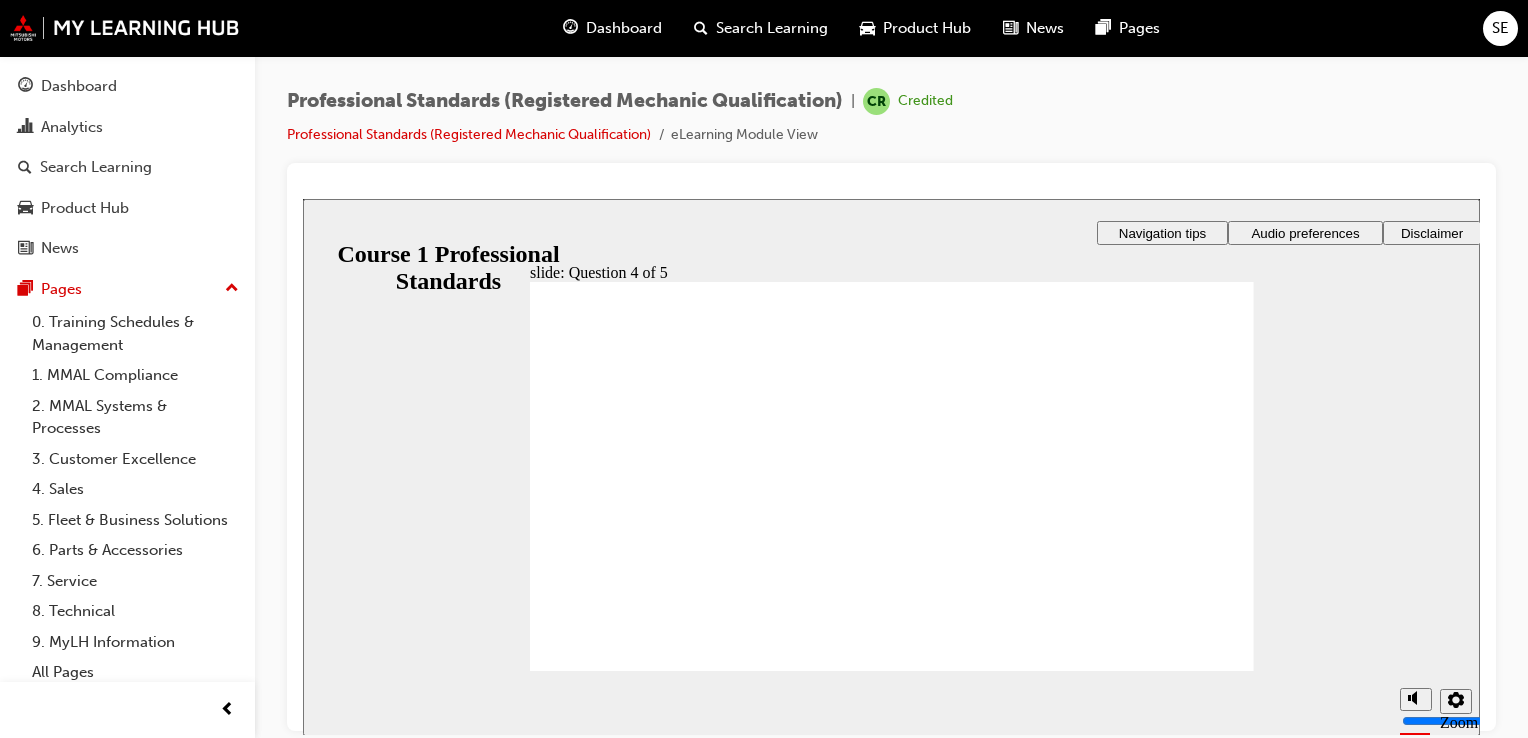radio on "true" 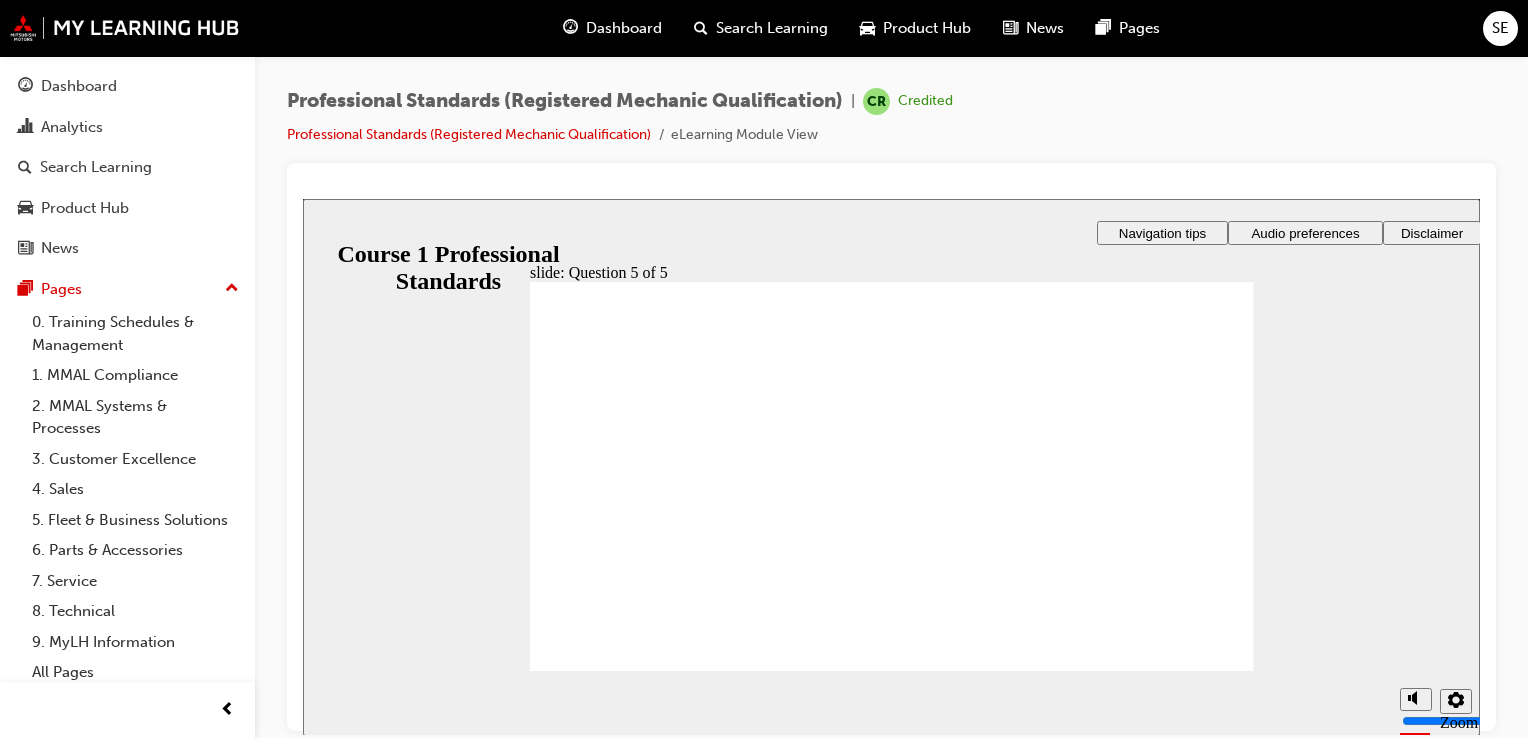 drag, startPoint x: 920, startPoint y: 472, endPoint x: 814, endPoint y: 405, distance: 125.39936 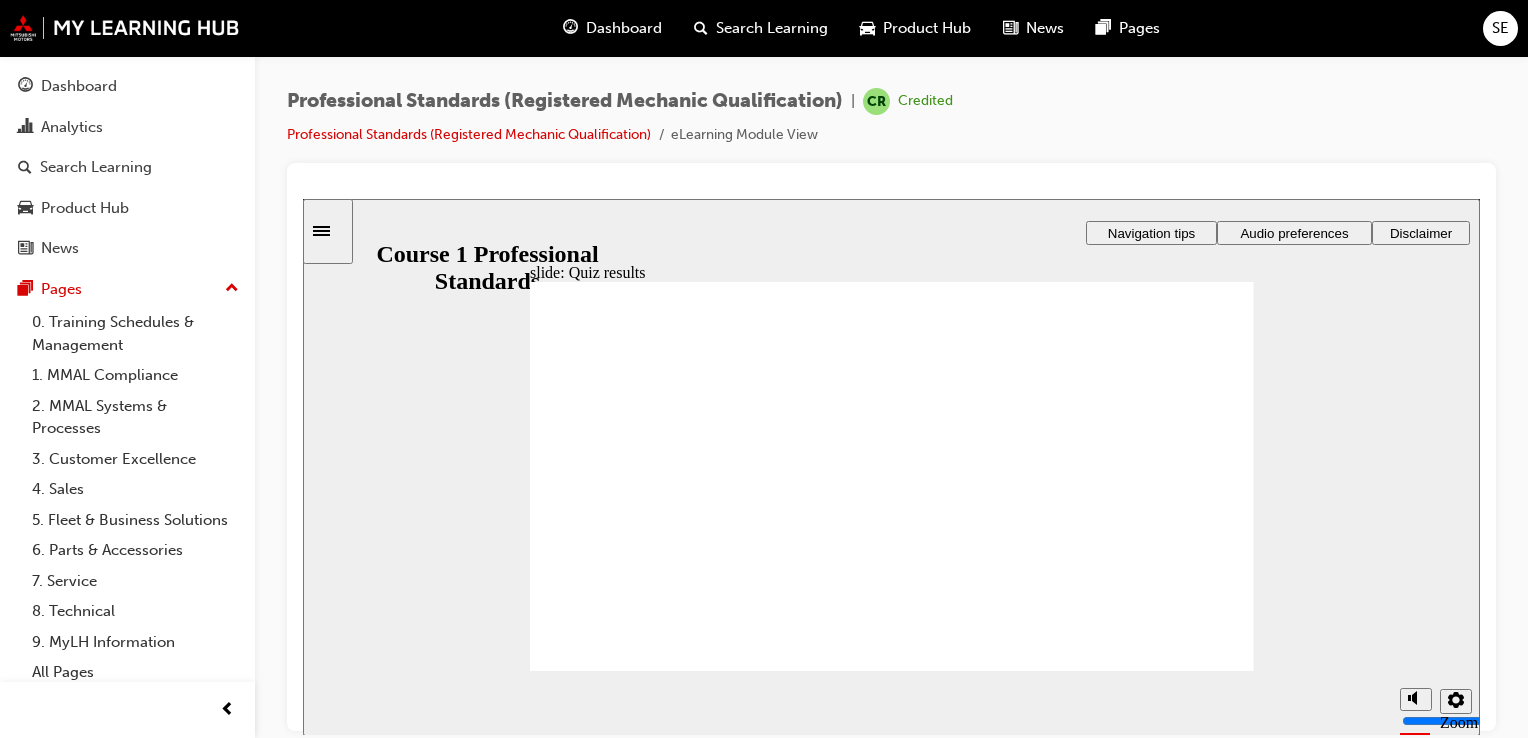 click 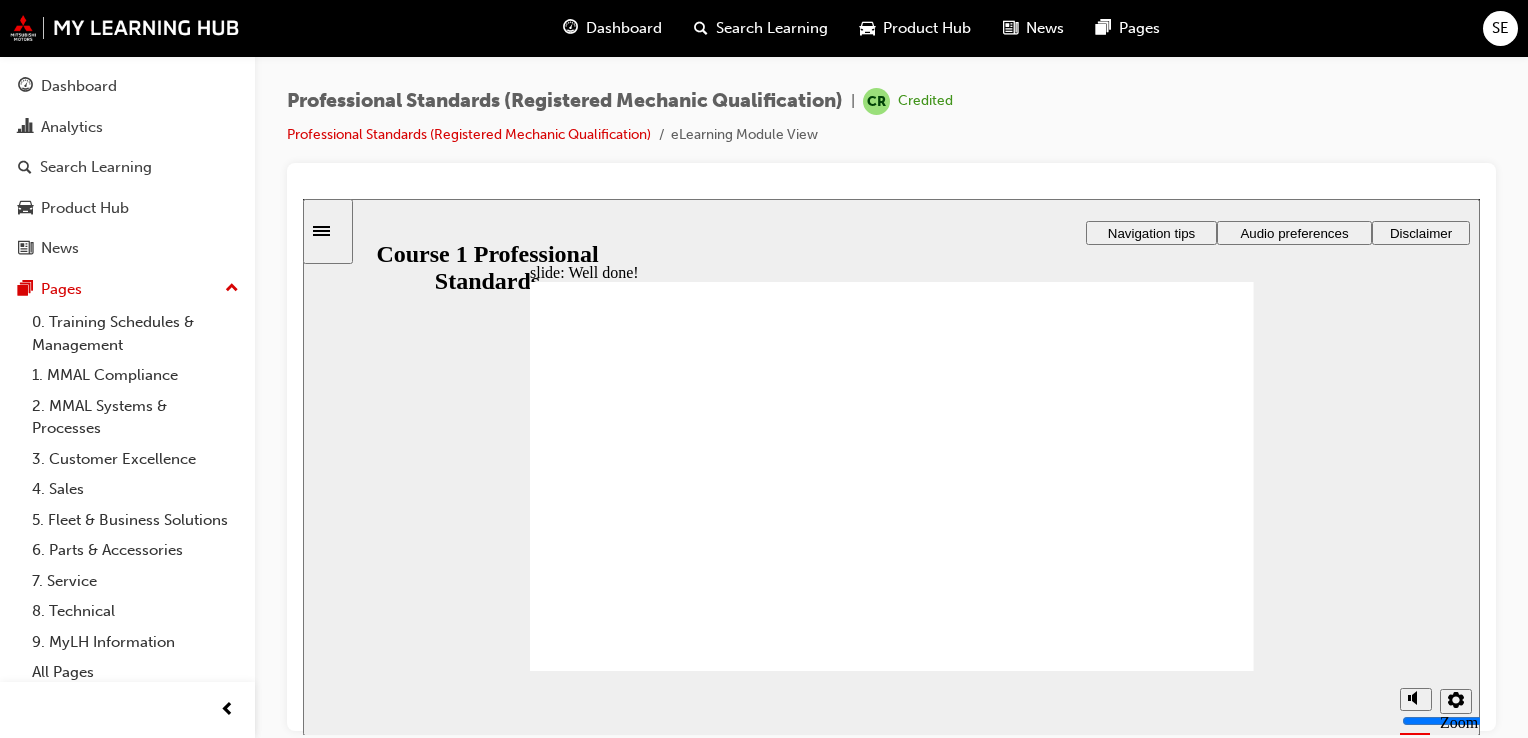 click 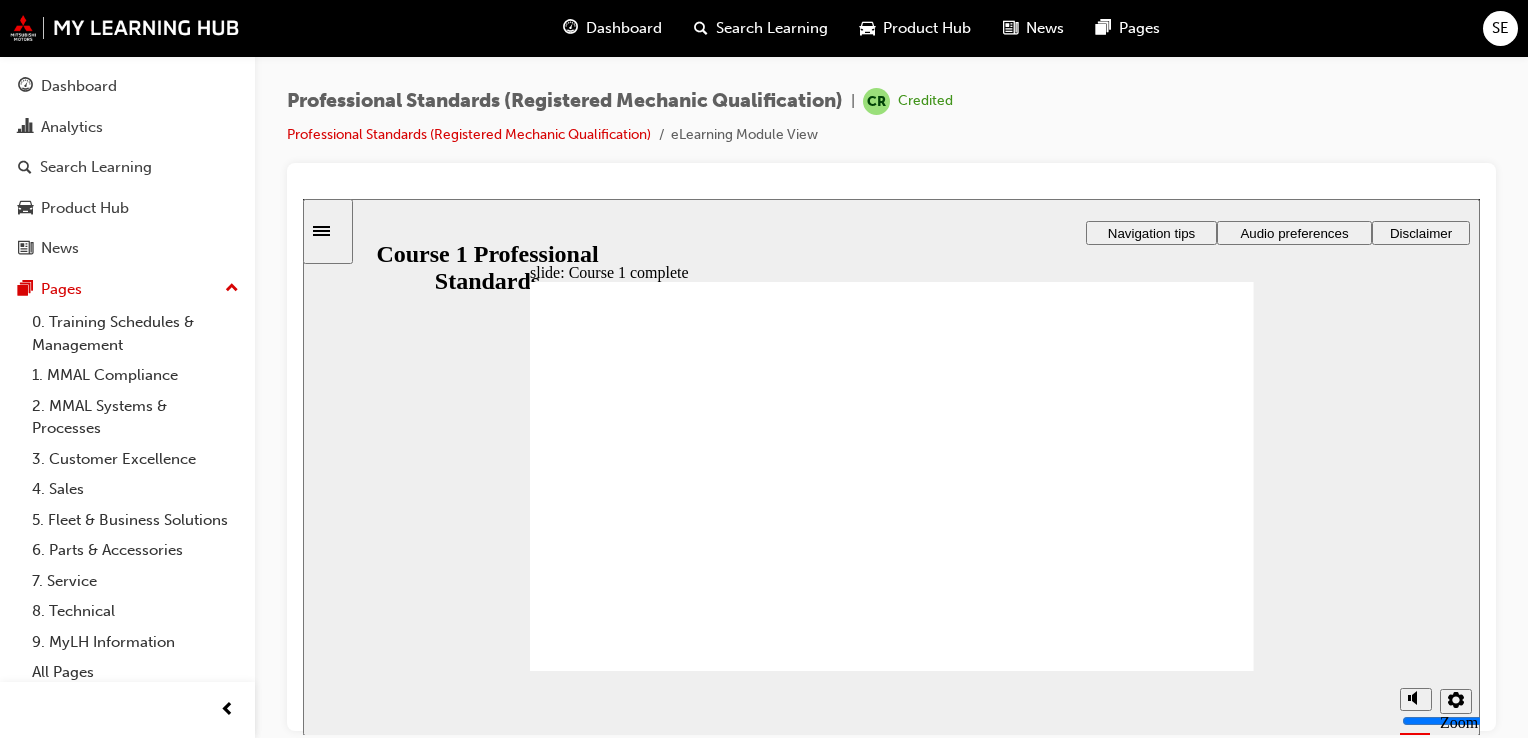click 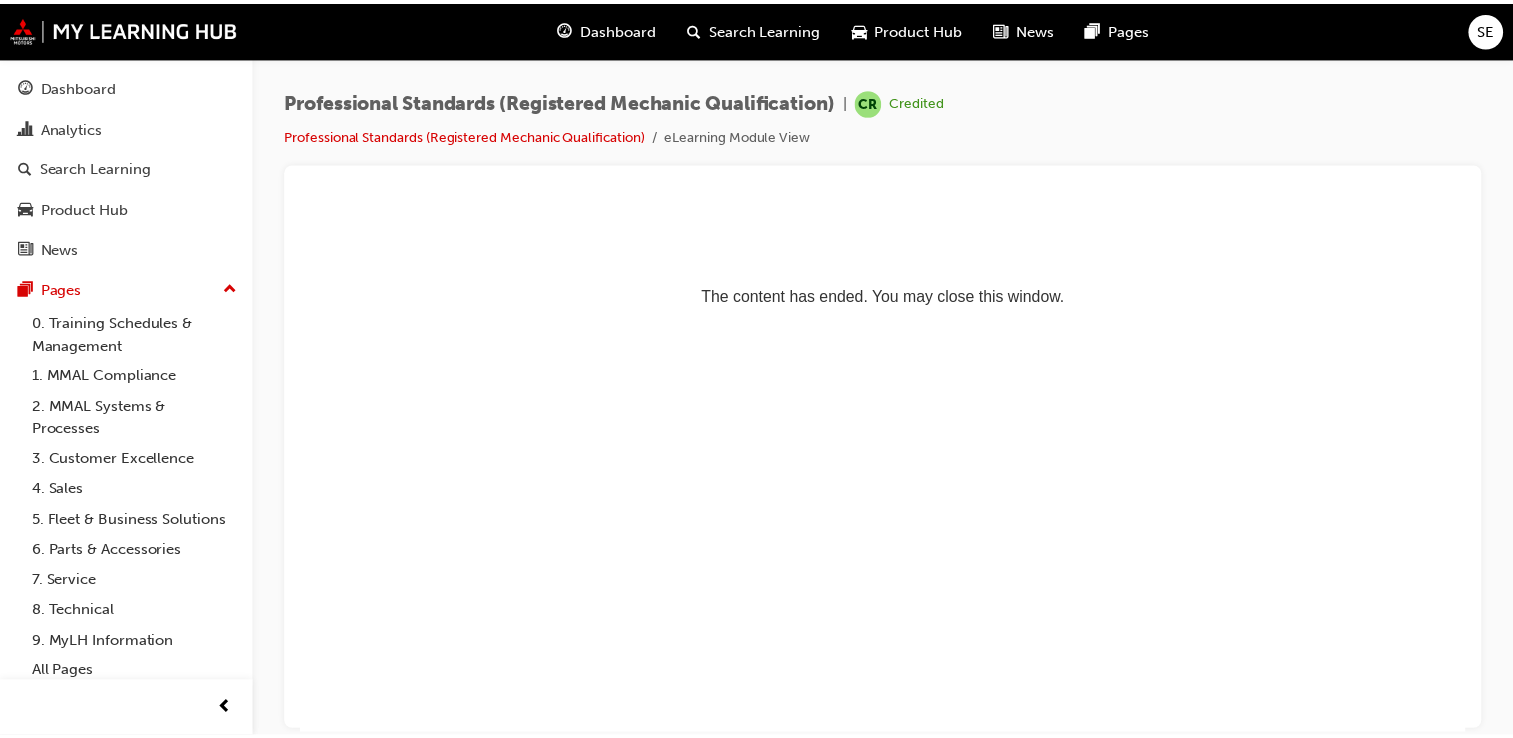 scroll, scrollTop: 0, scrollLeft: 0, axis: both 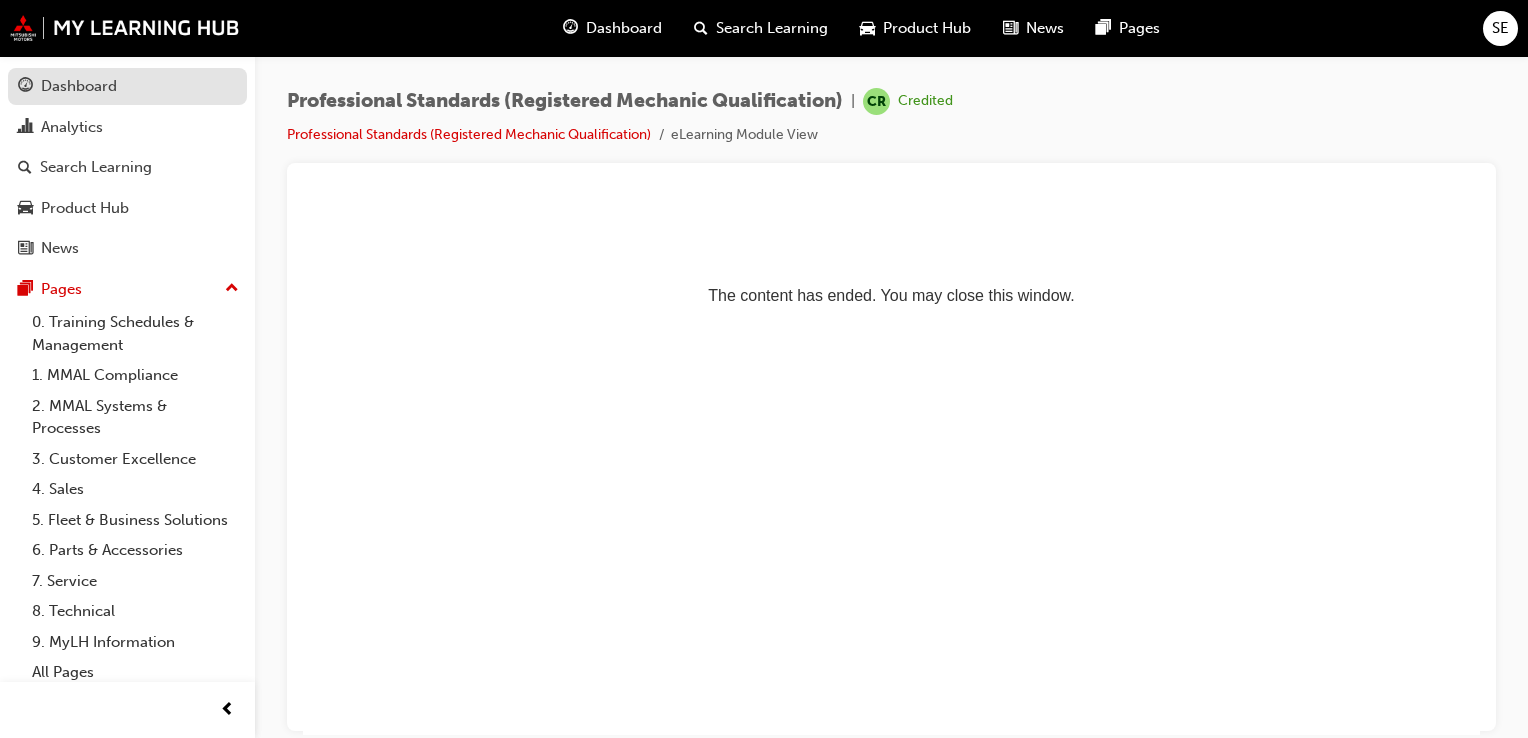click on "Dashboard" at bounding box center [79, 86] 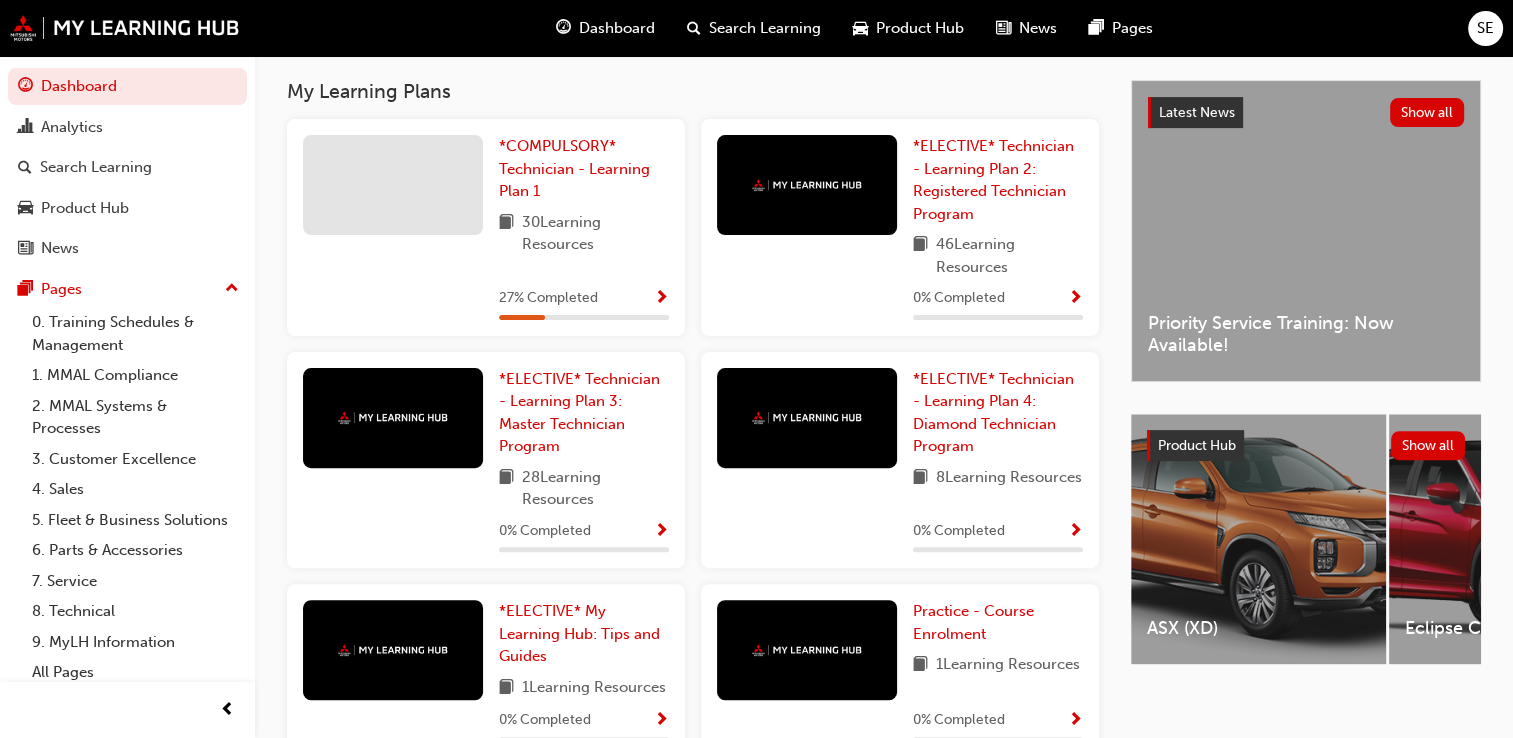 scroll, scrollTop: 575, scrollLeft: 0, axis: vertical 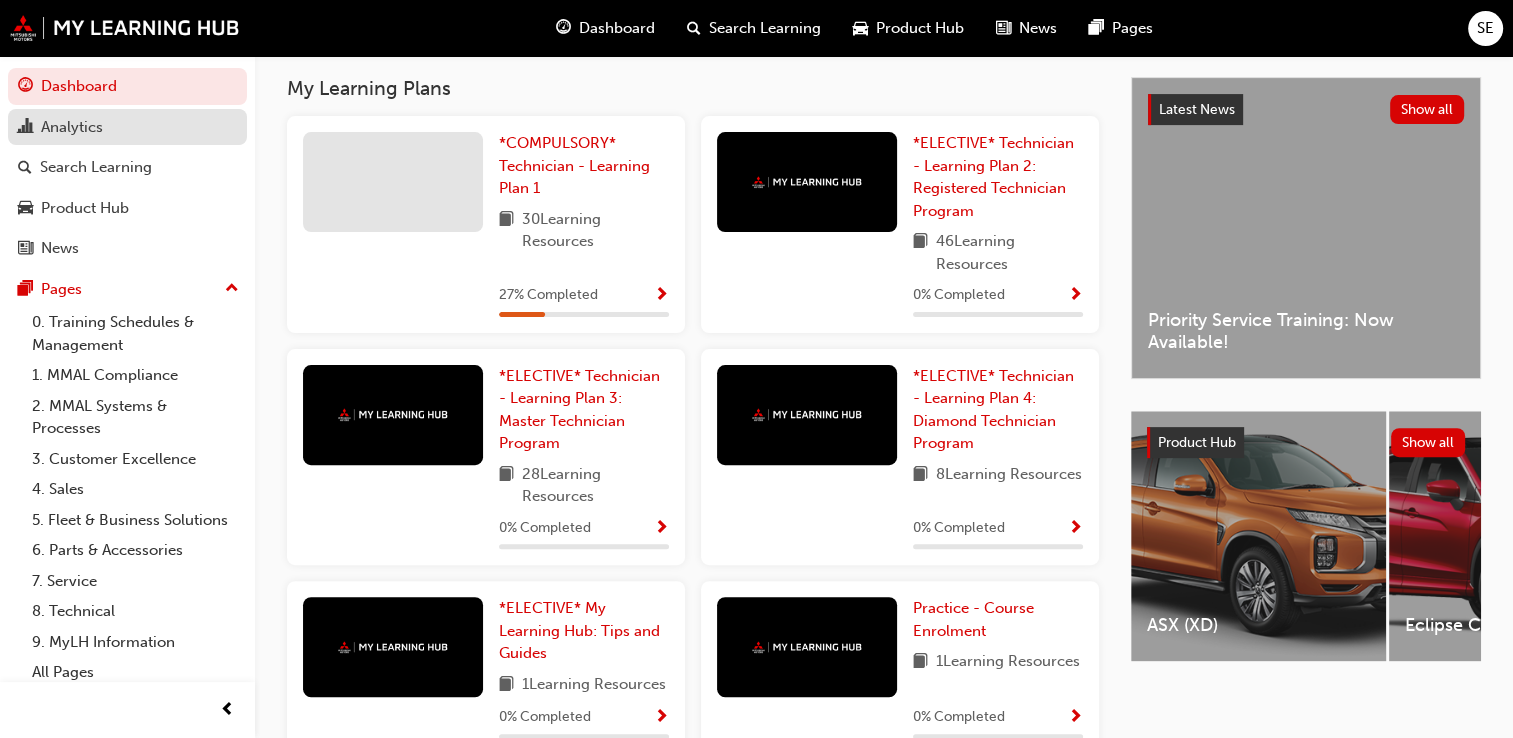 click on "Analytics" at bounding box center (72, 127) 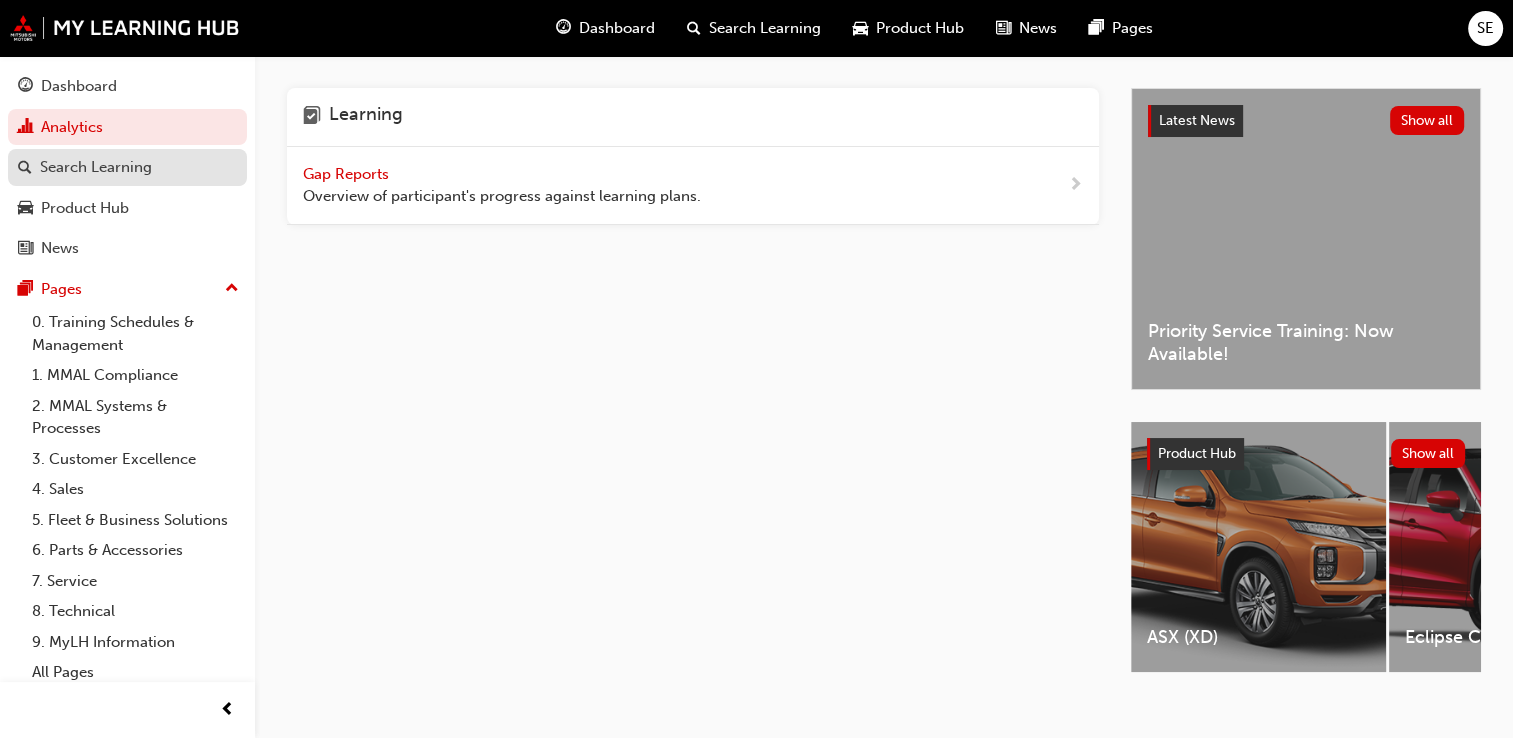 click on "Search Learning" at bounding box center (96, 167) 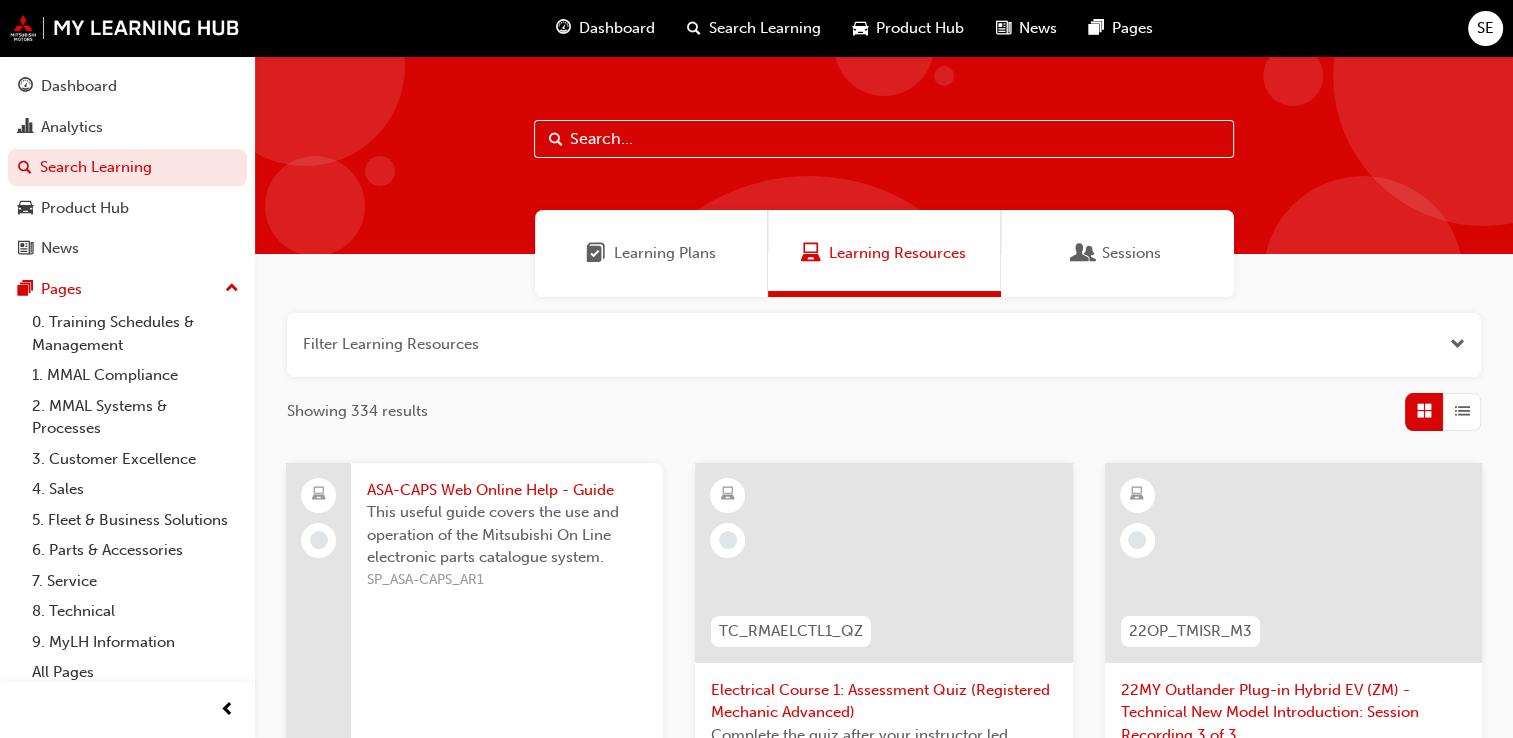 click on "Filter Learning Resources Showing 334 results ASA-CAPS Web Online Help - Guide This useful guide covers the use and operation of the Mitsubishi On Line electronic parts catalogue system. SP_ASA-CAPS_AR1 PARTS & ACCESSORIES TC_RMAELCTL1_QZ Electrical Course 1: Assessment Quiz (Registered Mechanic Advanced) Complete the quiz after your instructor led sessions for Electrical Course 1, to demonstrate you have the required electrical knowledge.   30 mins TECHNICAL 22OP_TMISR_M3 22MY Outlander Plug-in Hybrid EV (ZM) - Technical New Model Introduction: Session Recording 3 of 3 Session Recording 3 of 3 from the 22MY Outlander Plug-in Hybrid EV (ZM) - Technical New Model Introduction Online Instructor Led Training.   30 mins TECHNICAL ECPHEV_PFG_22MY 22MY Eclipse Cross Plug-in Hybrid EV (YB) - Product Feature Guide This Product Feature Guide contains comprehensive information about the 22MY Eclipse Cross Plug-in Hybrid EV (YB).   1 hr PRODUCT TC_PRTYSRVCE Introduction to Priority Service for Technicians   30 mins   «" at bounding box center [884, 941] 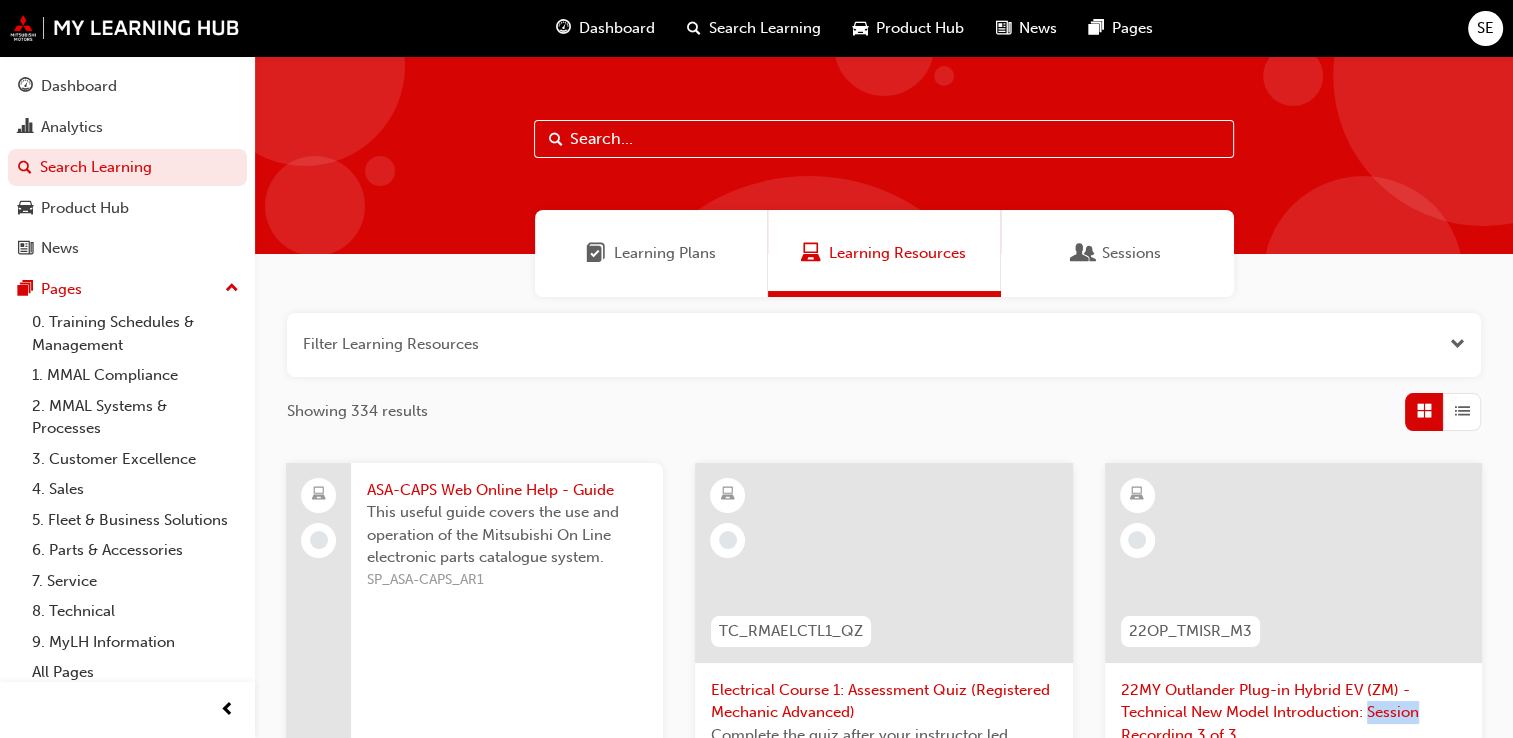 click on "Filter Learning Resources Showing 334 results ASA-CAPS Web Online Help - Guide This useful guide covers the use and operation of the Mitsubishi On Line electronic parts catalogue system. SP_ASA-CAPS_AR1 PARTS & ACCESSORIES TC_RMAELCTL1_QZ Electrical Course 1: Assessment Quiz (Registered Mechanic Advanced) Complete the quiz after your instructor led sessions for Electrical Course 1, to demonstrate you have the required electrical knowledge.   30 mins TECHNICAL 22OP_TMISR_M3 22MY Outlander Plug-in Hybrid EV (ZM) - Technical New Model Introduction: Session Recording 3 of 3 Session Recording 3 of 3 from the 22MY Outlander Plug-in Hybrid EV (ZM) - Technical New Model Introduction Online Instructor Led Training.   30 mins TECHNICAL ECPHEV_PFG_22MY 22MY Eclipse Cross Plug-in Hybrid EV (YB) - Product Feature Guide This Product Feature Guide contains comprehensive information about the 22MY Eclipse Cross Plug-in Hybrid EV (YB).   1 hr PRODUCT TC_PRTYSRVCE Introduction to Priority Service for Technicians   30 mins   «" at bounding box center (884, 941) 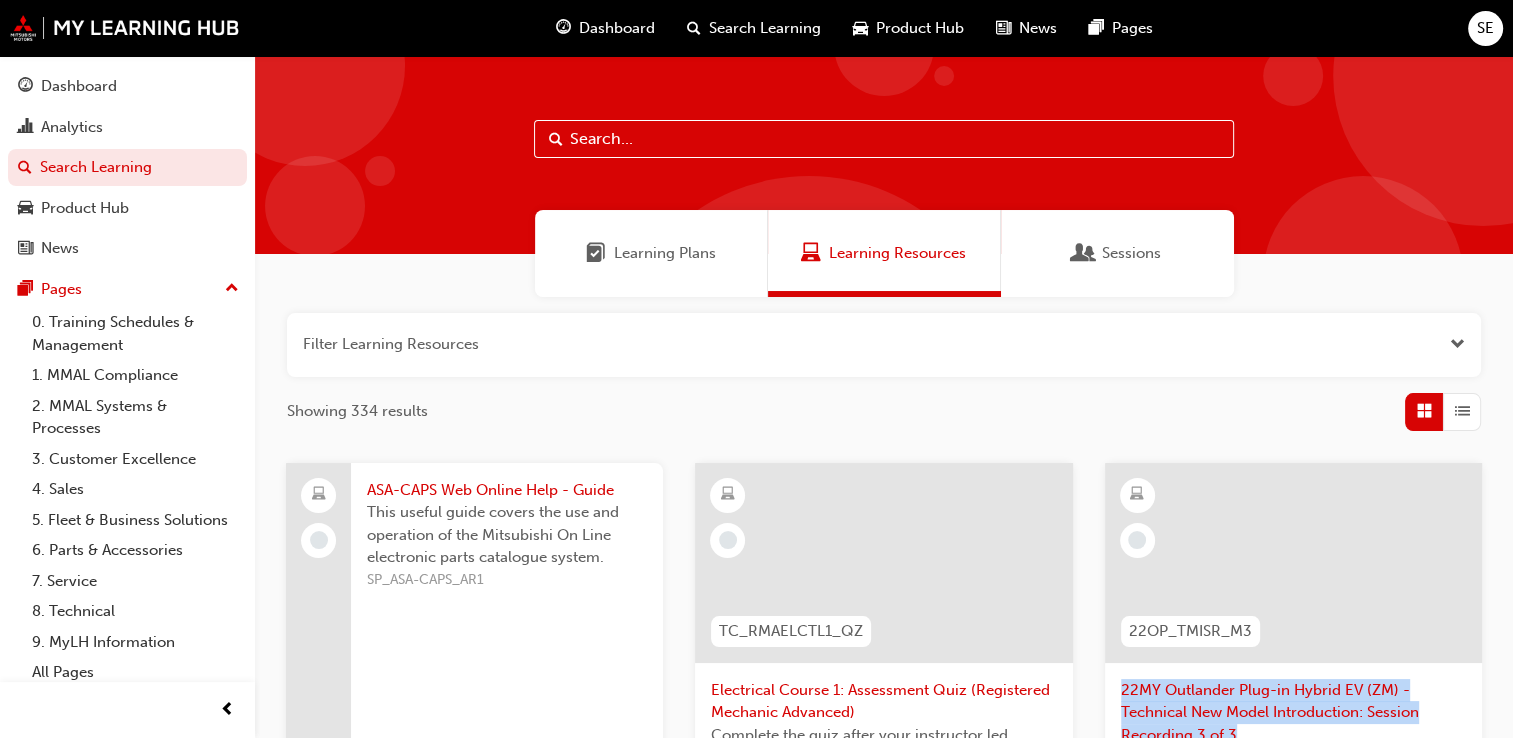click on "Your version of Internet Explorer is outdated and not supported. Please upgrade to a  modern browser . Dashboard Search Learning Product Hub News Pages SE Dashboard Analytics Search Learning Product Hub News Pages Pages 0. Training Schedules & Management 1. MMAL Compliance 2. MMAL Systems & Processes 3. Customer Excellence 4. Sales 5. Fleet & Business Solutions 6. Parts & Accessories 7. Service 8. Technical 9. MyLH Information All Pages Learning Plans Learning Resources Sessions Filter Learning Resources Showing 334 results ASA-CAPS Web Online Help - Guide This useful guide covers the use and operation of the Mitsubishi On Line electronic parts catalogue system. SP_ASA-CAPS_AR1 PARTS & ACCESSORIES TC_RMAELCTL1_QZ Electrical Course 1: Assessment Quiz (Registered Mechanic Advanced) Complete the quiz after your instructor led sessions for Electrical Course 1, to demonstrate you have the required electrical knowledge.   30 mins TECHNICAL 22OP_TMISR_M3   30 mins TECHNICAL ECPHEV_PFG_22MY   1 hr PRODUCT   30 mins" at bounding box center [756, 369] 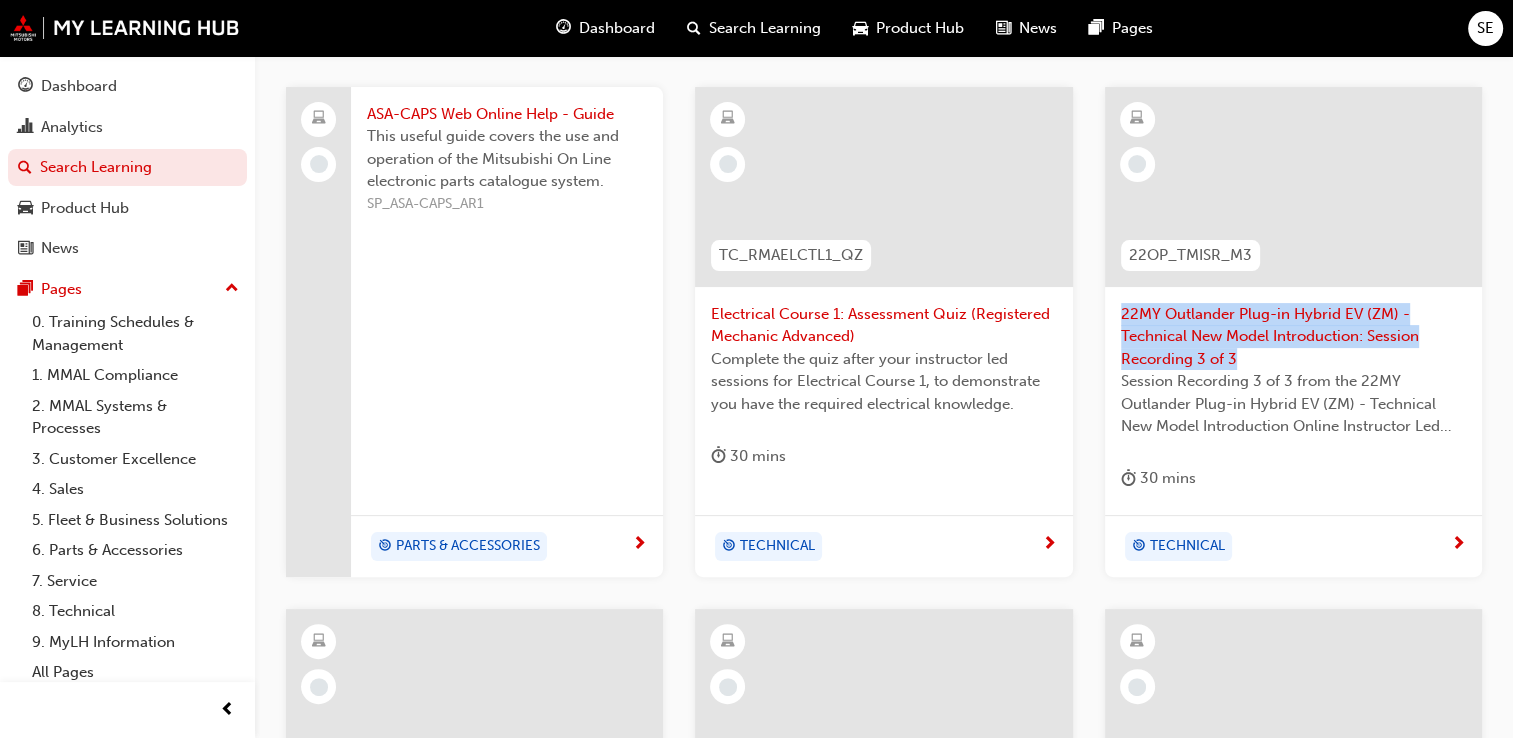 scroll, scrollTop: 375, scrollLeft: 0, axis: vertical 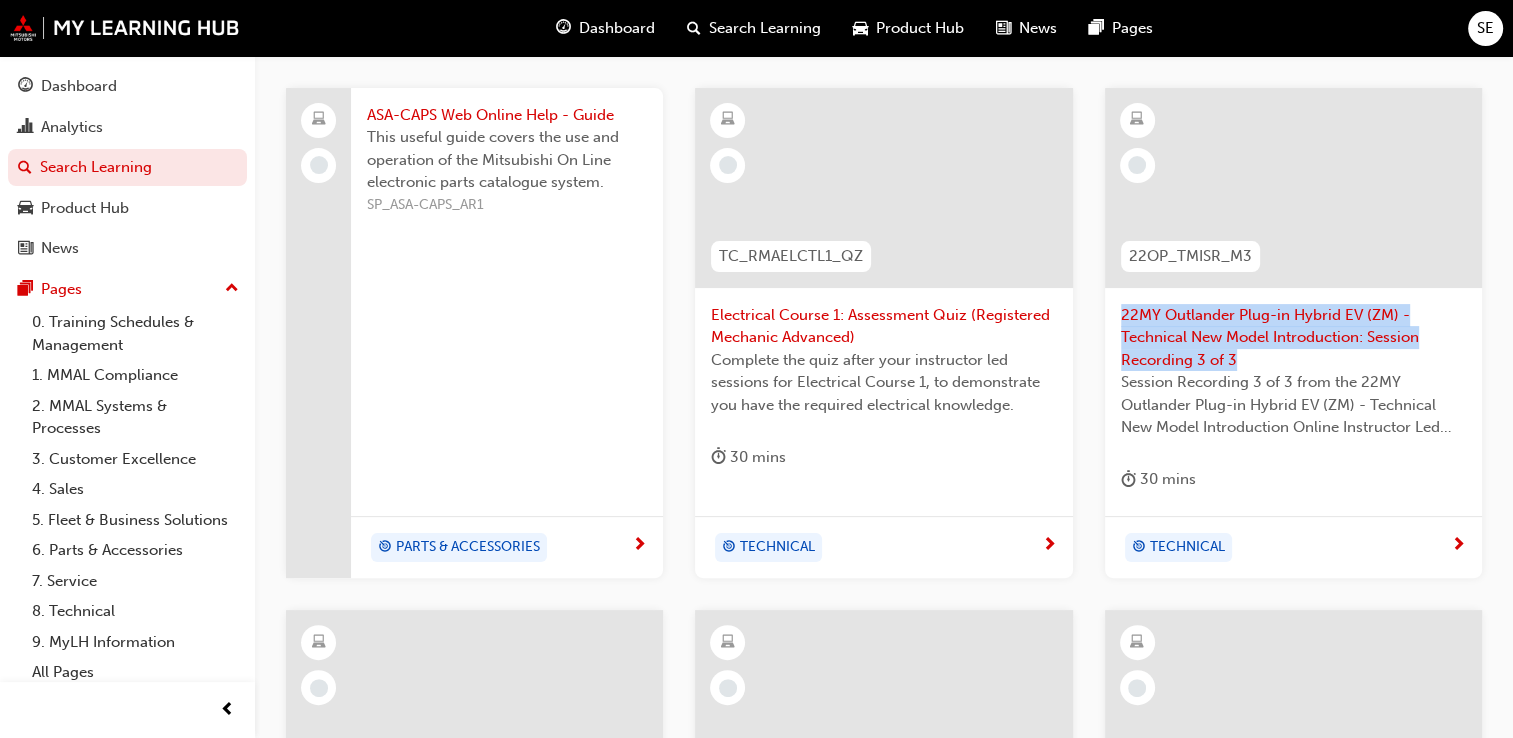 click on "22MY Outlander Plug-in Hybrid EV (ZM) - Technical New Model Introduction: Session Recording 3 of 3" at bounding box center [1293, 338] 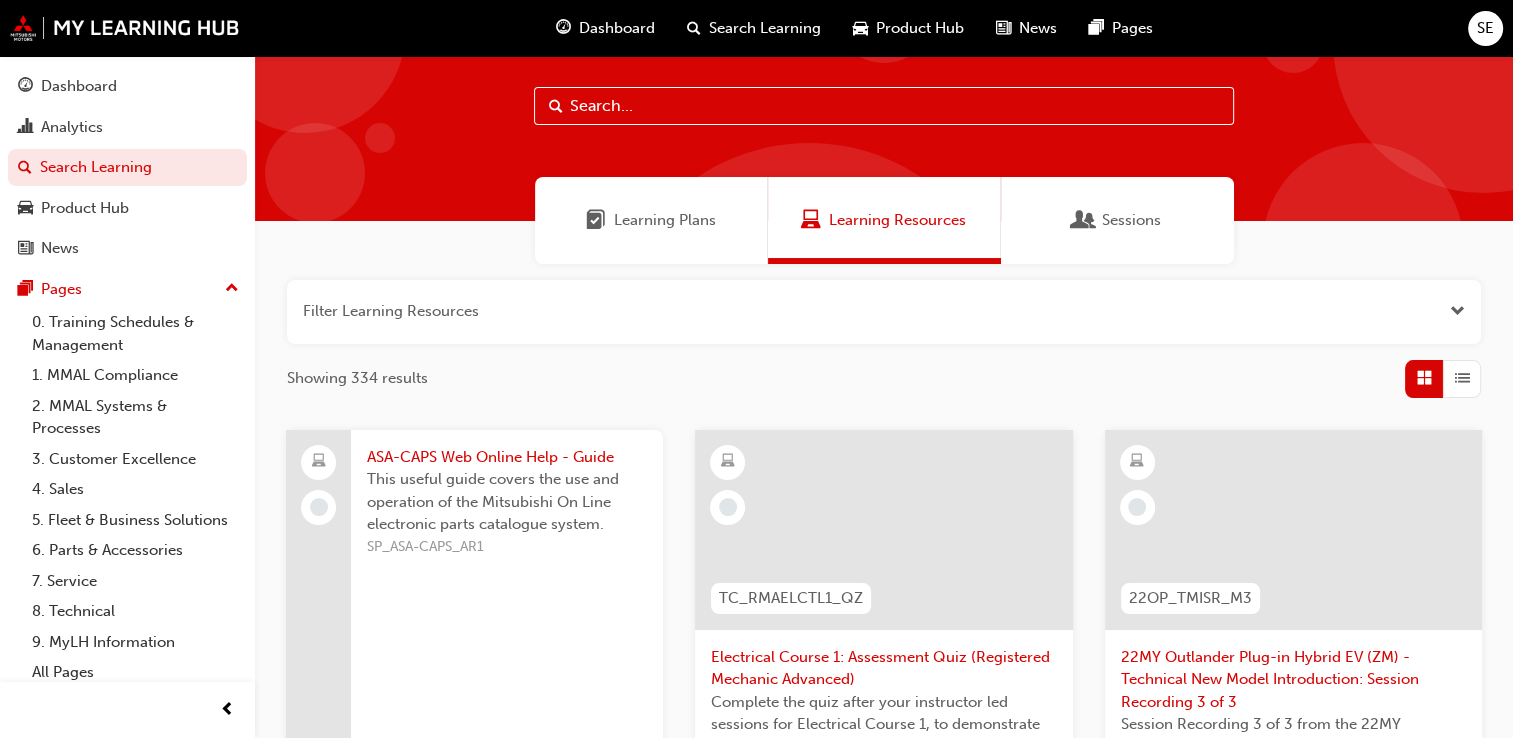 scroll, scrollTop: 0, scrollLeft: 0, axis: both 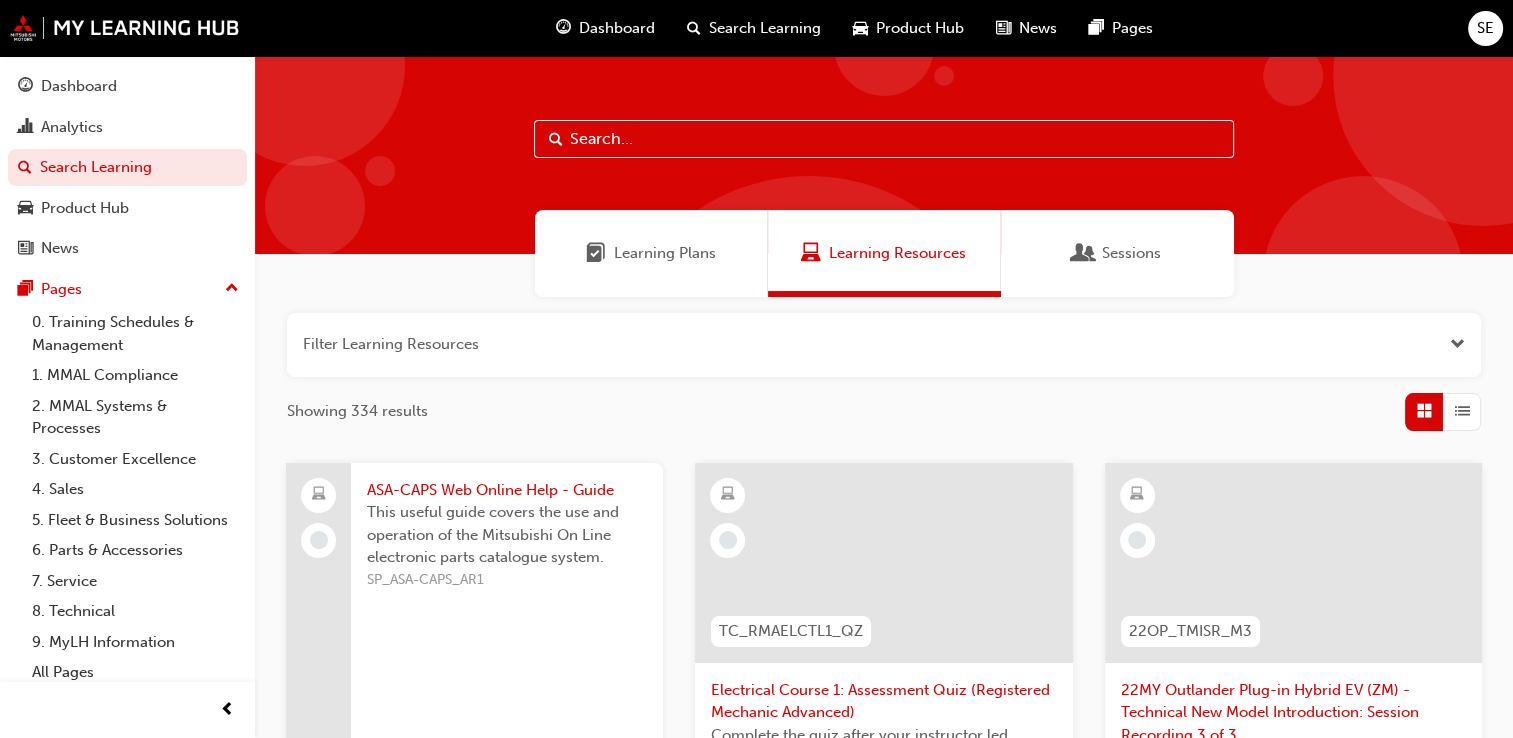 click on "Learning Plans" at bounding box center [651, 253] 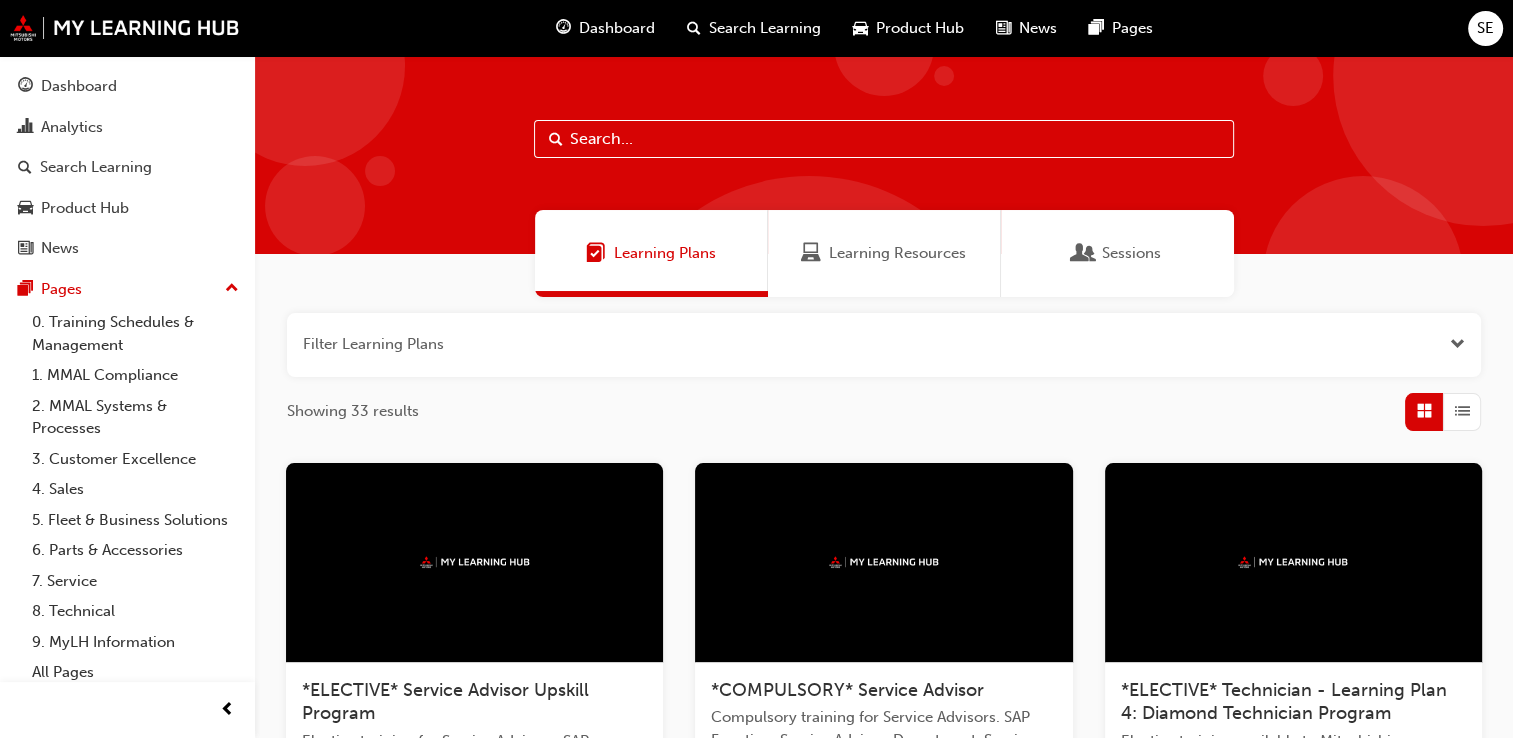 click on "Learning Resources" at bounding box center (897, 253) 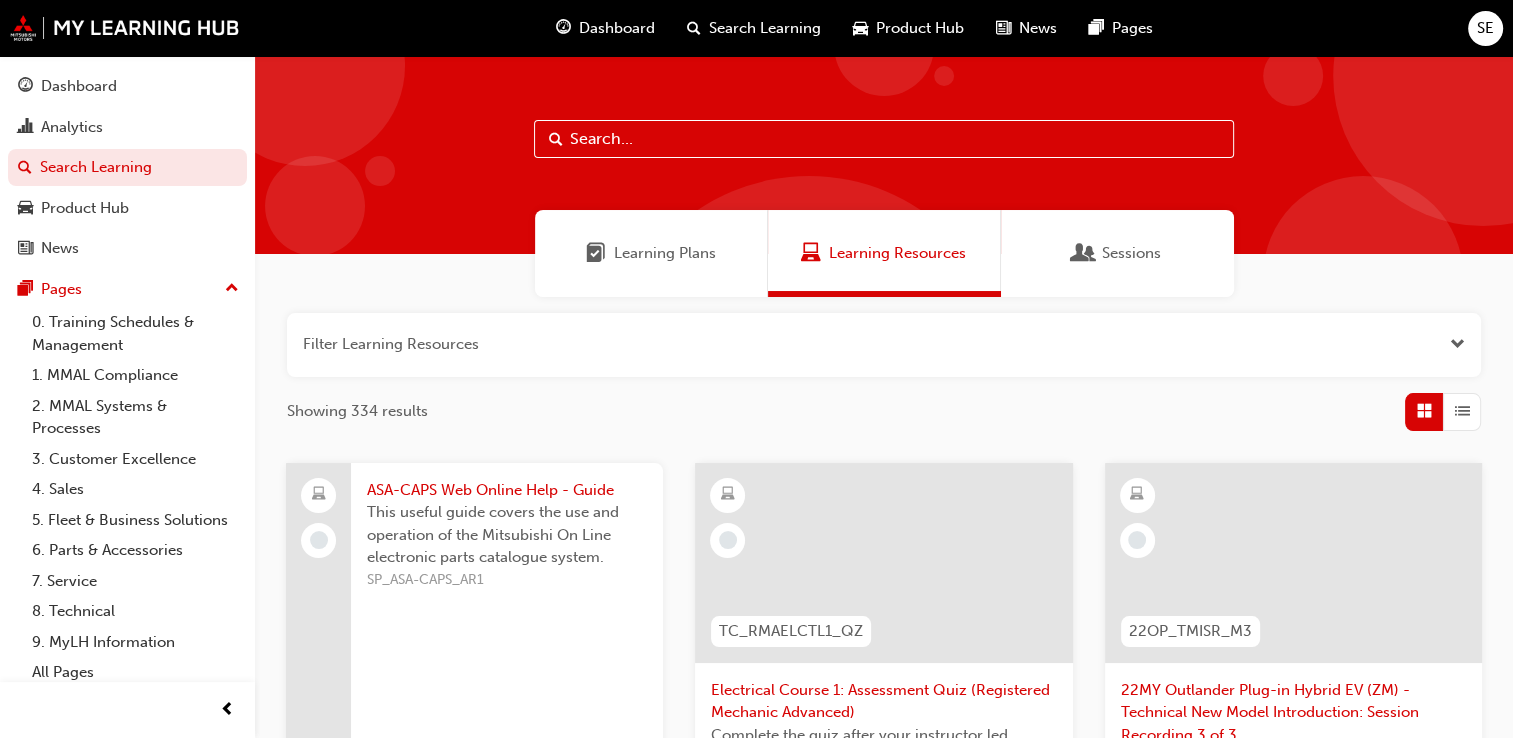 click on "Learning Plans" at bounding box center [665, 253] 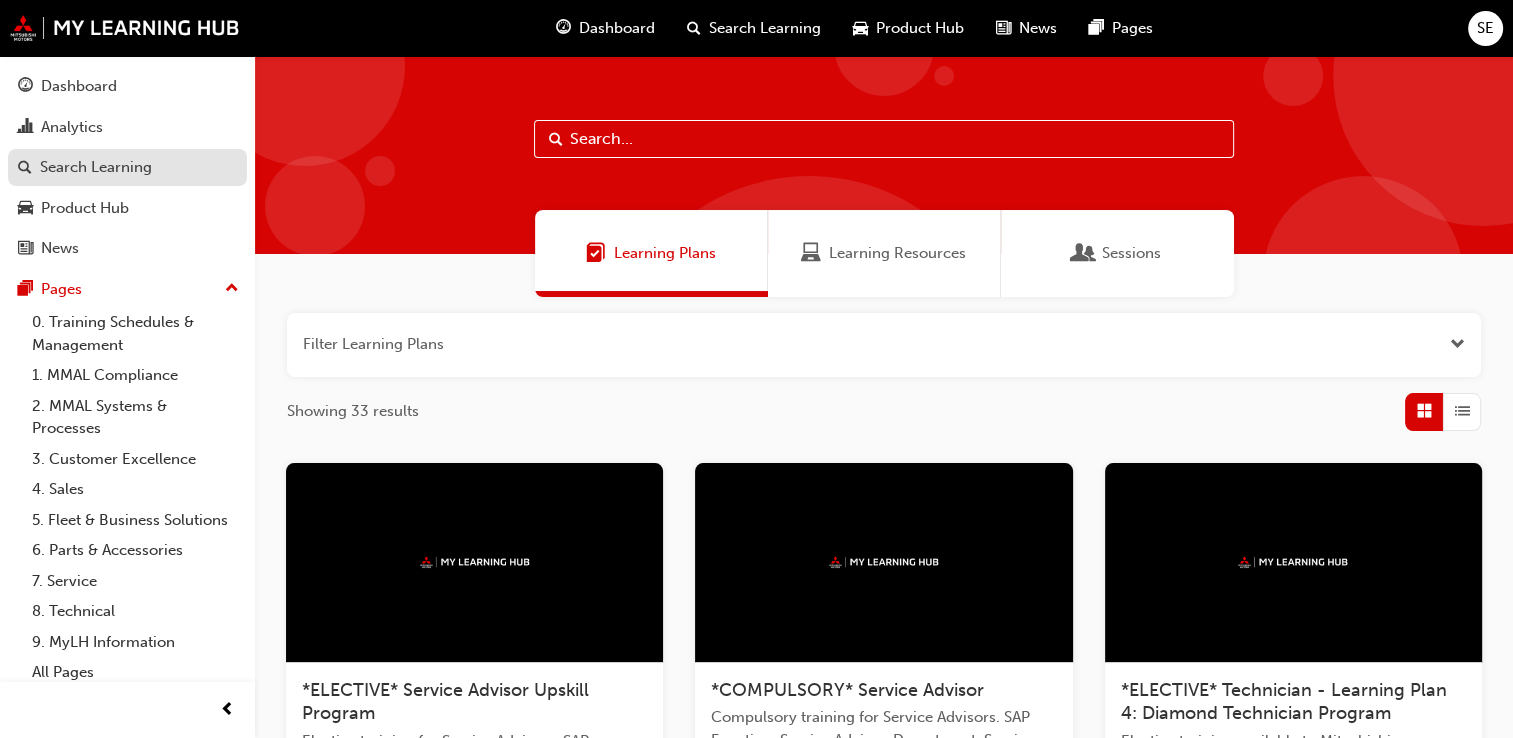 click on "Search Learning" at bounding box center [96, 167] 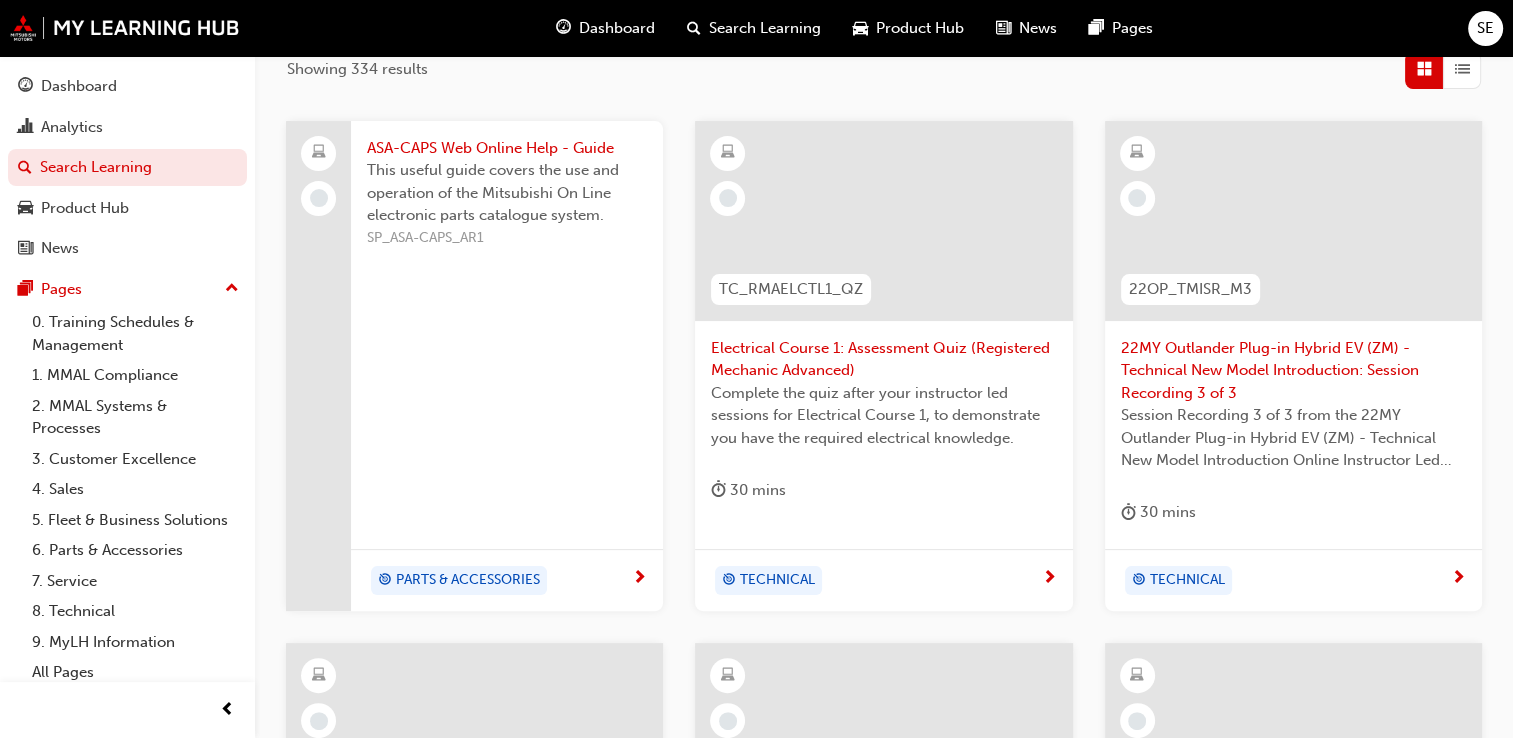 scroll, scrollTop: 360, scrollLeft: 0, axis: vertical 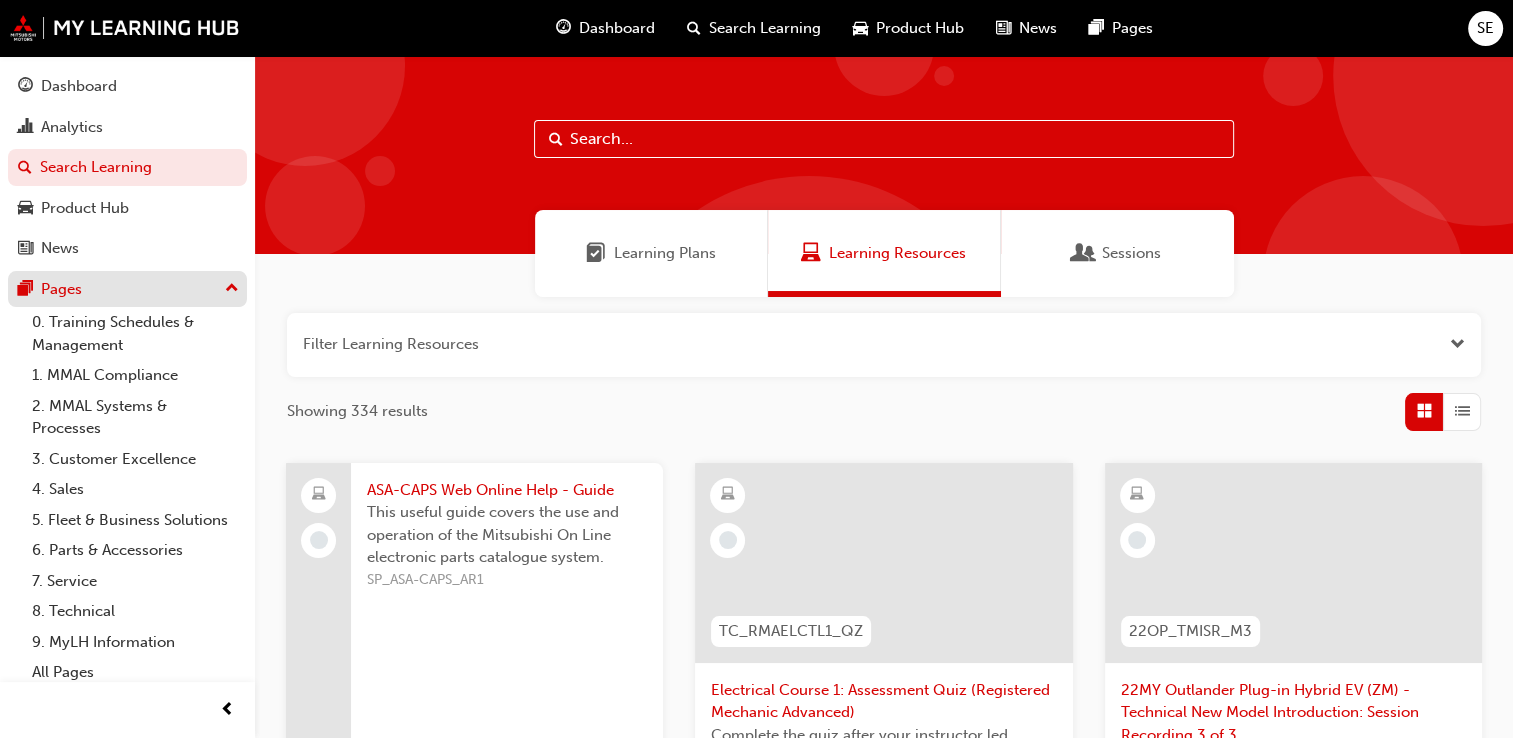click on "Pages" at bounding box center [127, 289] 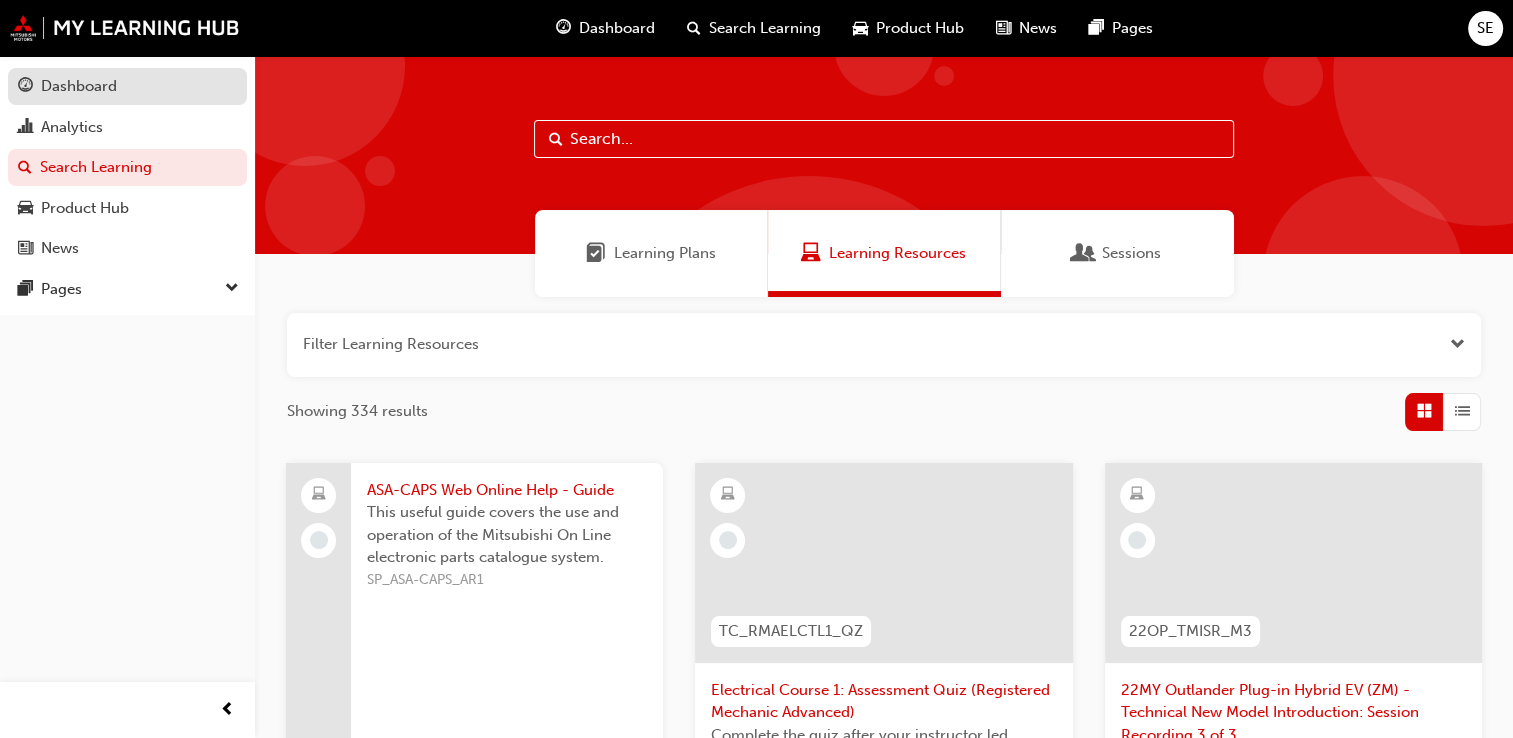 click on "Dashboard" at bounding box center [127, 86] 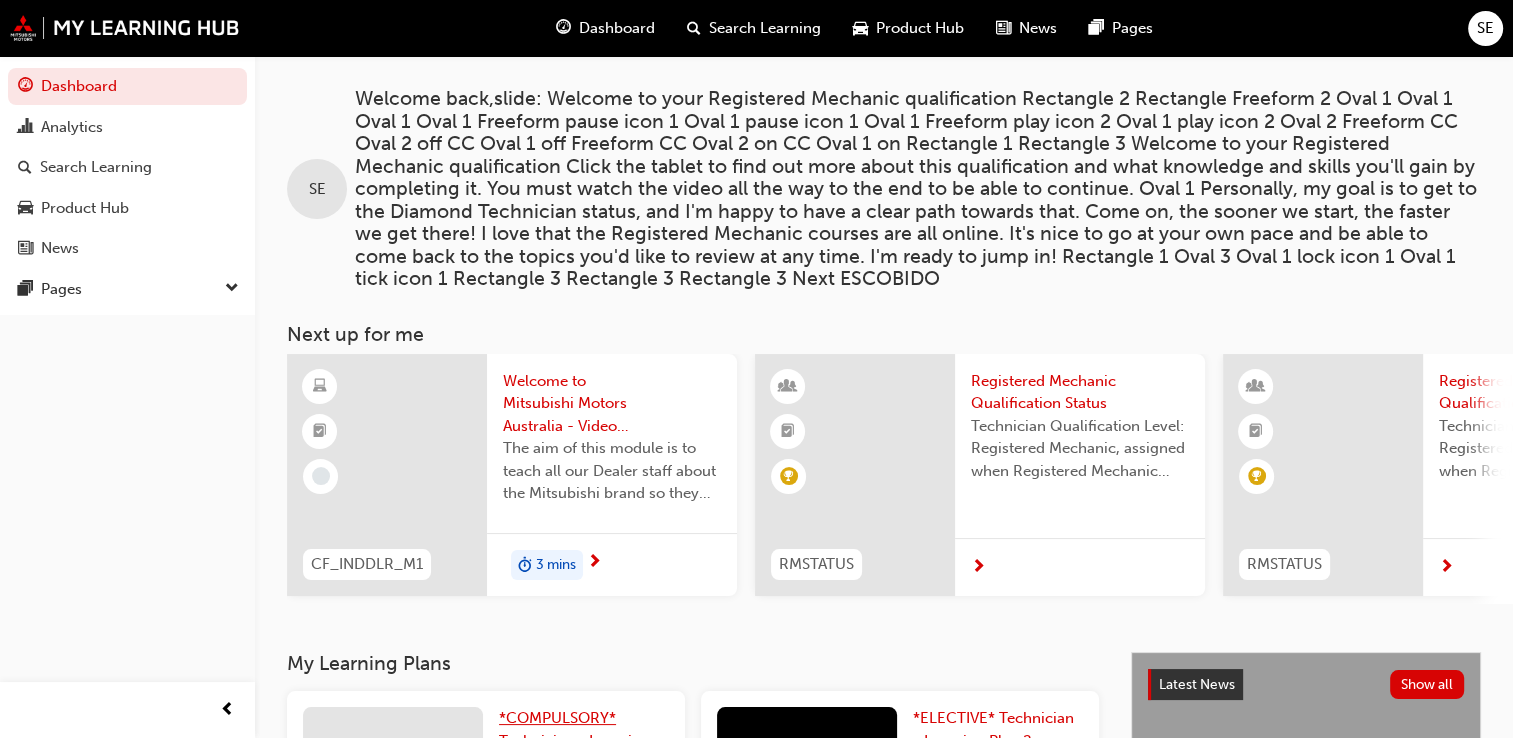click on "*COMPULSORY* Technician - Learning Plan 1" at bounding box center (574, 740) 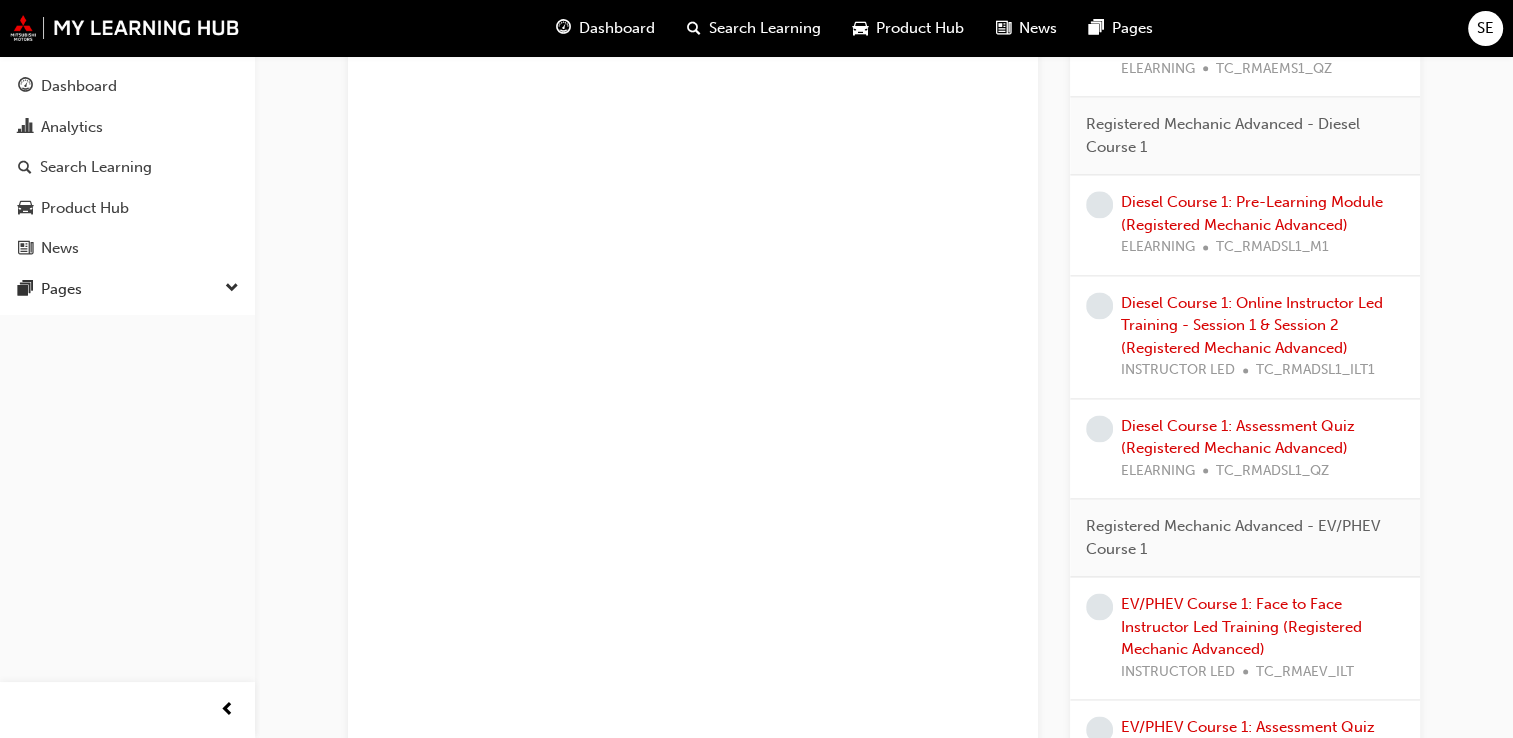 scroll, scrollTop: 2706, scrollLeft: 0, axis: vertical 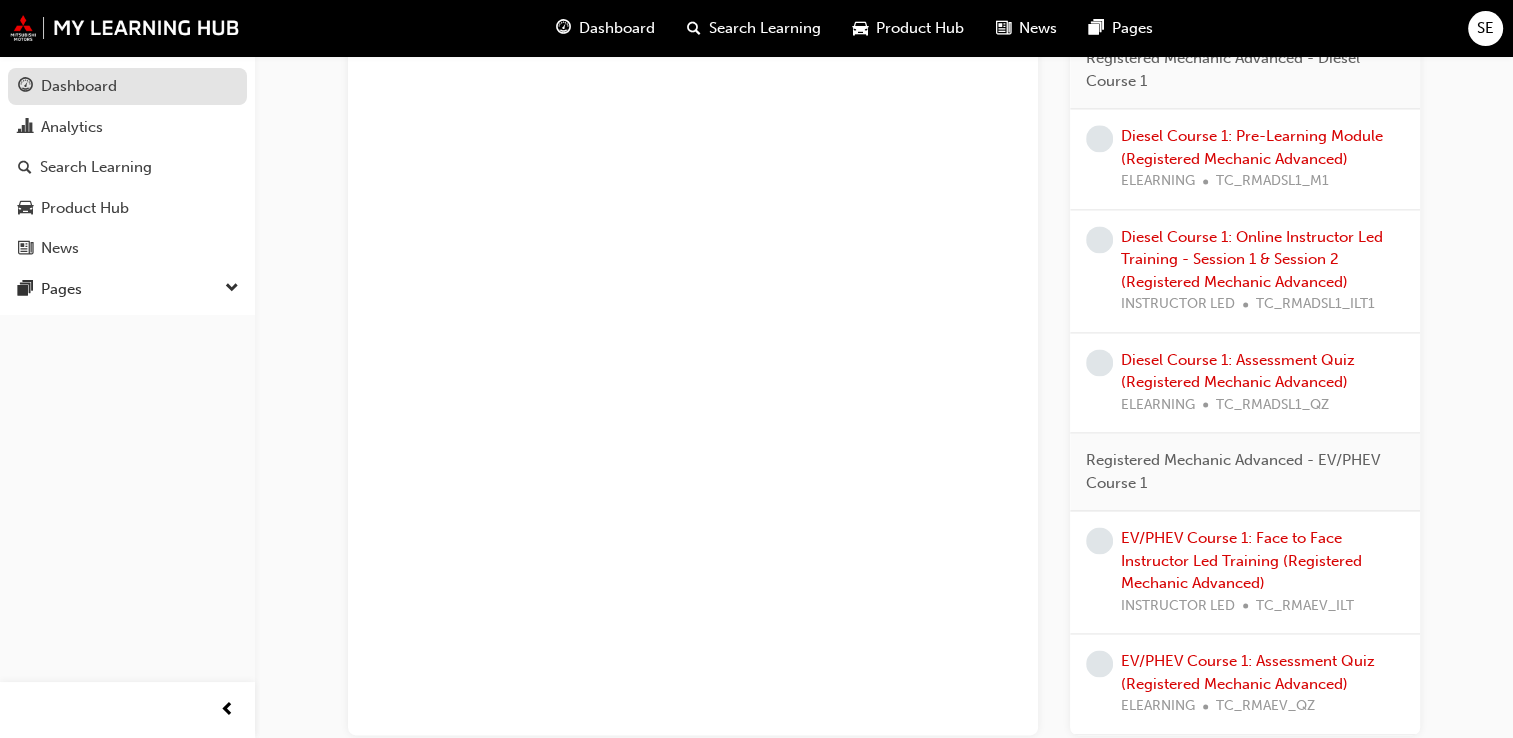 click on "Dashboard" at bounding box center (79, 86) 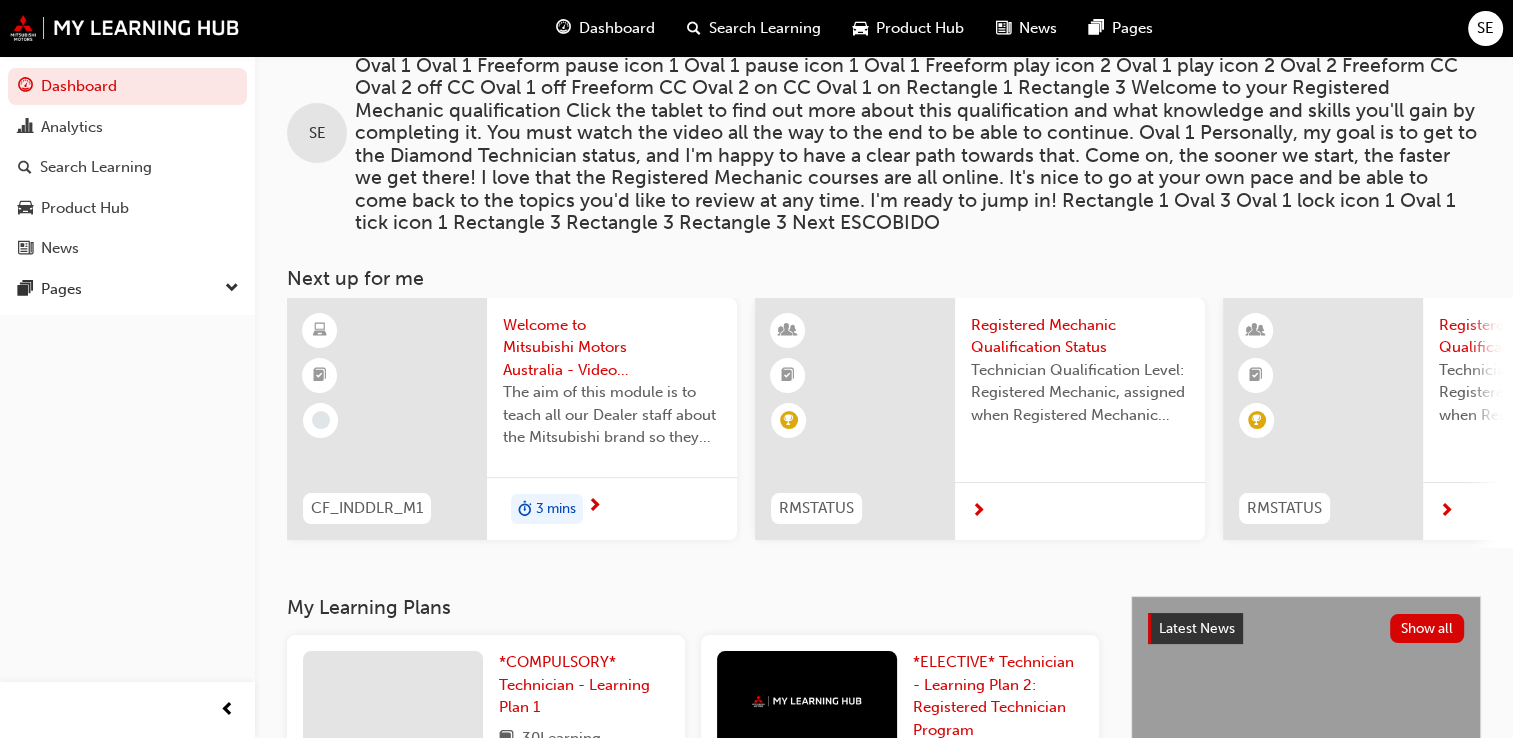 scroll, scrollTop: 55, scrollLeft: 0, axis: vertical 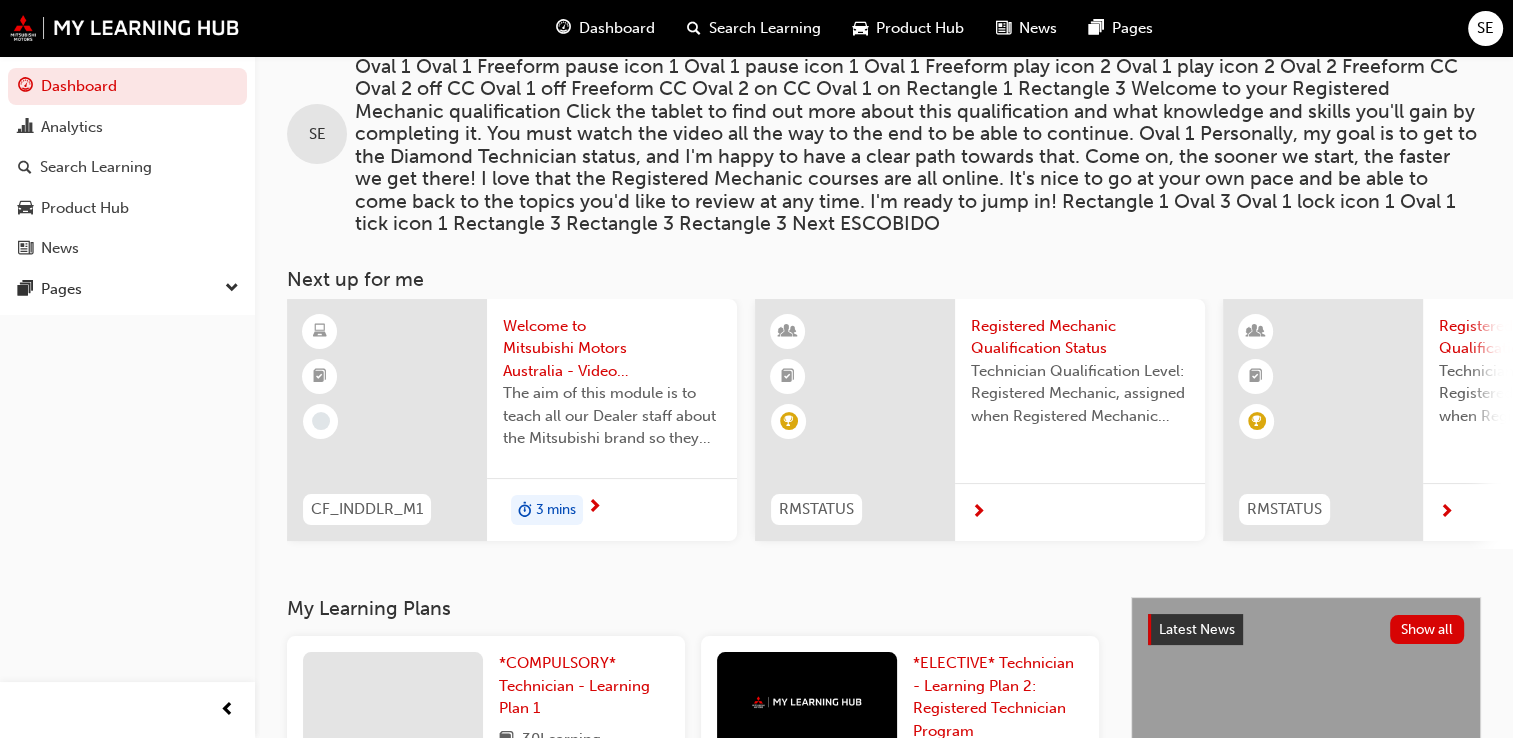 click at bounding box center [855, 420] 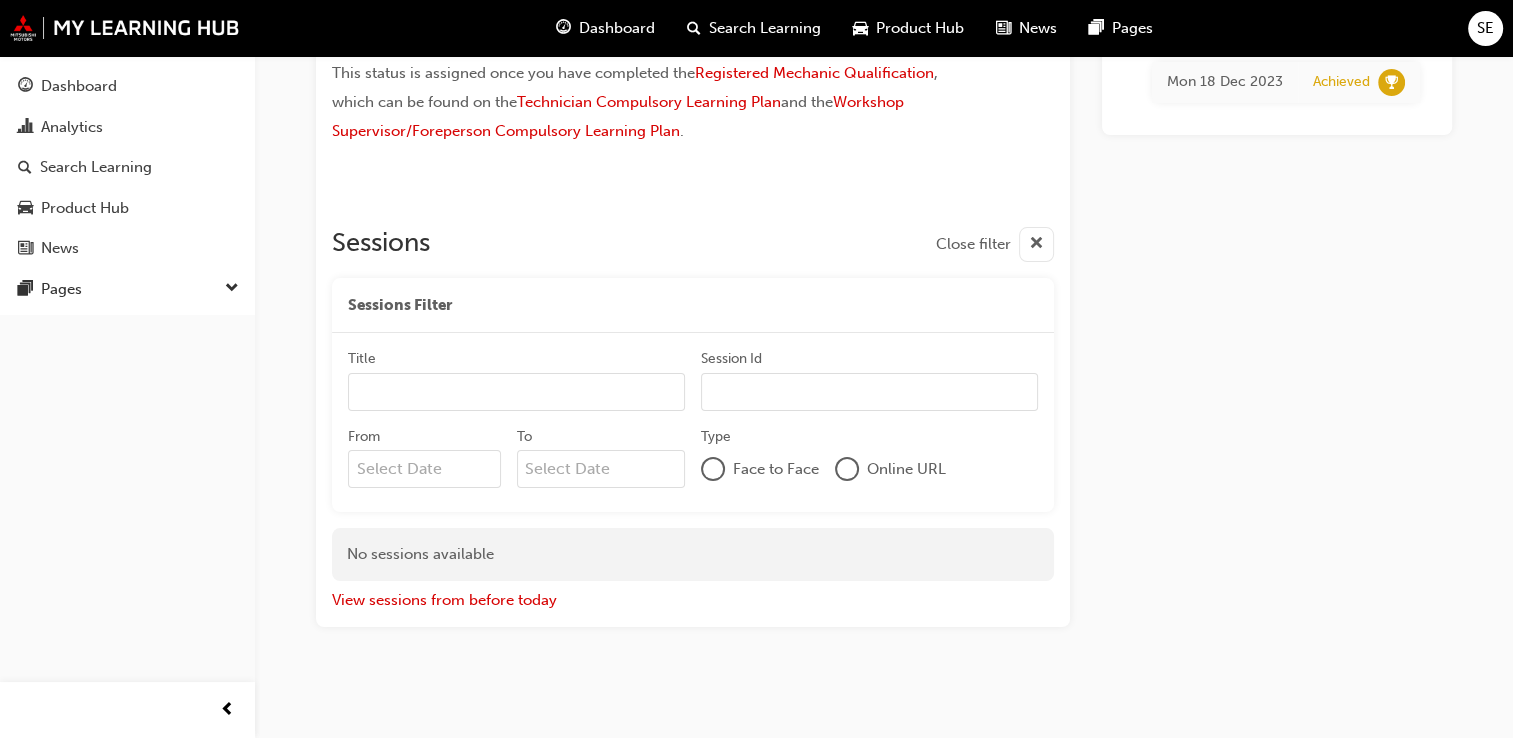 scroll, scrollTop: 205, scrollLeft: 0, axis: vertical 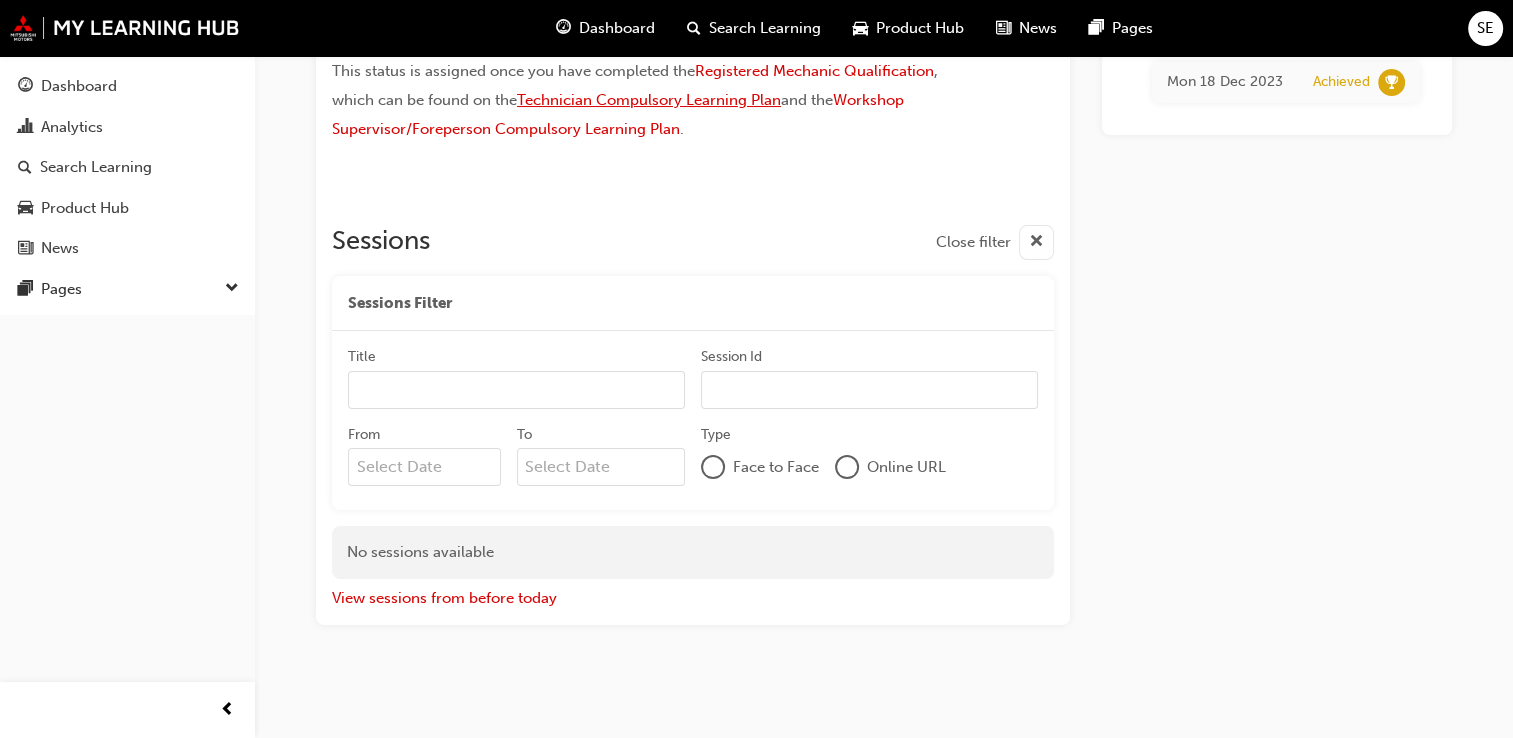 click on "Technician Compulsory Learning Plan" at bounding box center (649, 100) 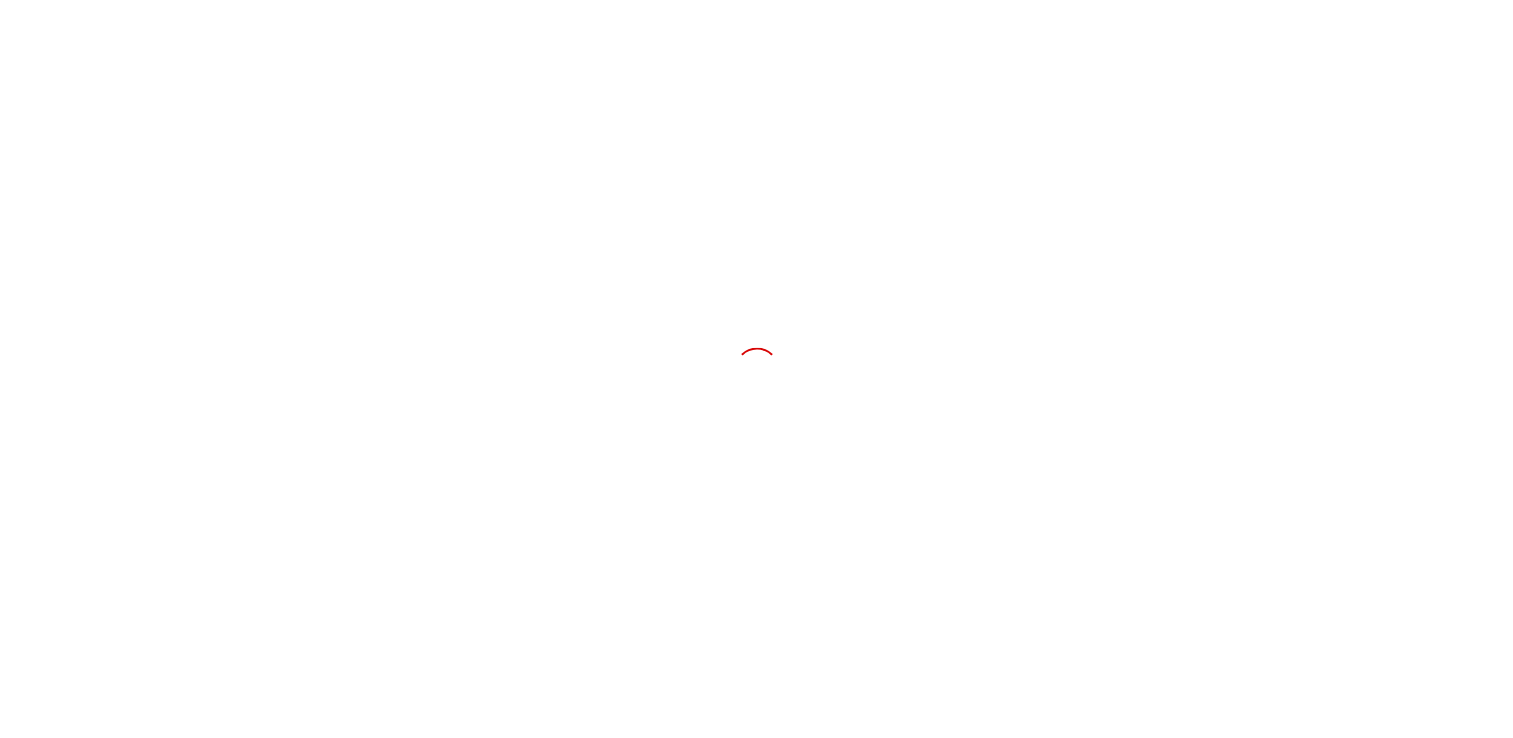 scroll, scrollTop: 0, scrollLeft: 0, axis: both 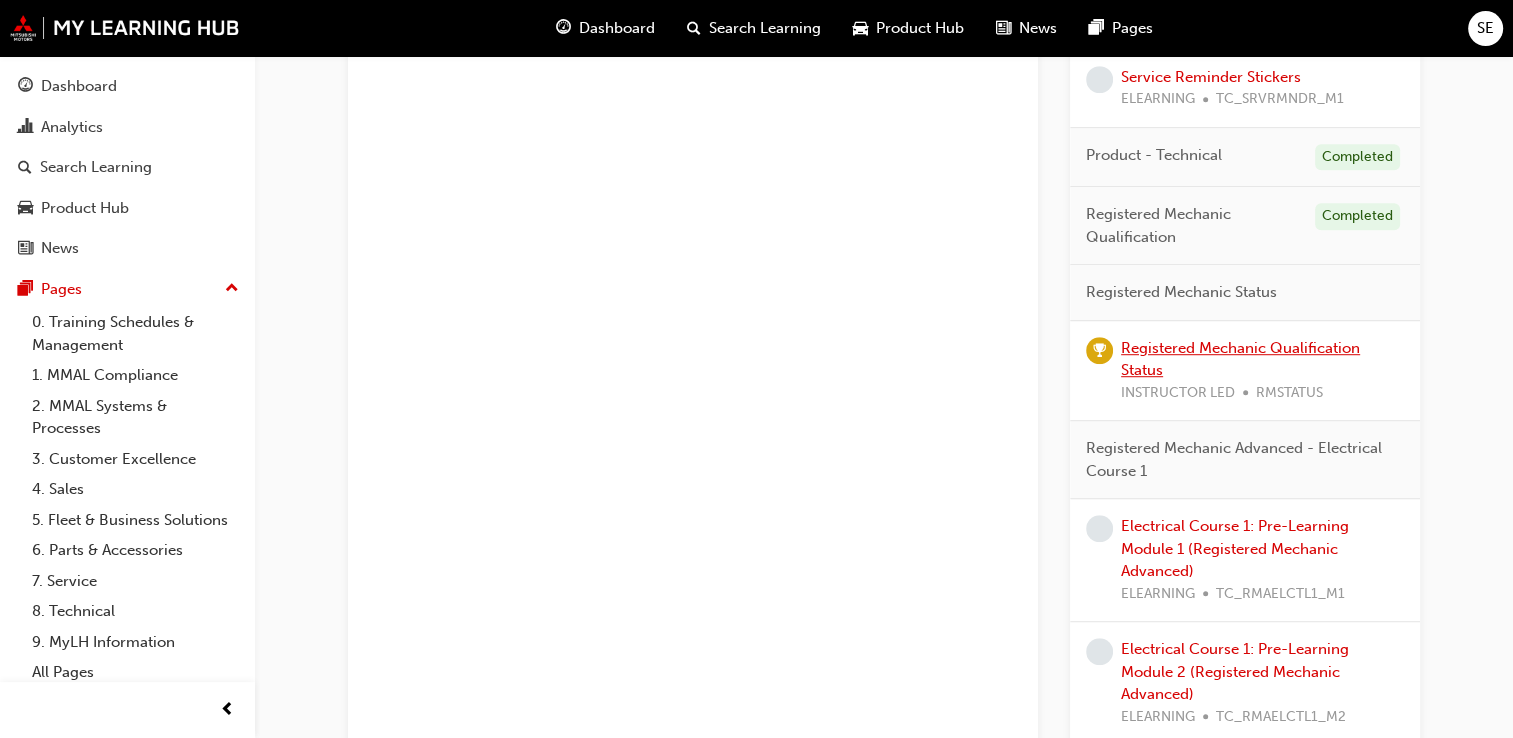 click on "Registered Mechanic Qualification Status" at bounding box center [1240, 359] 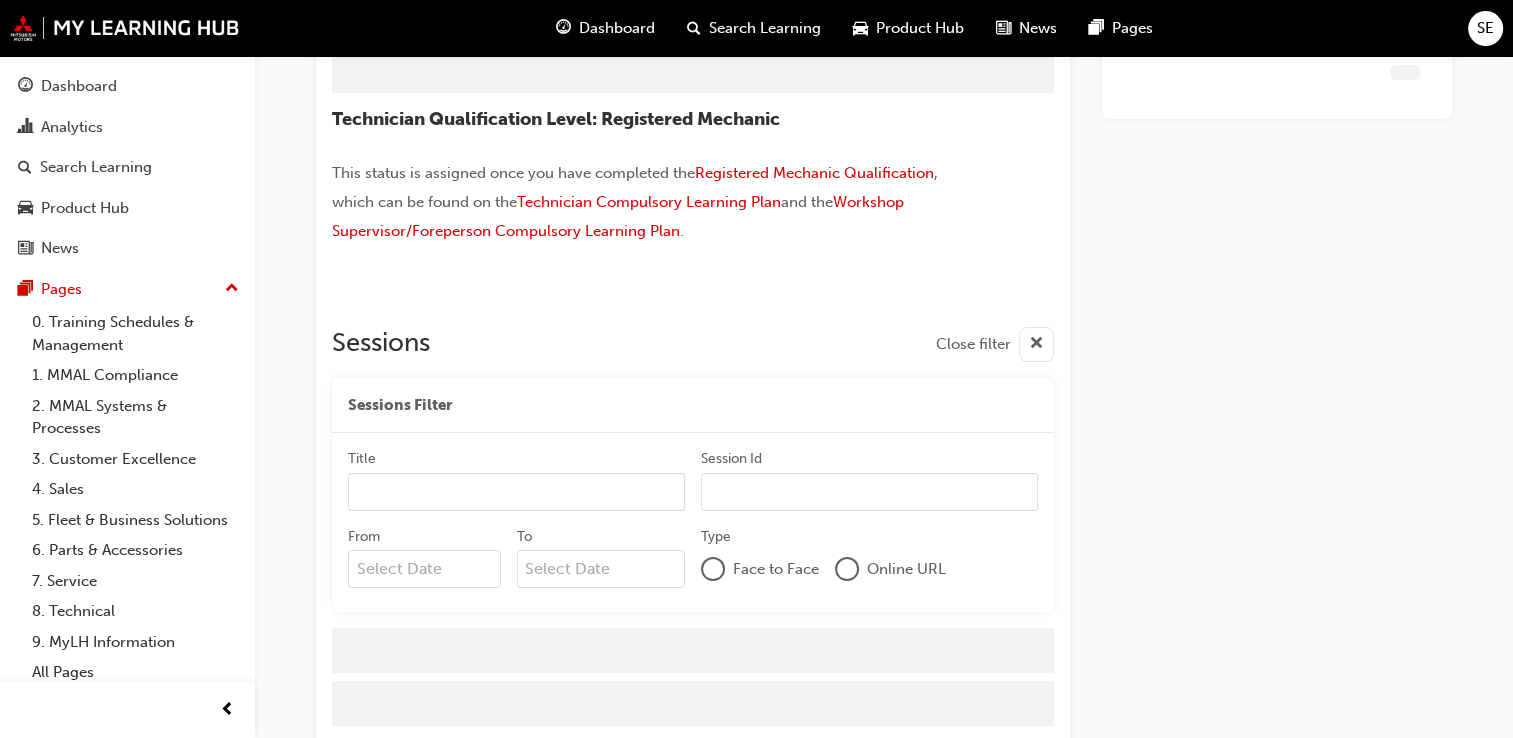 scroll, scrollTop: 152, scrollLeft: 0, axis: vertical 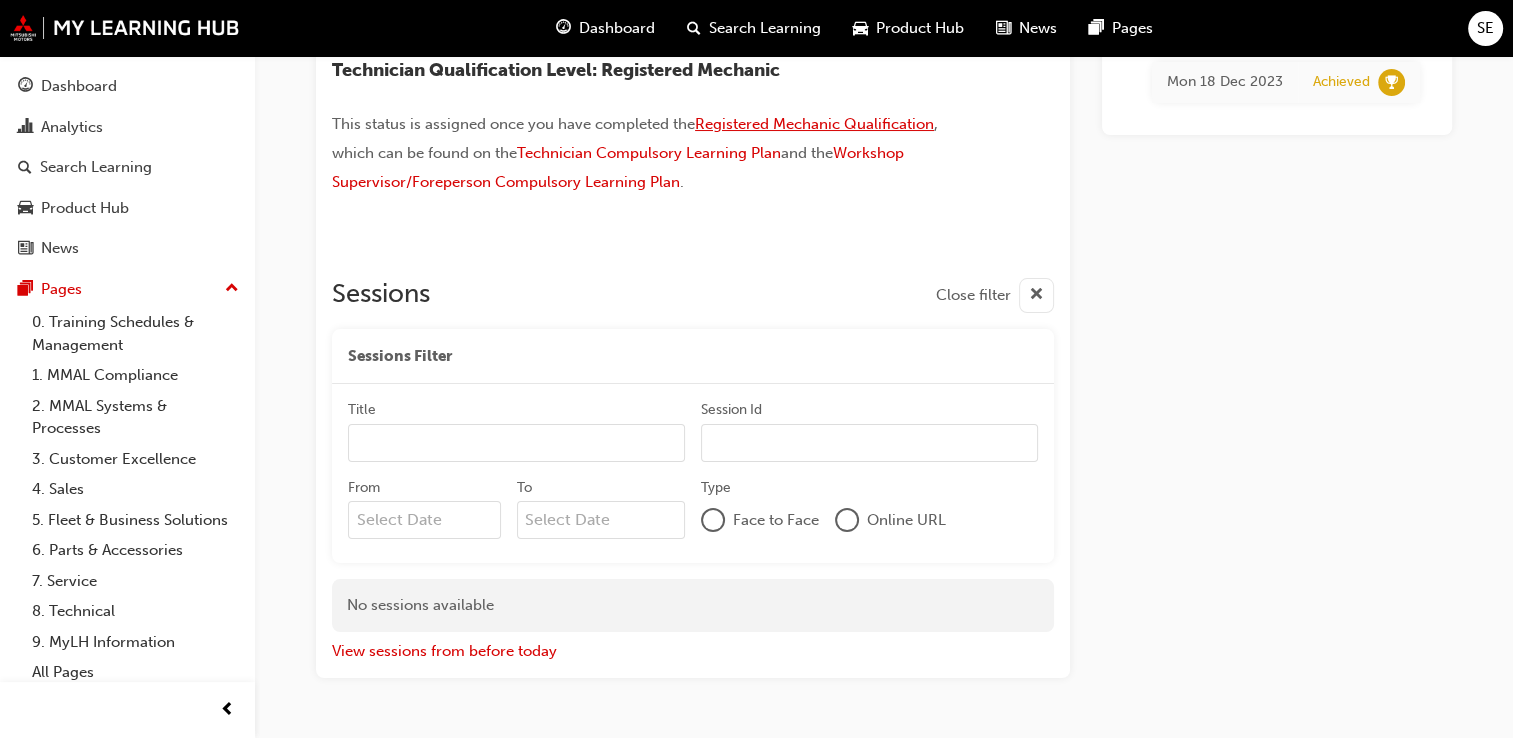 click on "Registered Mechanic Qualification" at bounding box center (814, 124) 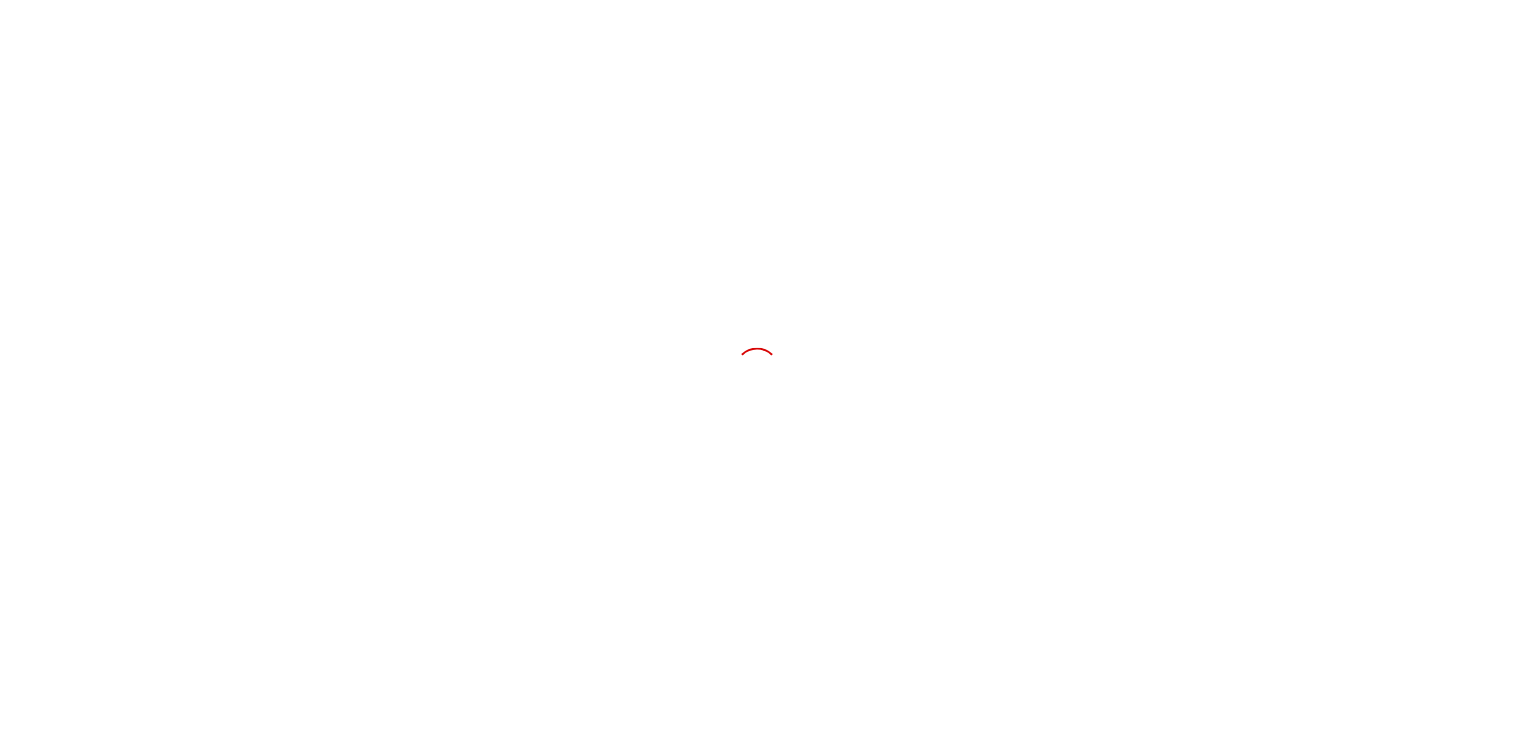 scroll, scrollTop: 0, scrollLeft: 0, axis: both 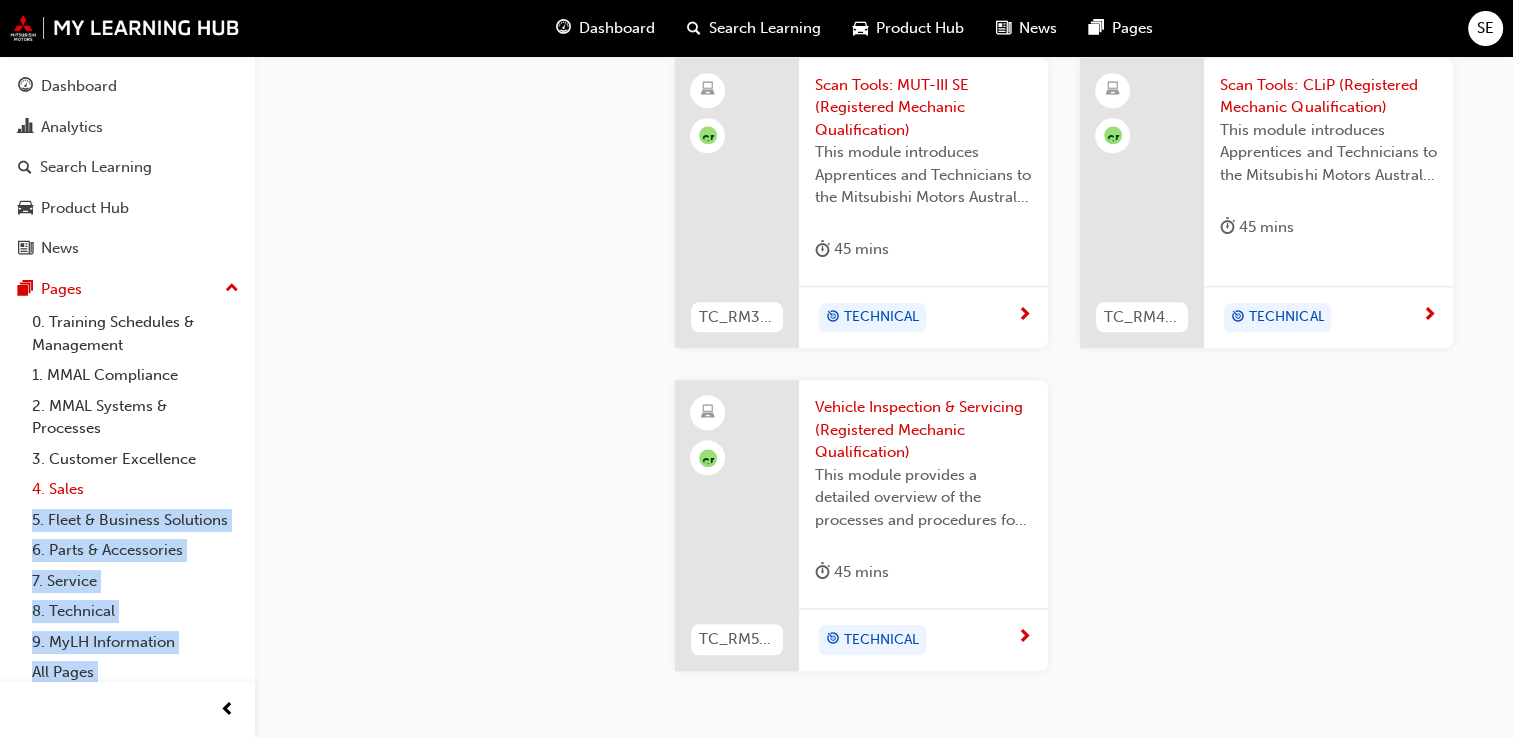 drag, startPoint x: 256, startPoint y: 376, endPoint x: 228, endPoint y: 478, distance: 105.773346 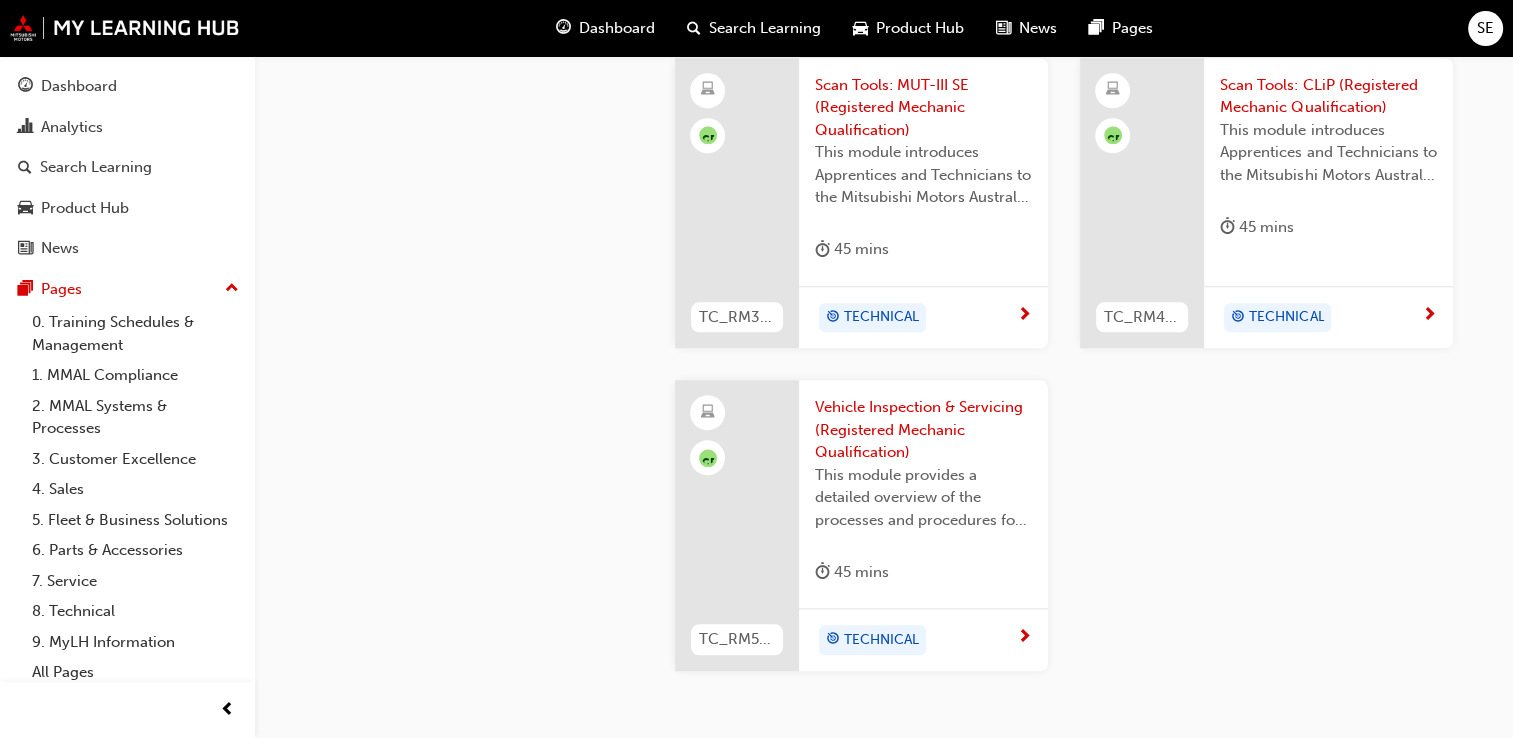 drag, startPoint x: 228, startPoint y: 478, endPoint x: 315, endPoint y: 485, distance: 87.28116 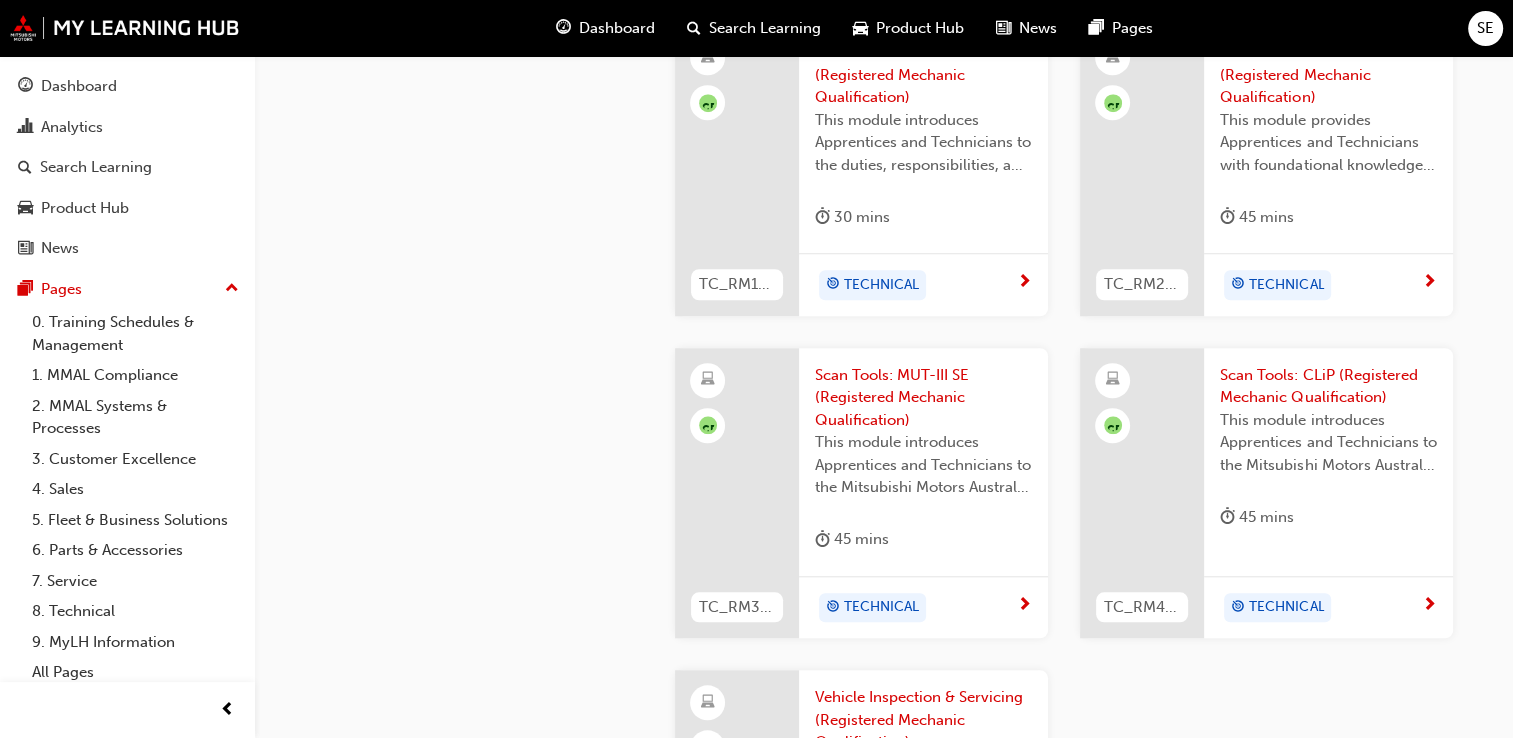 scroll, scrollTop: 1617, scrollLeft: 0, axis: vertical 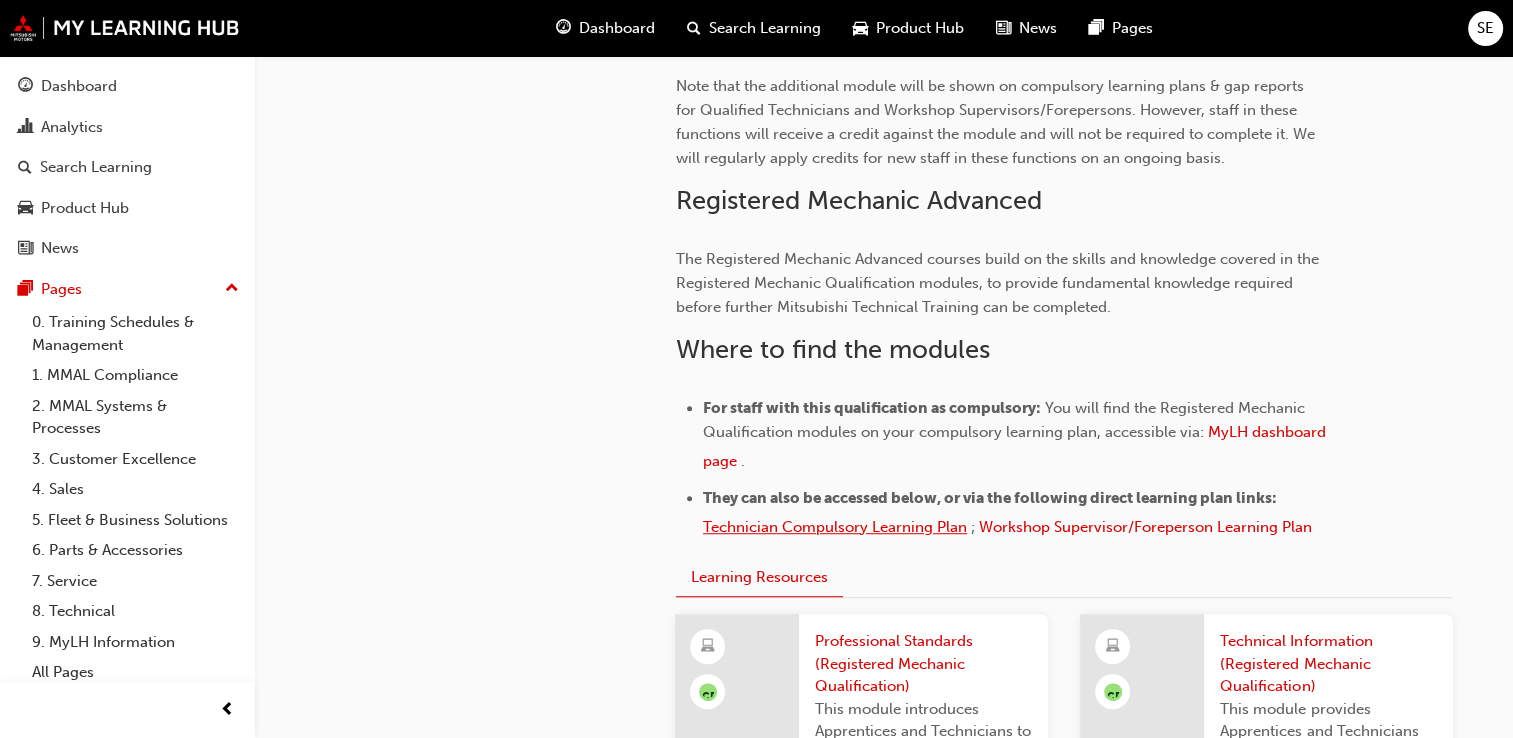 click on "Technician Compulsory Learning Plan" at bounding box center [835, 527] 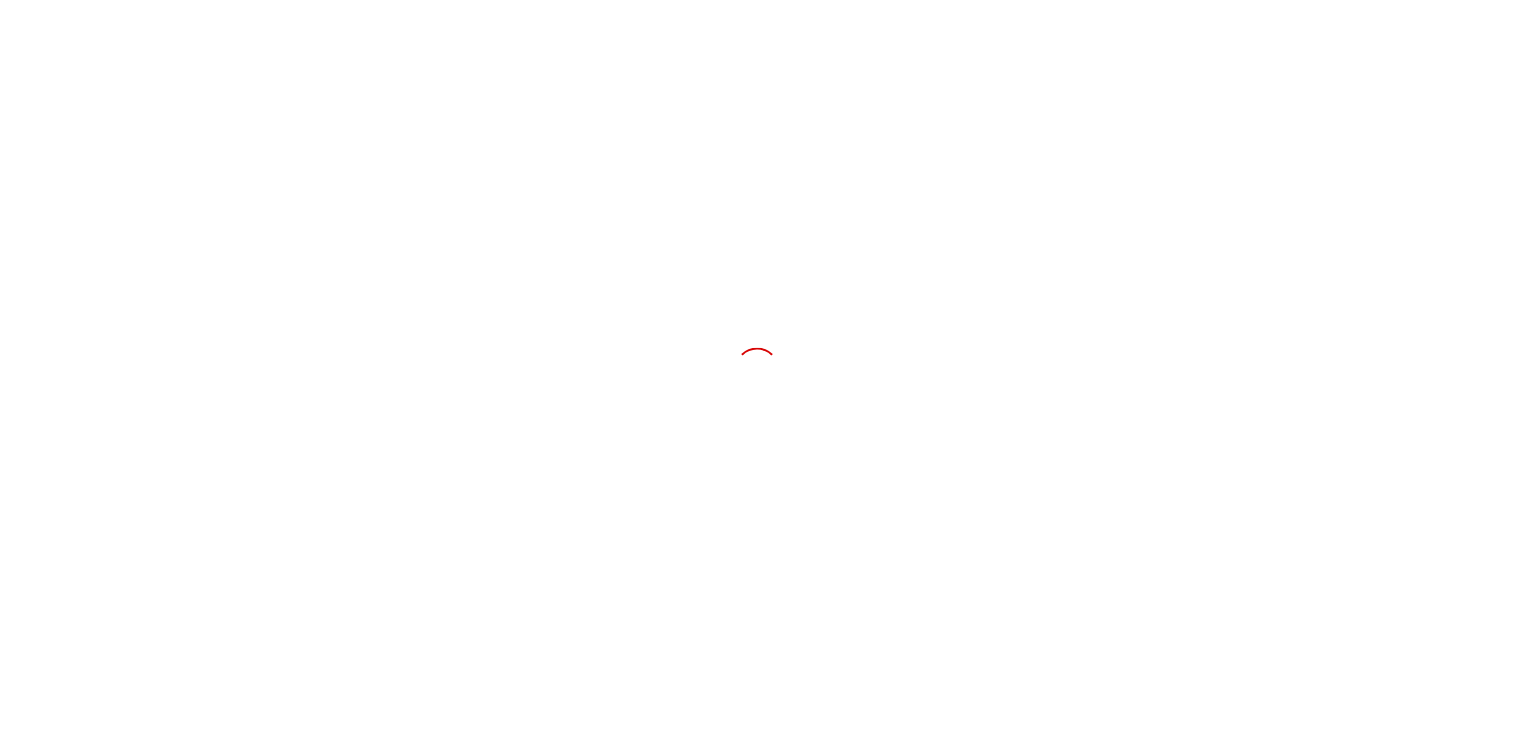 scroll, scrollTop: 0, scrollLeft: 0, axis: both 